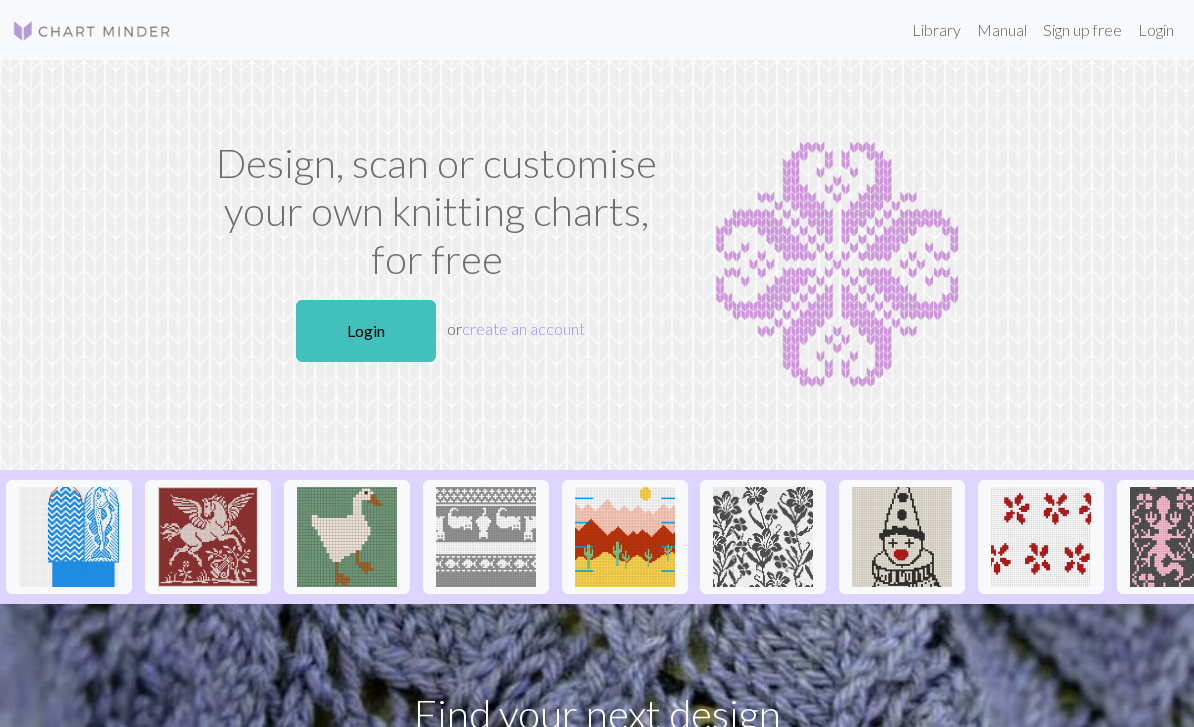 scroll, scrollTop: 0, scrollLeft: 0, axis: both 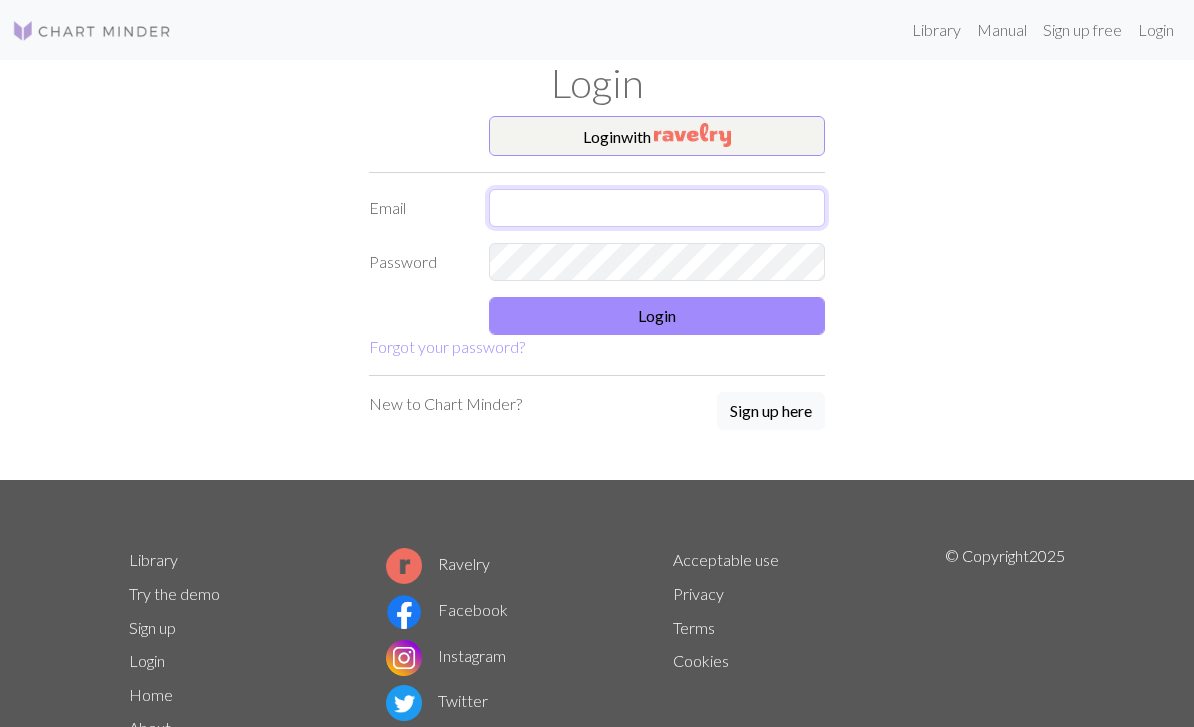 click at bounding box center [657, 208] 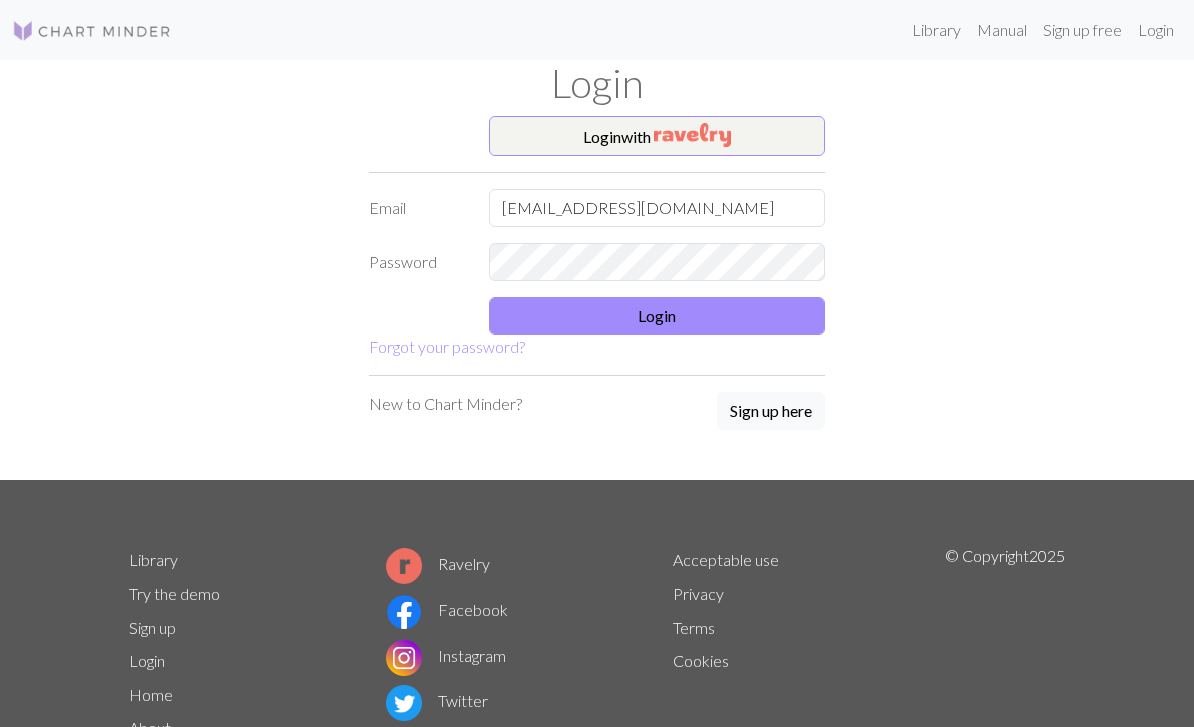 click on "Login" at bounding box center [657, 316] 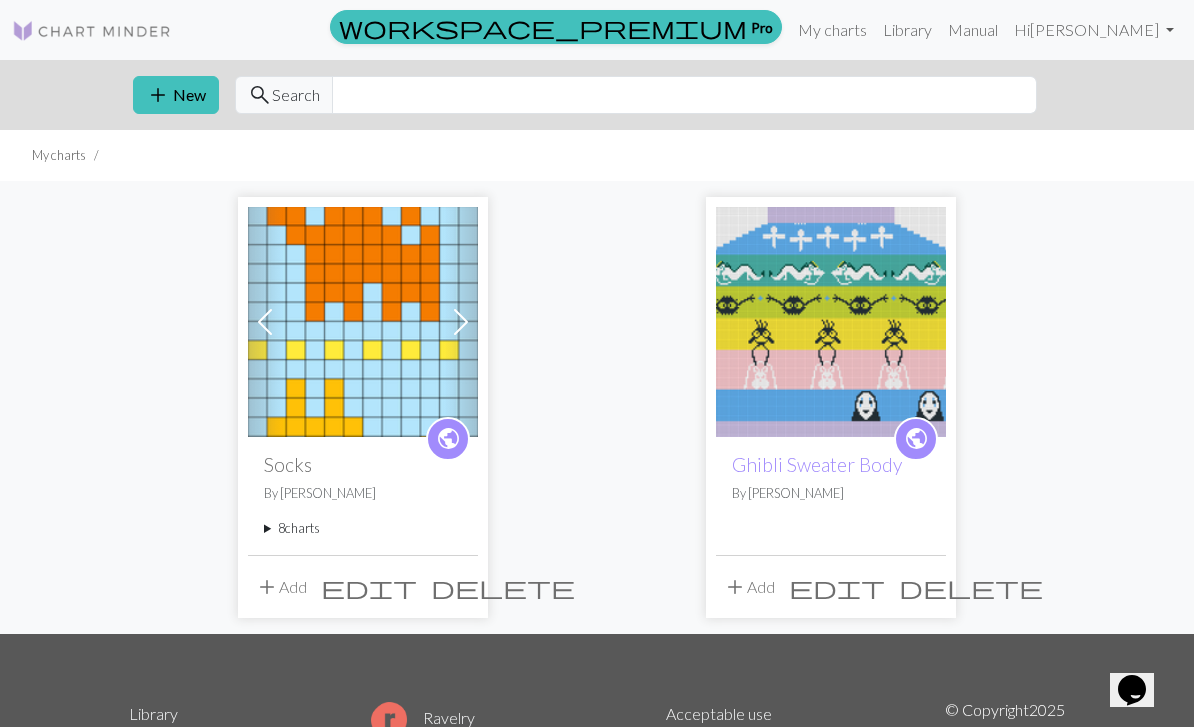 click on "8  charts" at bounding box center [363, 528] 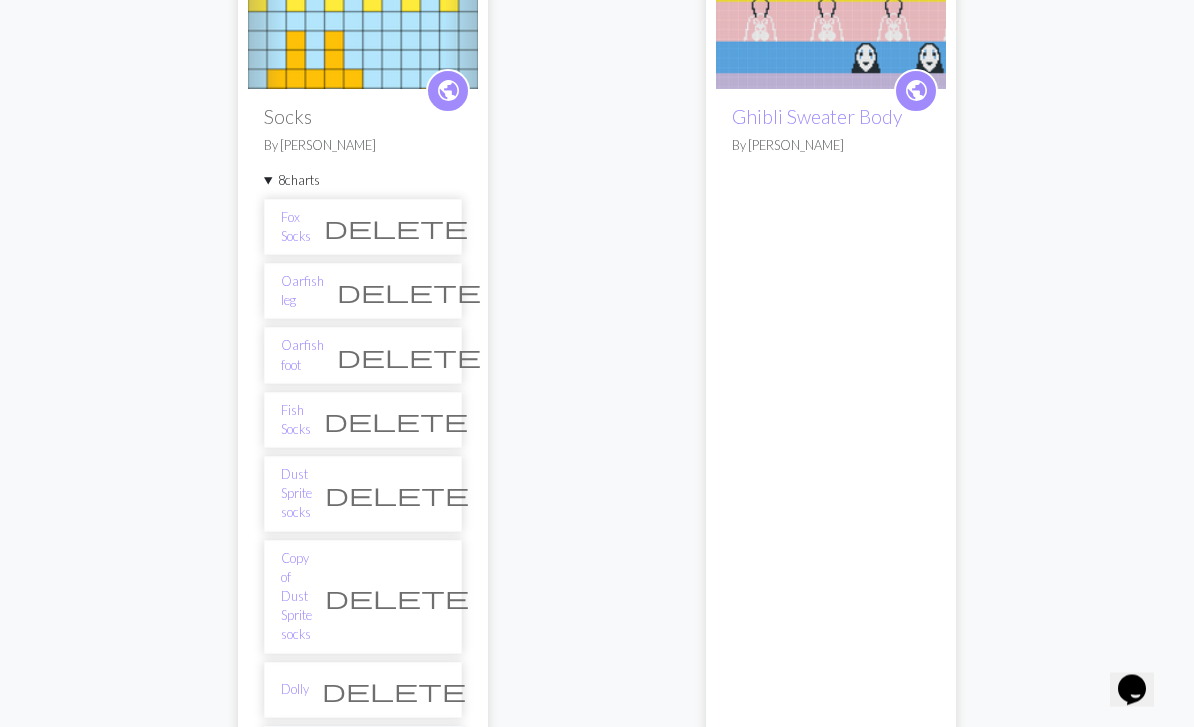 scroll, scrollTop: 352, scrollLeft: 0, axis: vertical 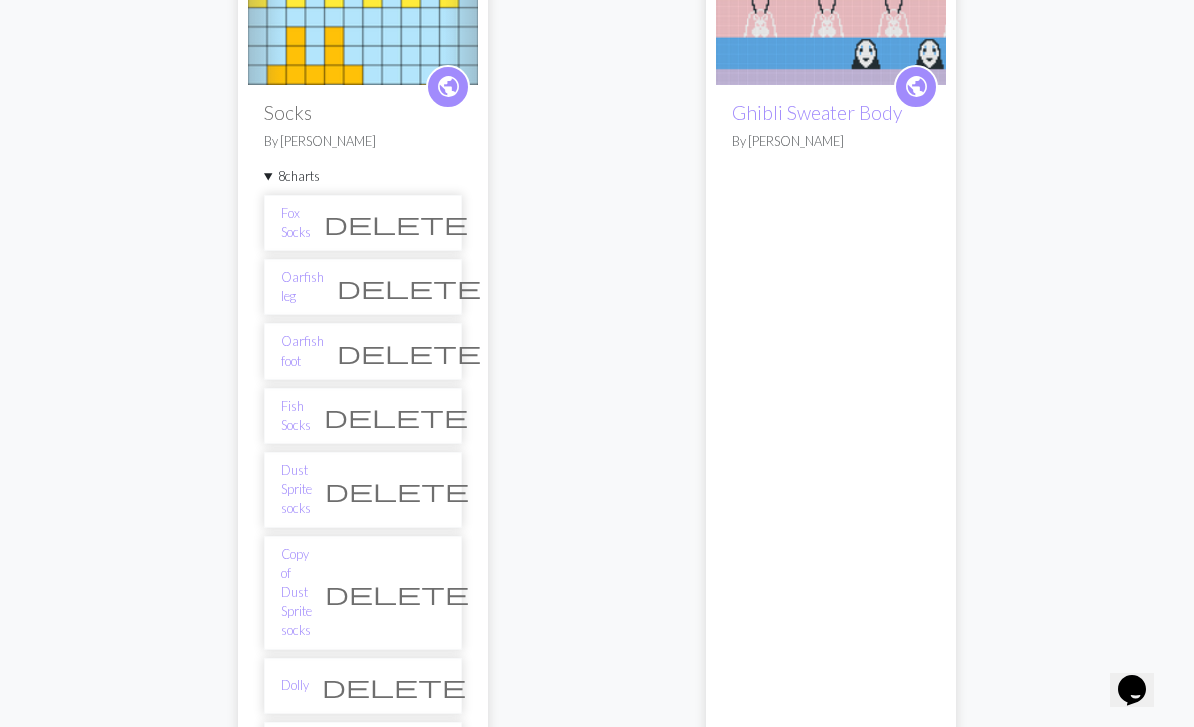 click on "Dolly" at bounding box center (295, 685) 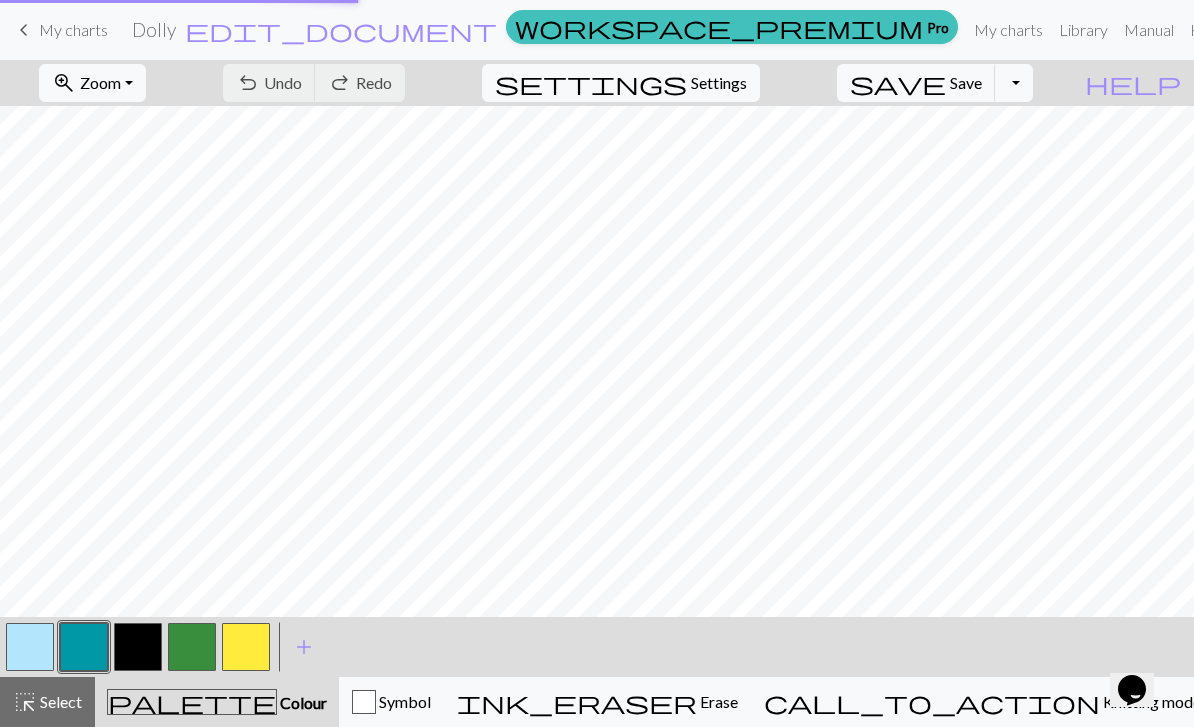 scroll, scrollTop: 0, scrollLeft: 0, axis: both 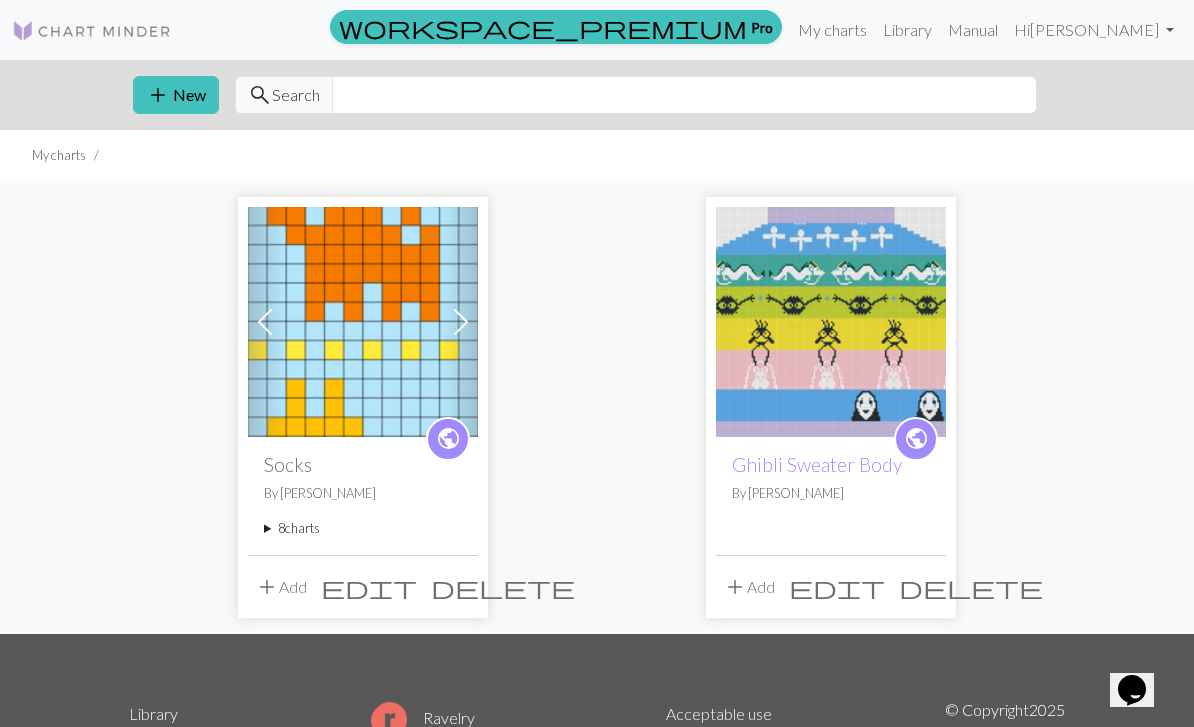 click on "8  charts" at bounding box center [363, 528] 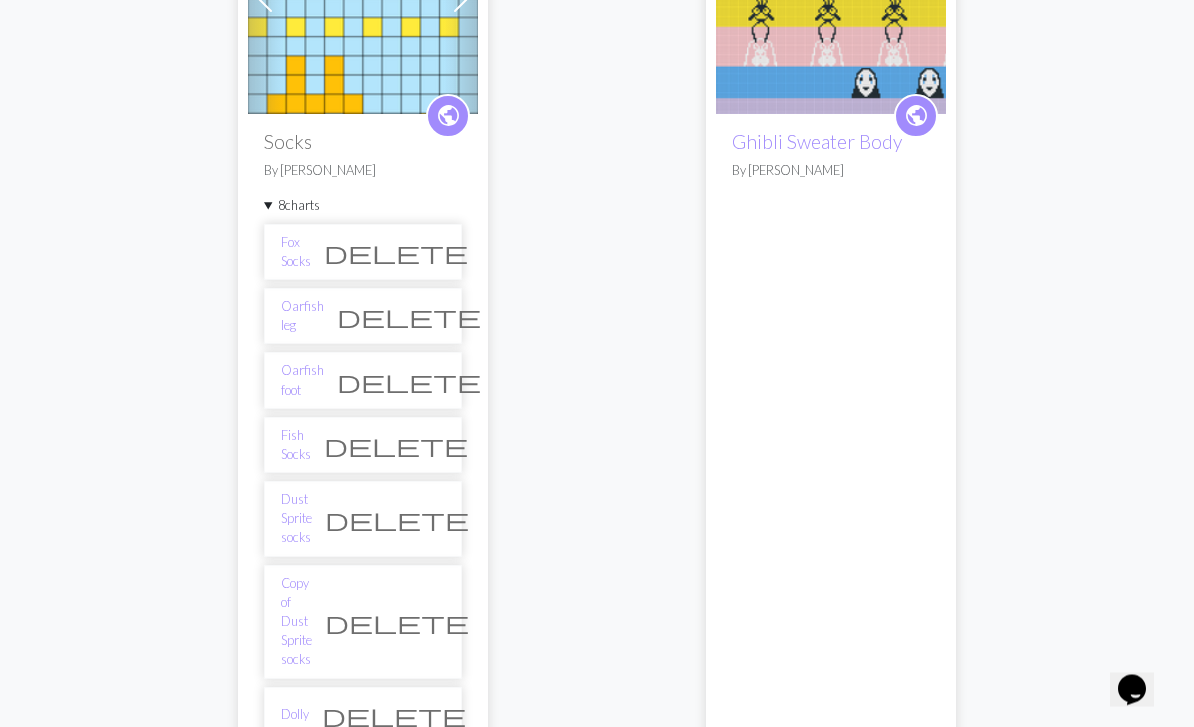 scroll, scrollTop: 321, scrollLeft: 0, axis: vertical 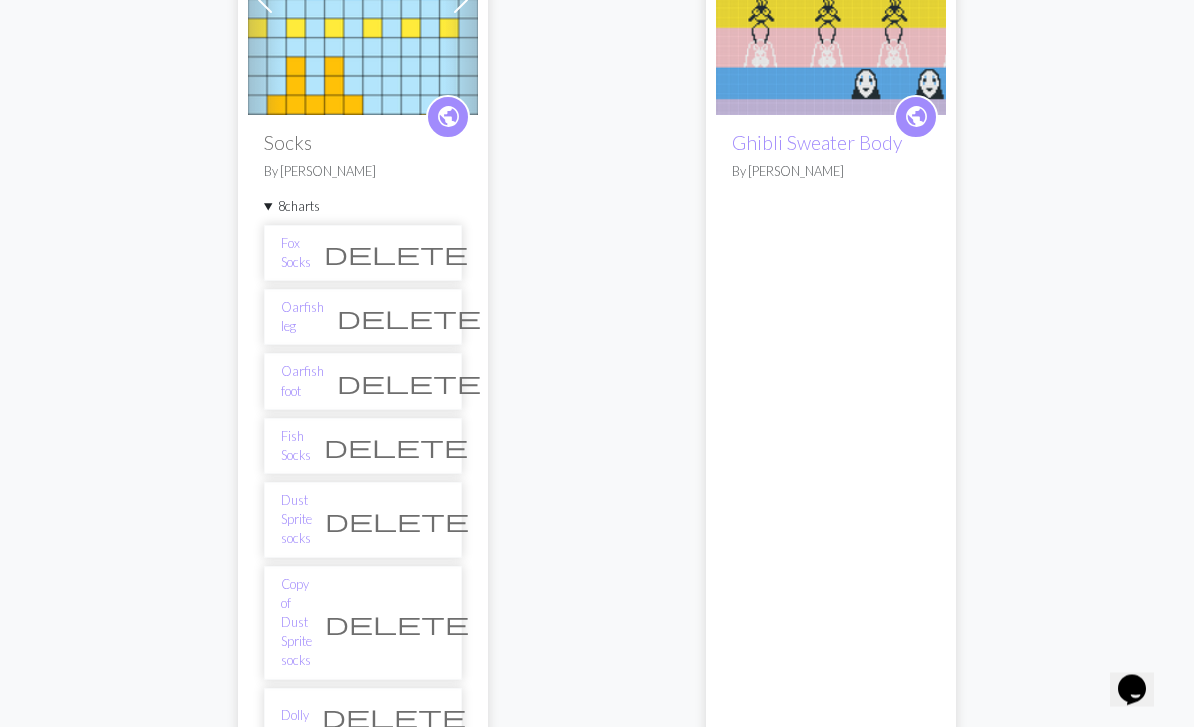 click on "delete" at bounding box center (394, 717) 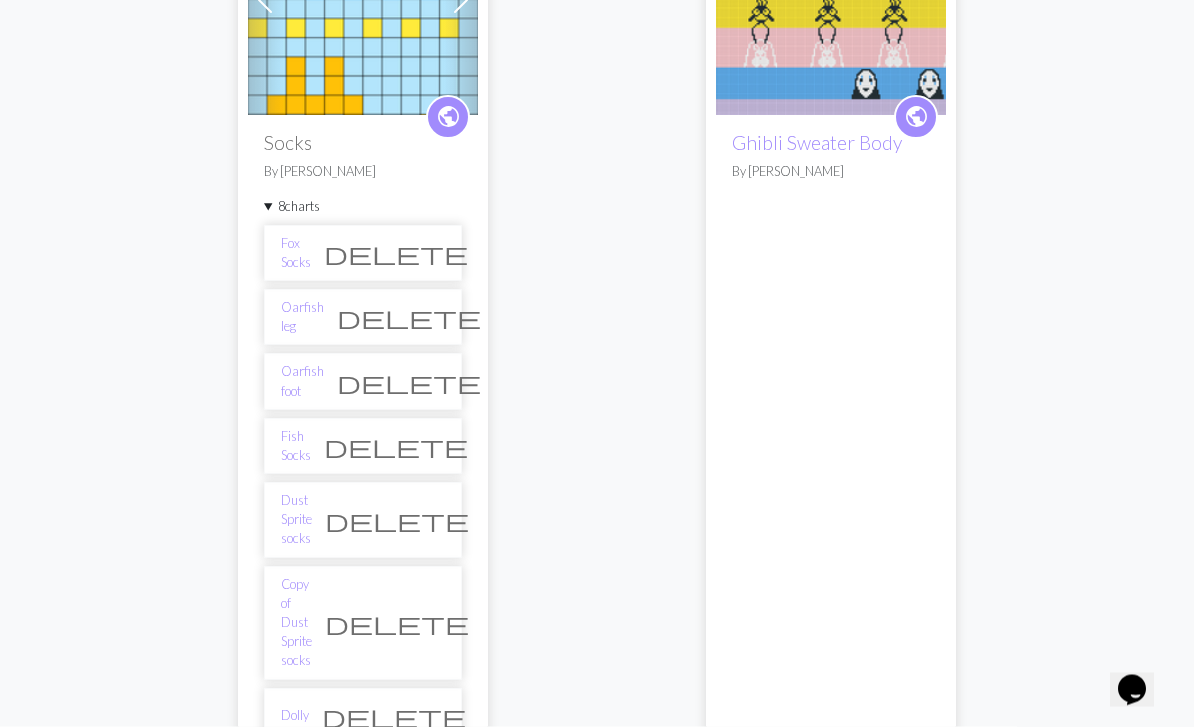 scroll, scrollTop: 322, scrollLeft: 0, axis: vertical 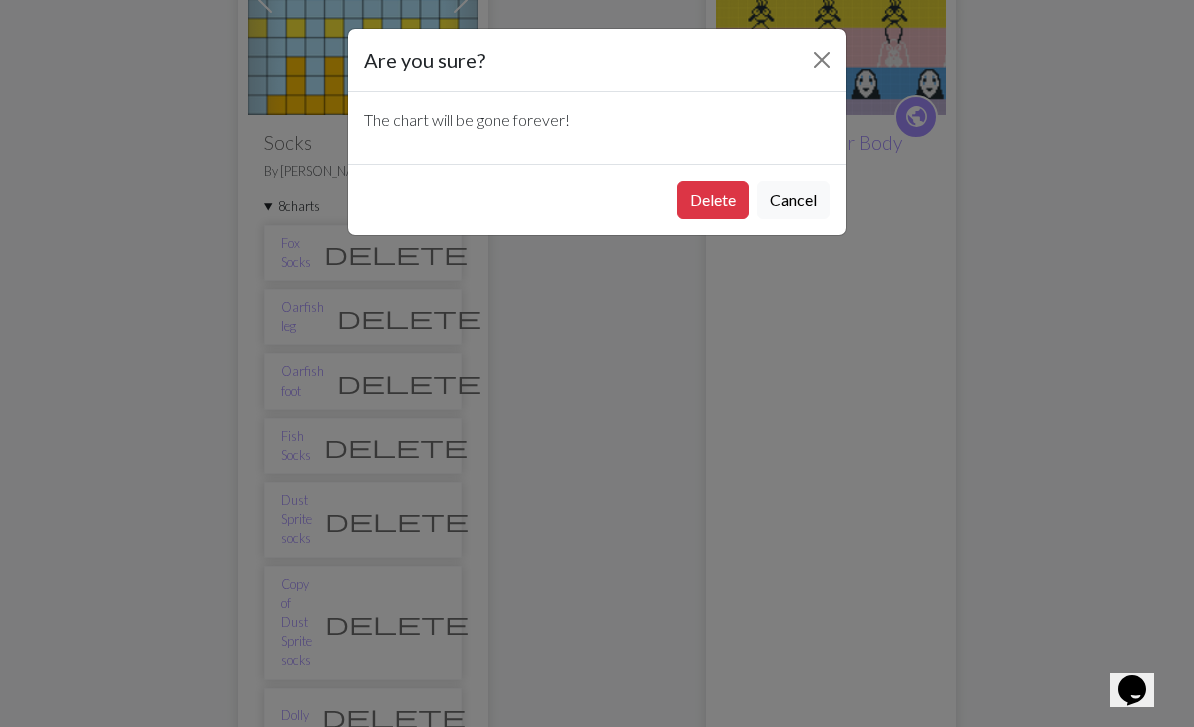 click on "Delete" at bounding box center (713, 200) 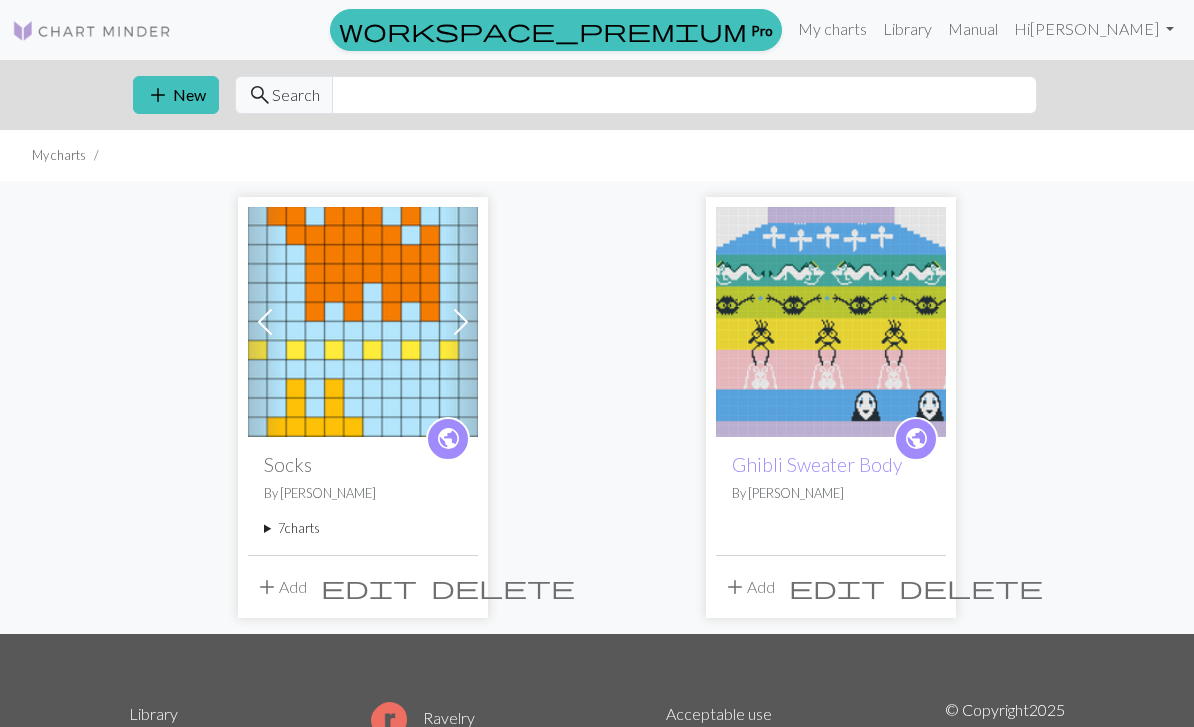 scroll, scrollTop: 217, scrollLeft: 0, axis: vertical 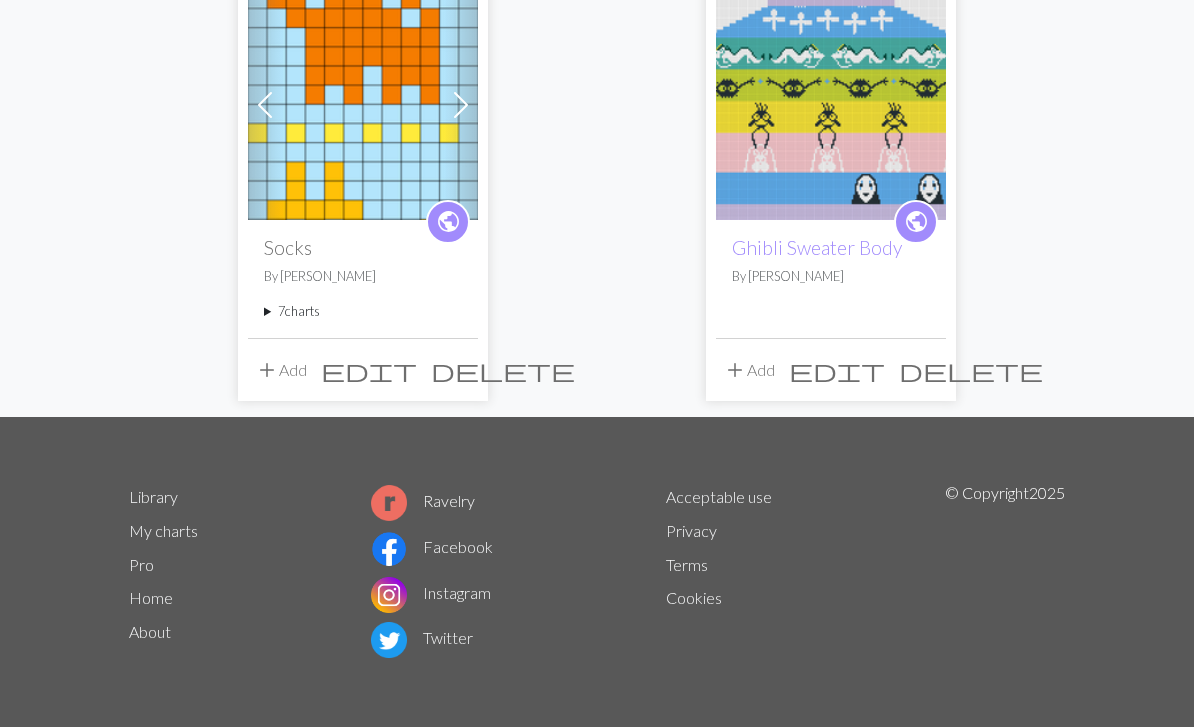 click on "7  charts" at bounding box center (363, 311) 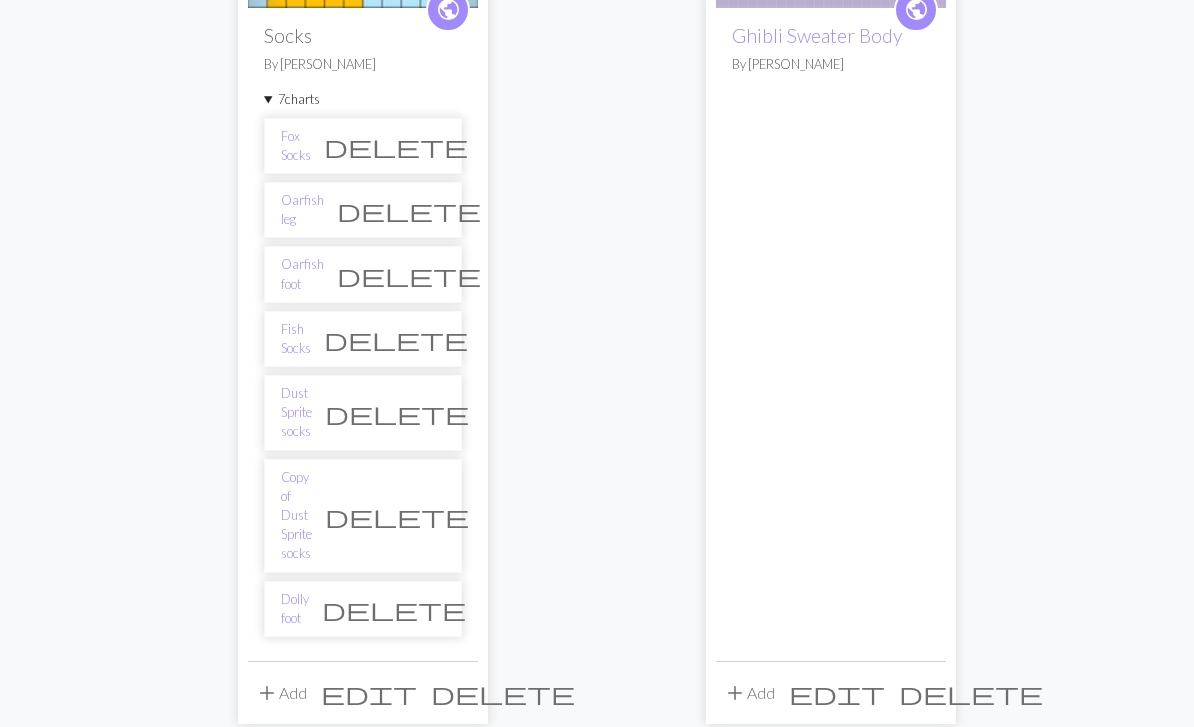 scroll, scrollTop: 429, scrollLeft: 0, axis: vertical 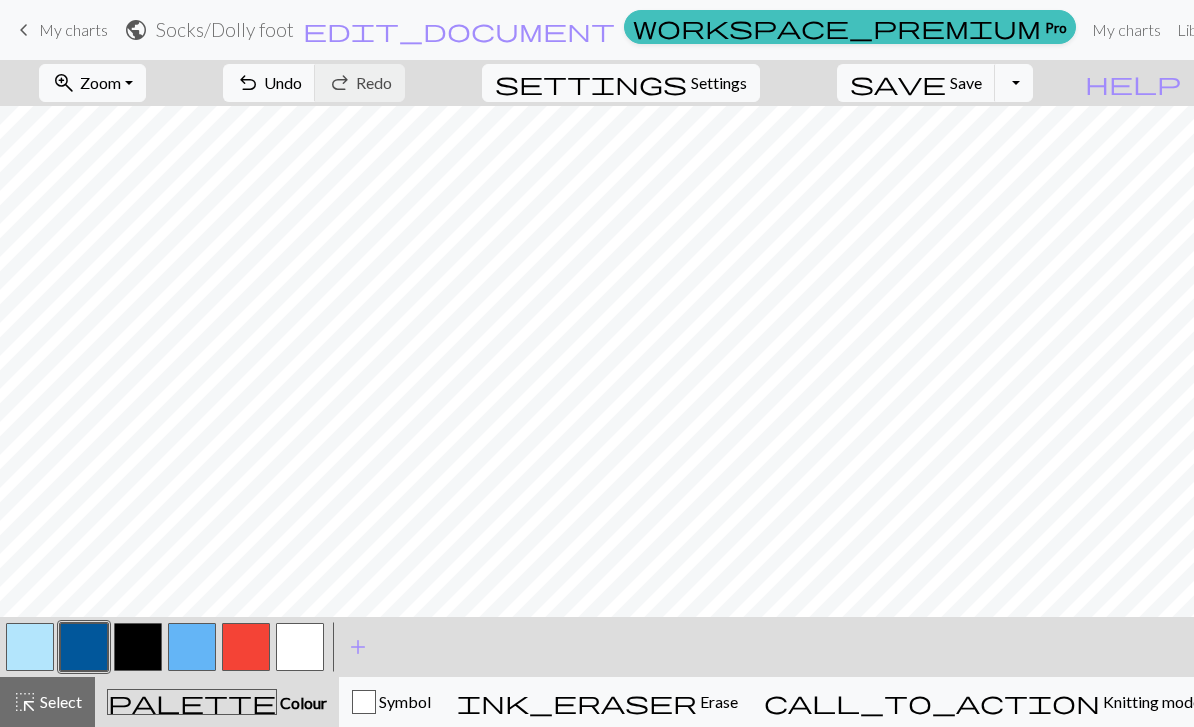 click on "Undo" at bounding box center (283, 82) 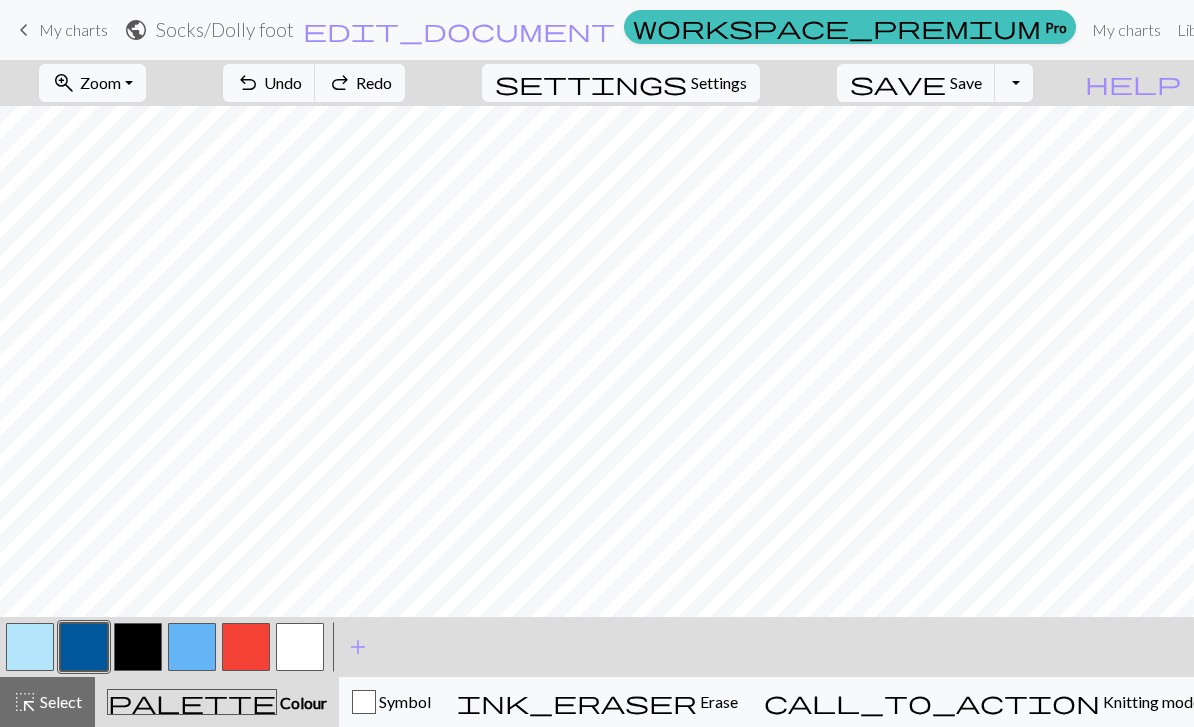 click on "Select" at bounding box center (59, 701) 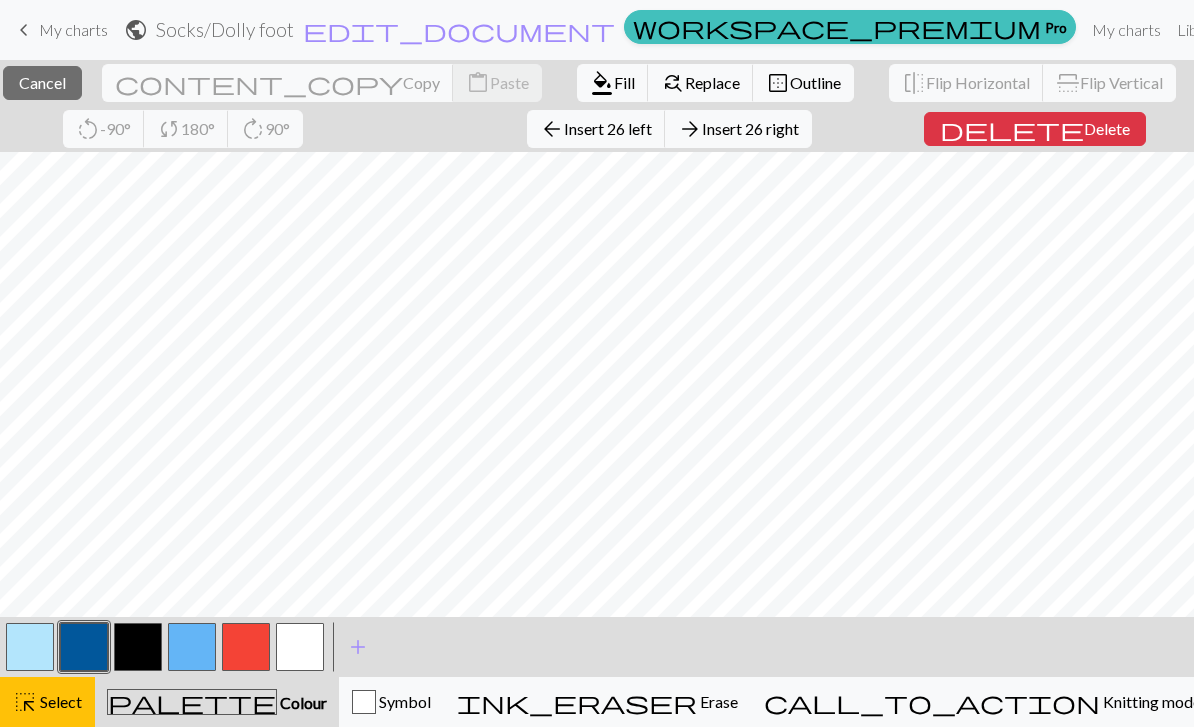click on "Fill" at bounding box center [624, 82] 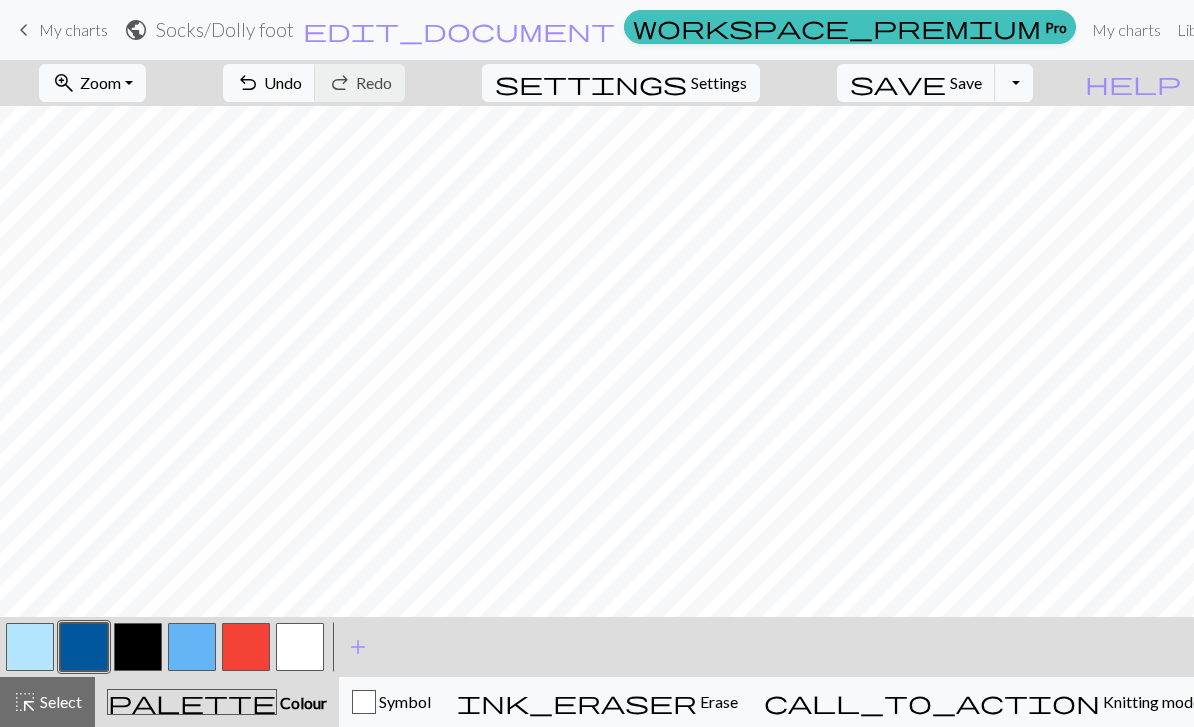 click on "Undo" at bounding box center (283, 82) 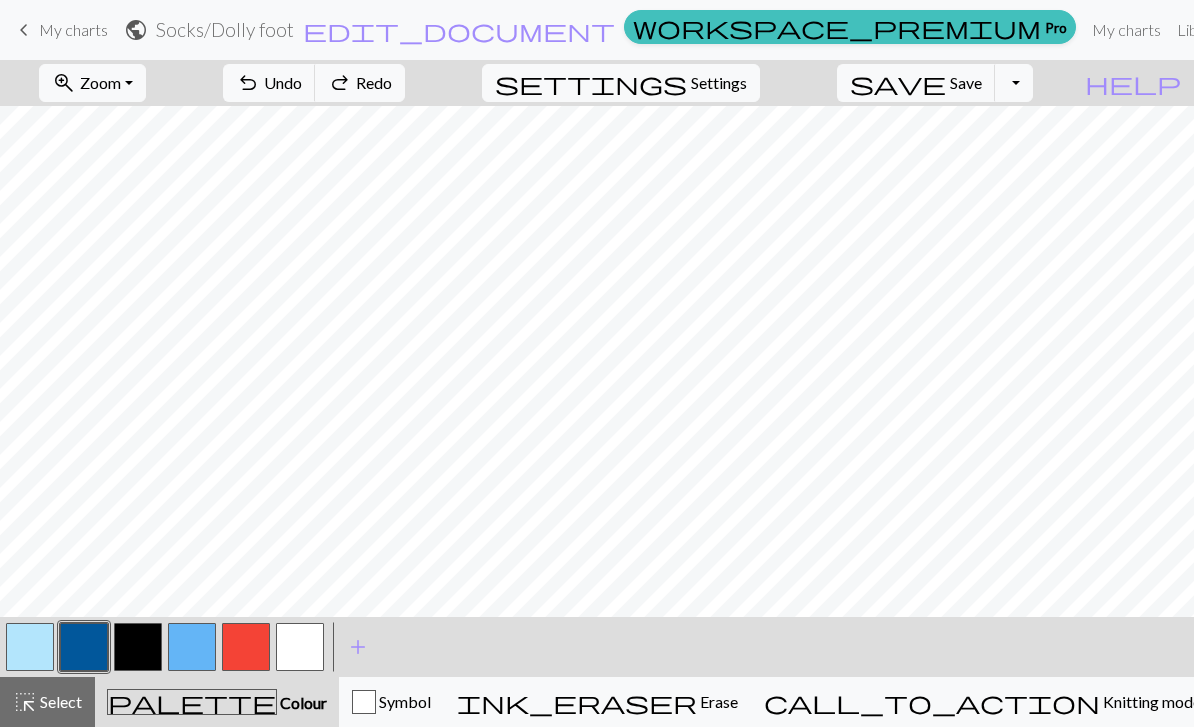 click at bounding box center (30, 647) 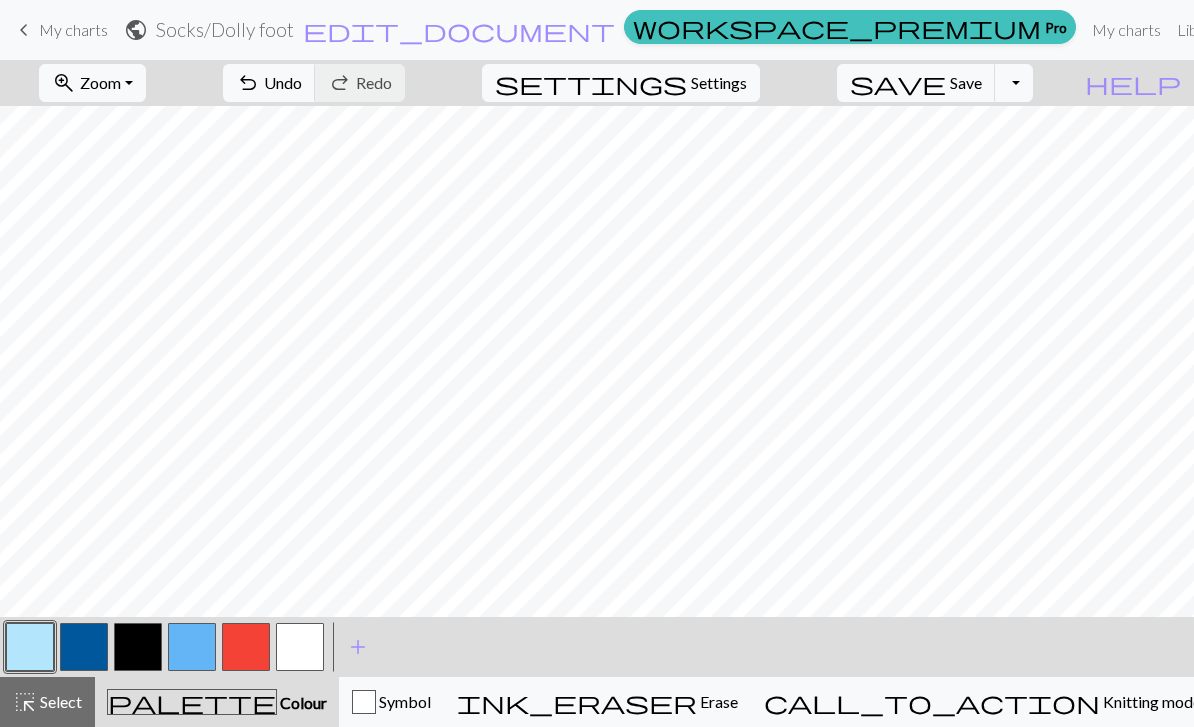 click on "Select" at bounding box center [59, 701] 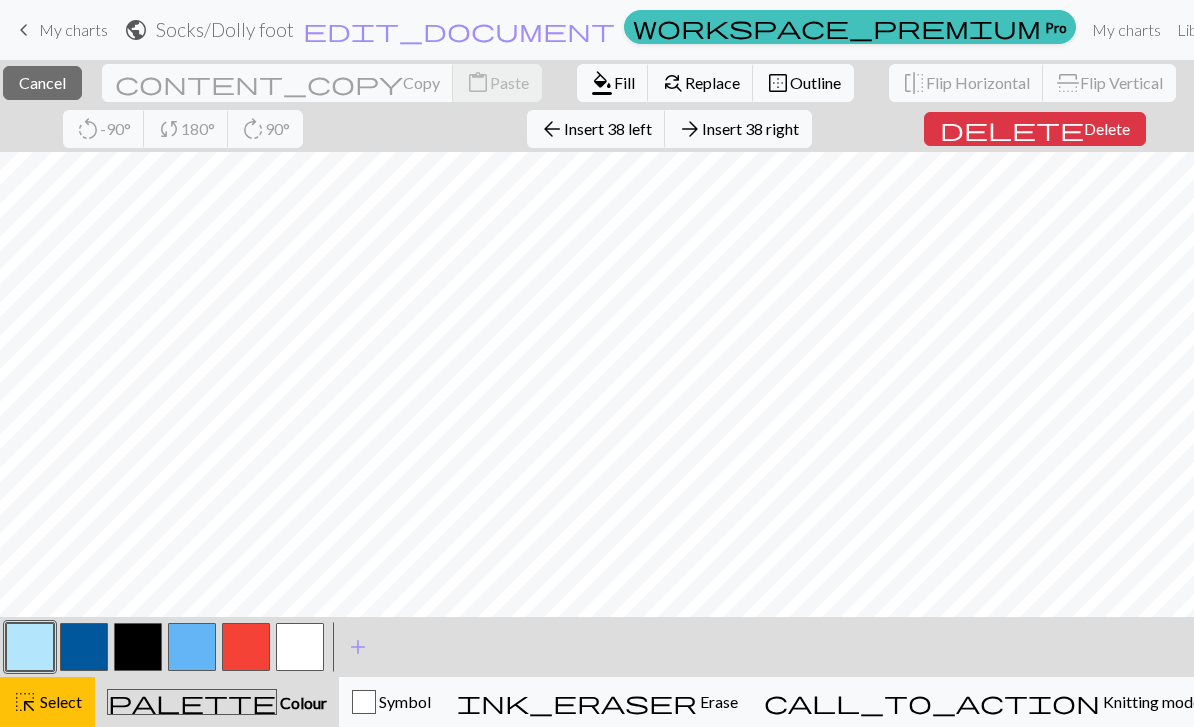 click on "format_color_fill" at bounding box center [602, 83] 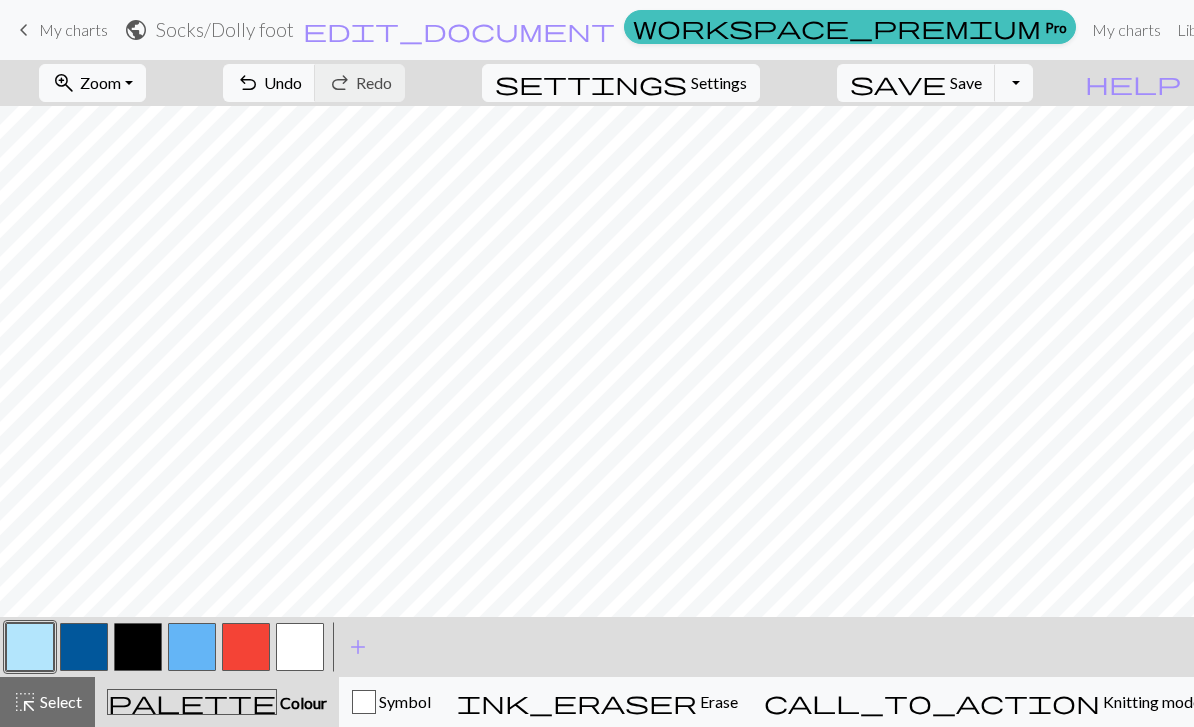 click on "Select" at bounding box center (59, 701) 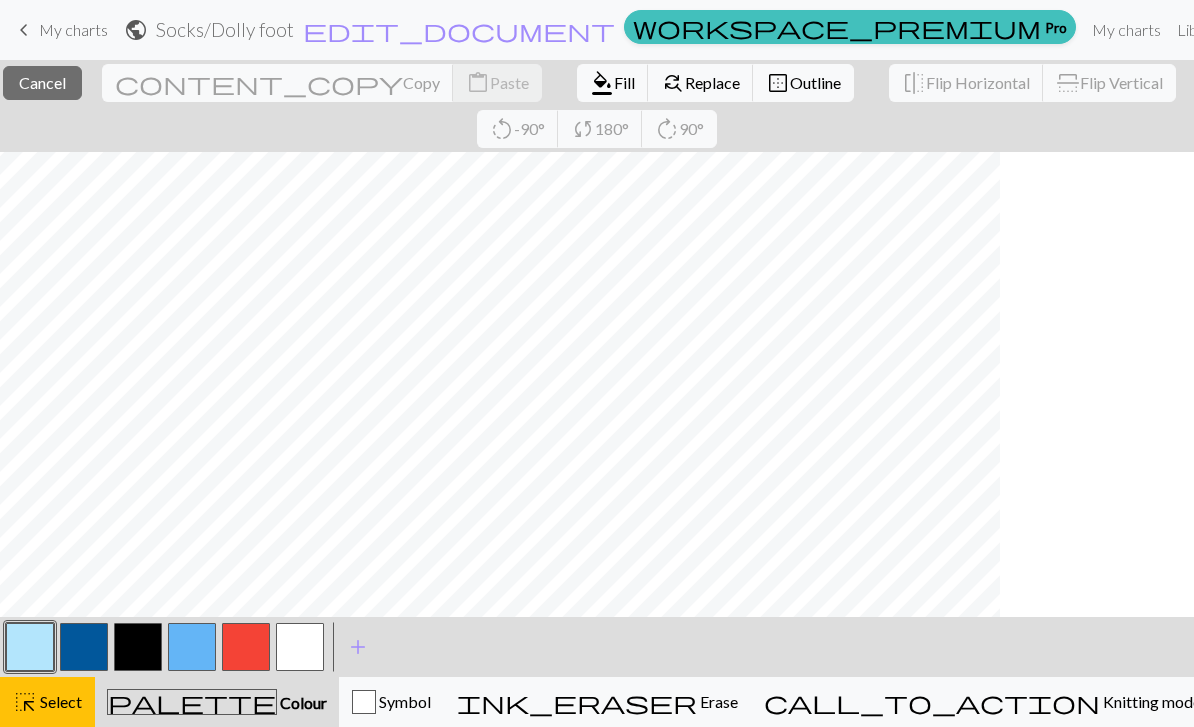 scroll, scrollTop: 0, scrollLeft: 0, axis: both 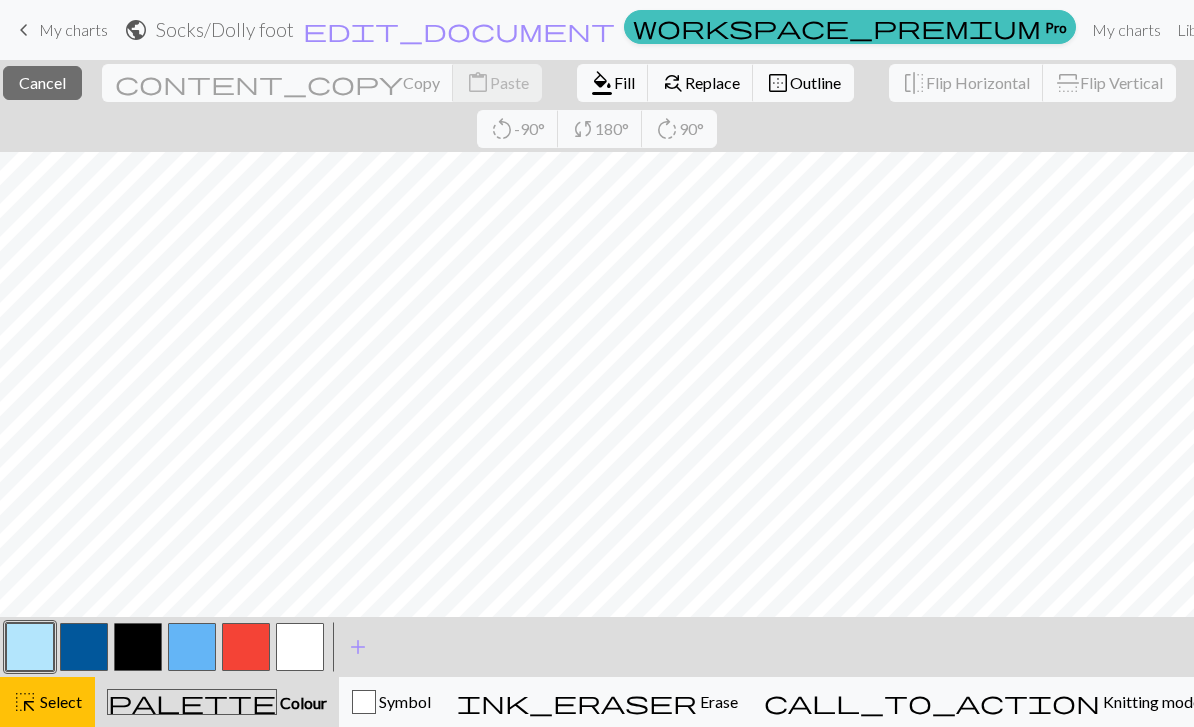 click on "format_color_fill" at bounding box center (602, 83) 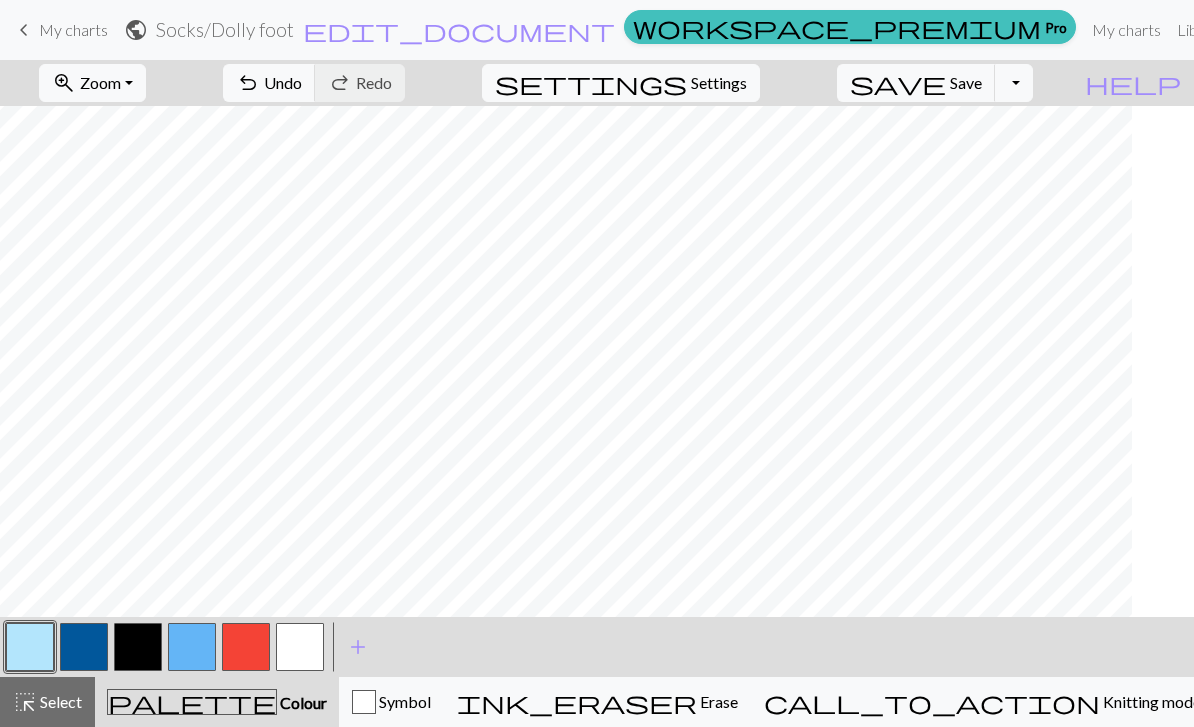 scroll, scrollTop: 86, scrollLeft: 0, axis: vertical 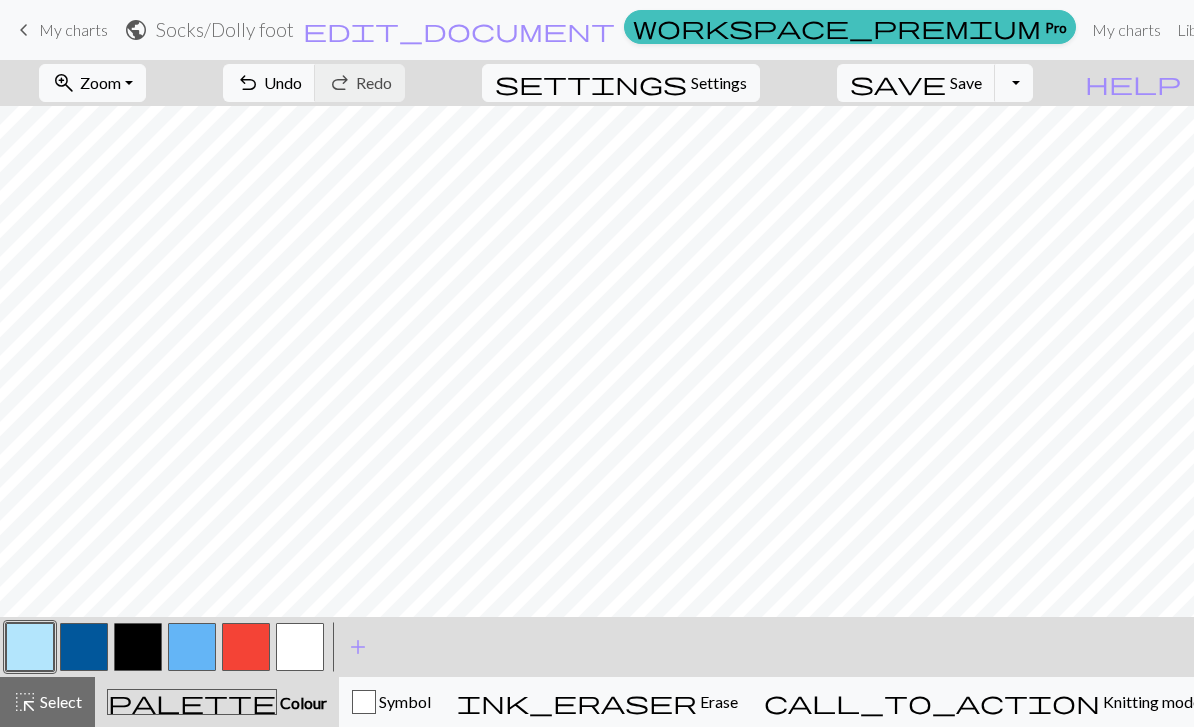 click on "Select" at bounding box center (59, 701) 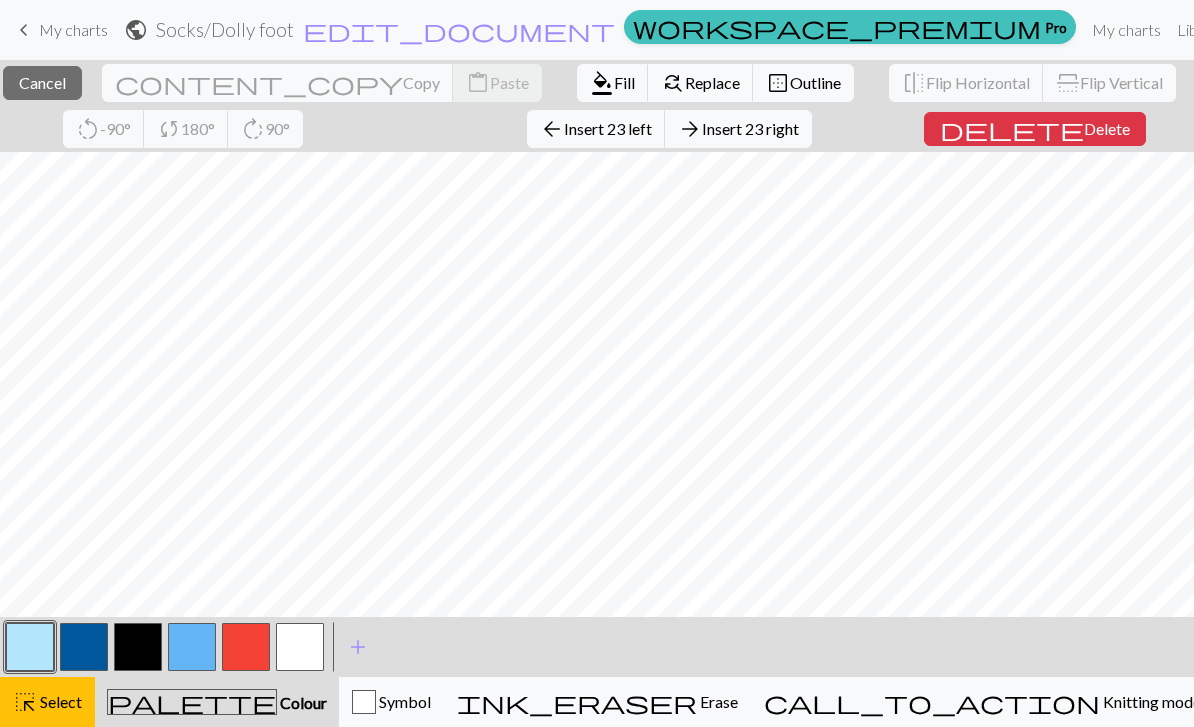 click on "Fill" at bounding box center (624, 82) 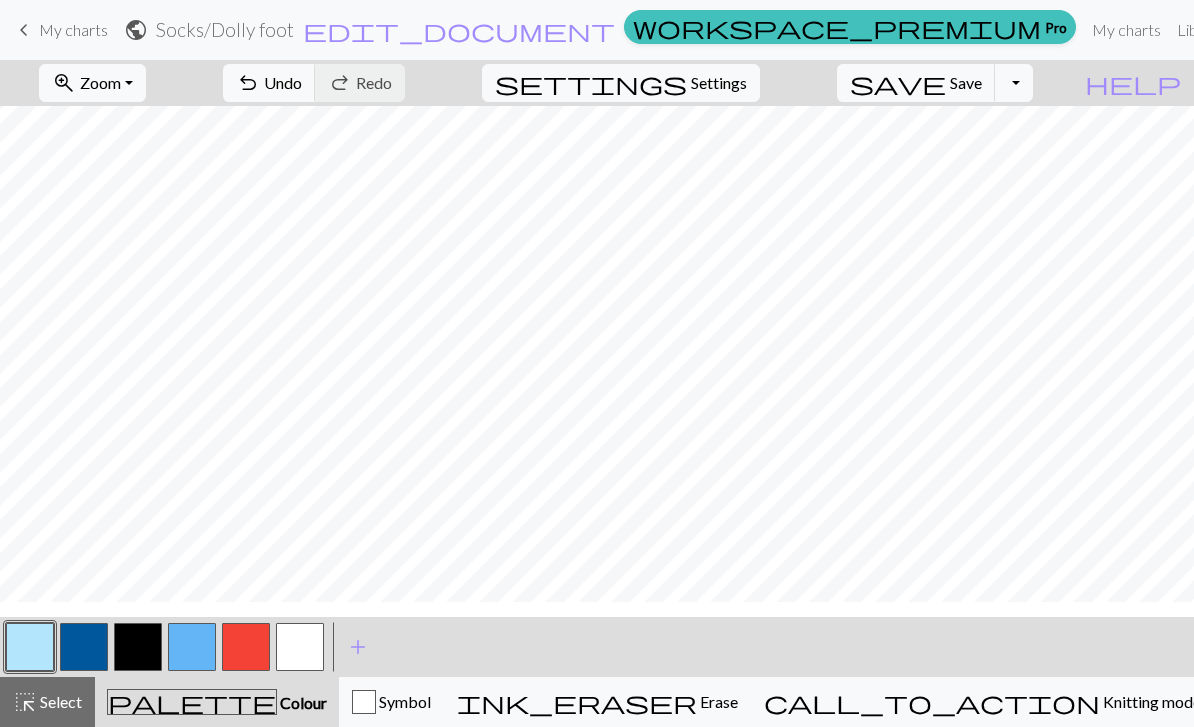 scroll, scrollTop: 56, scrollLeft: 194, axis: both 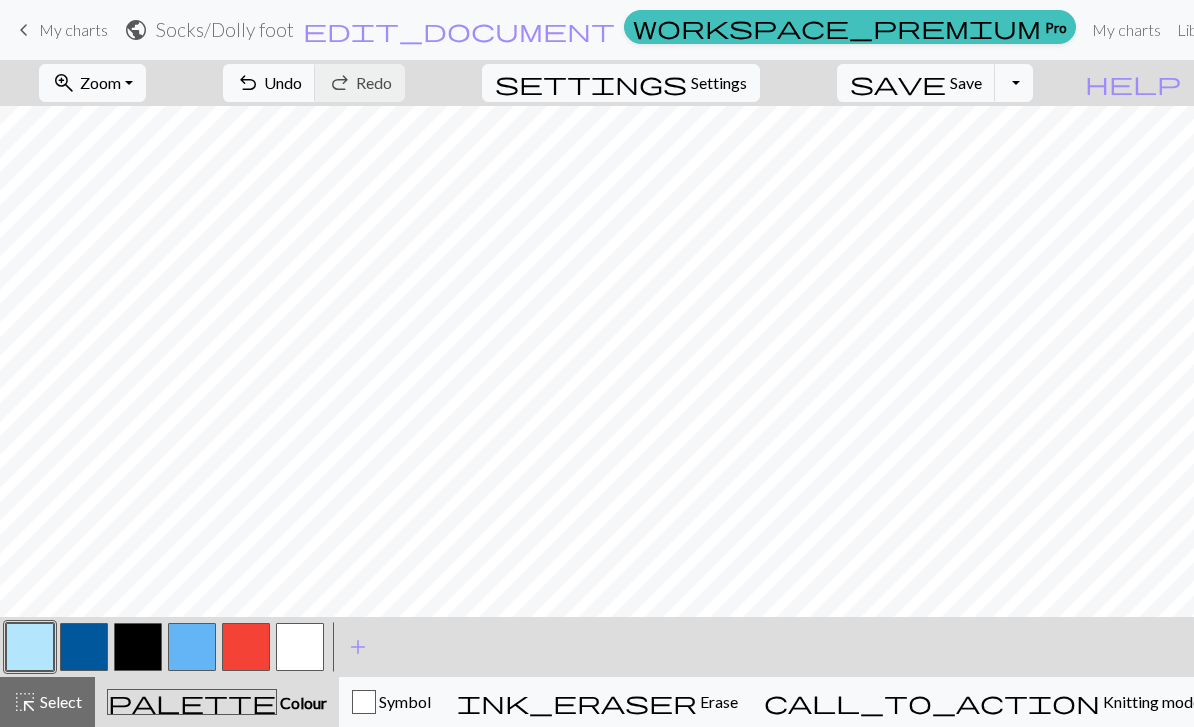 click on "Select" at bounding box center (59, 701) 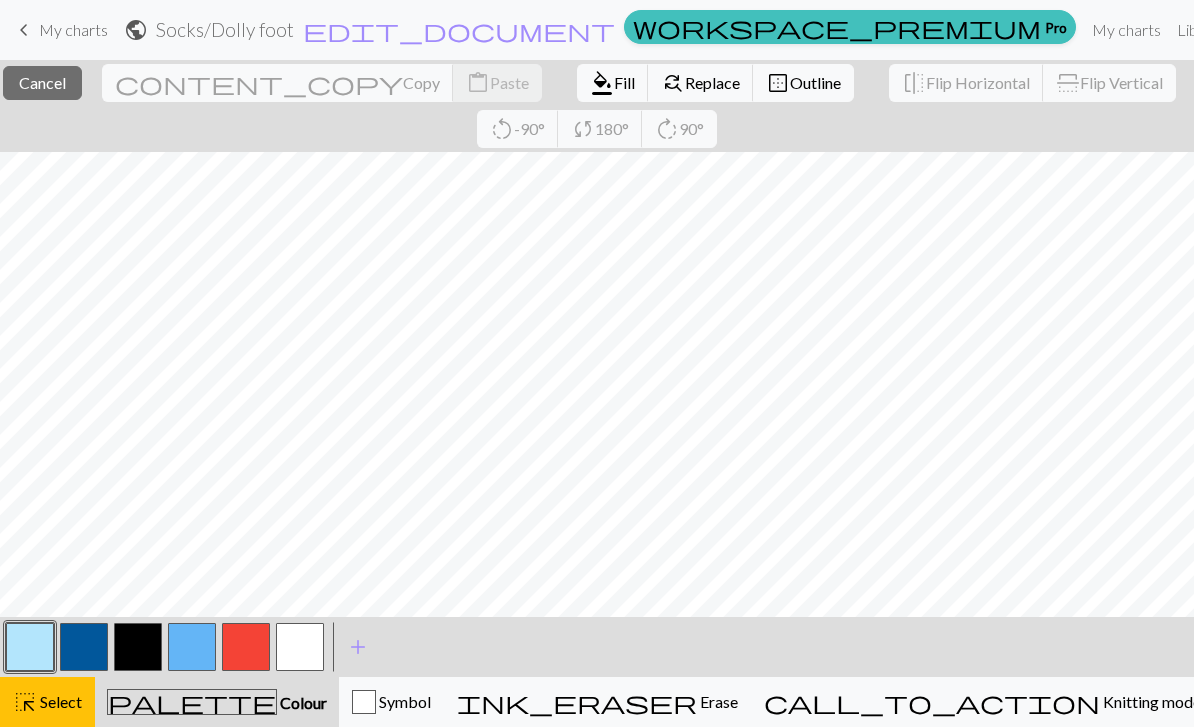click on "Fill" at bounding box center [624, 82] 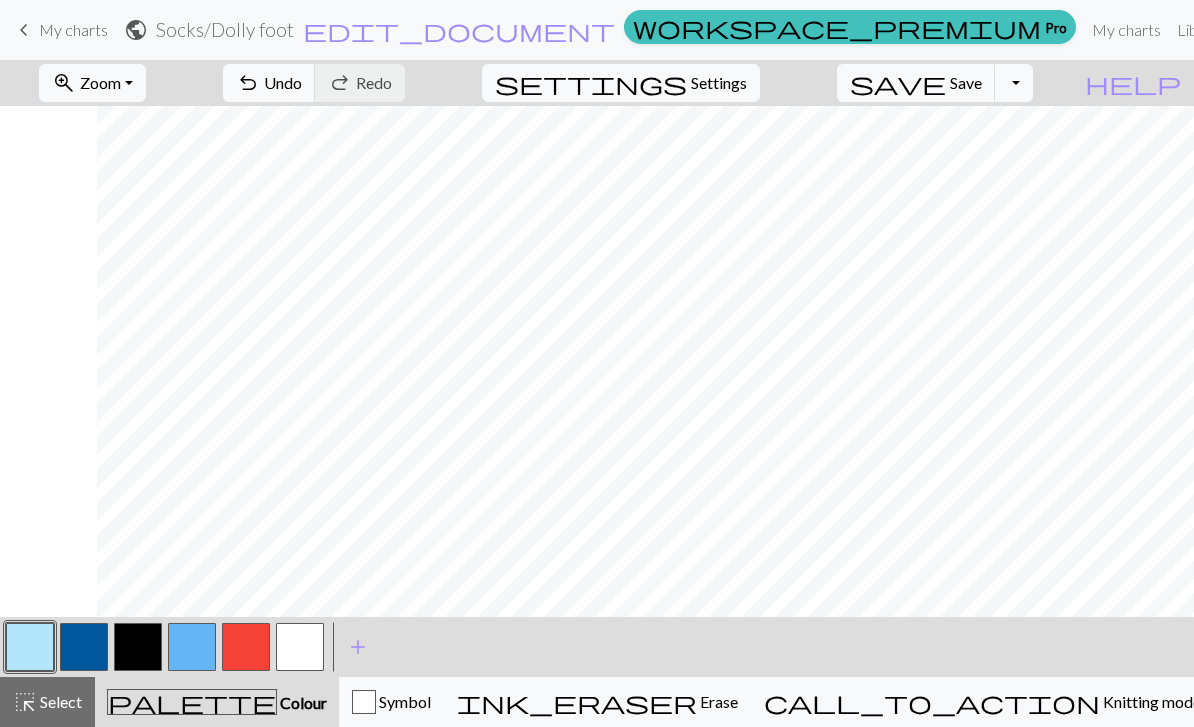 scroll, scrollTop: 86, scrollLeft: 194, axis: both 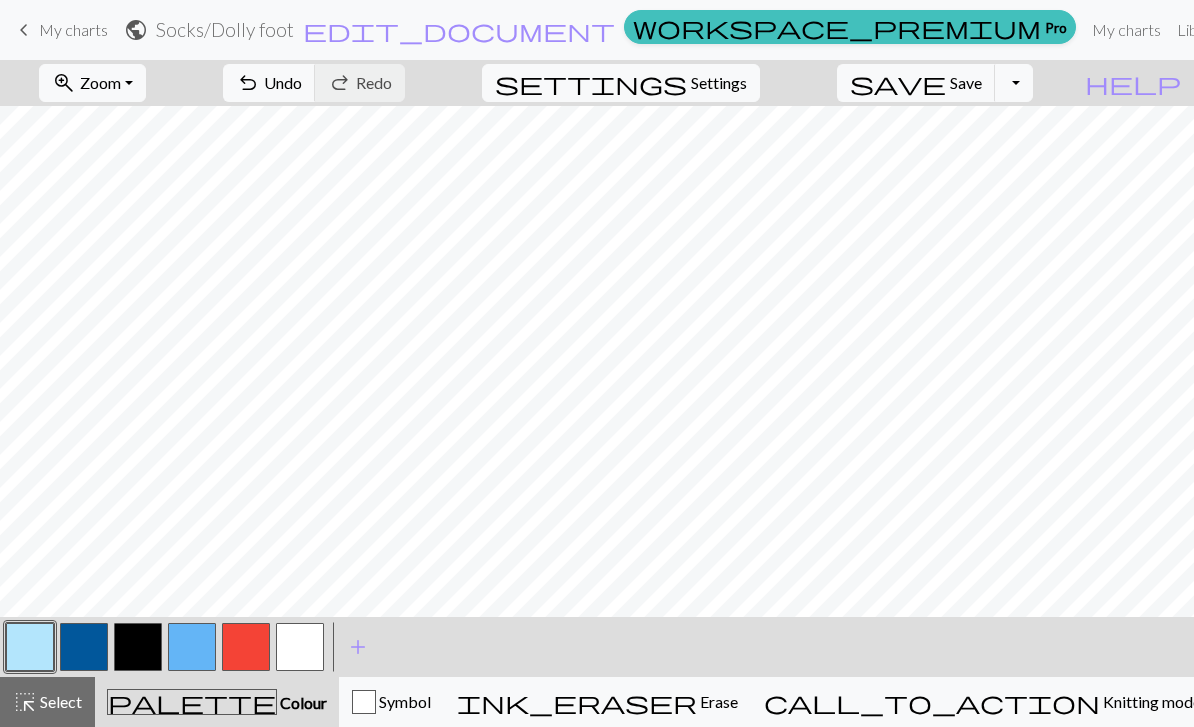 click on "Save" at bounding box center (966, 82) 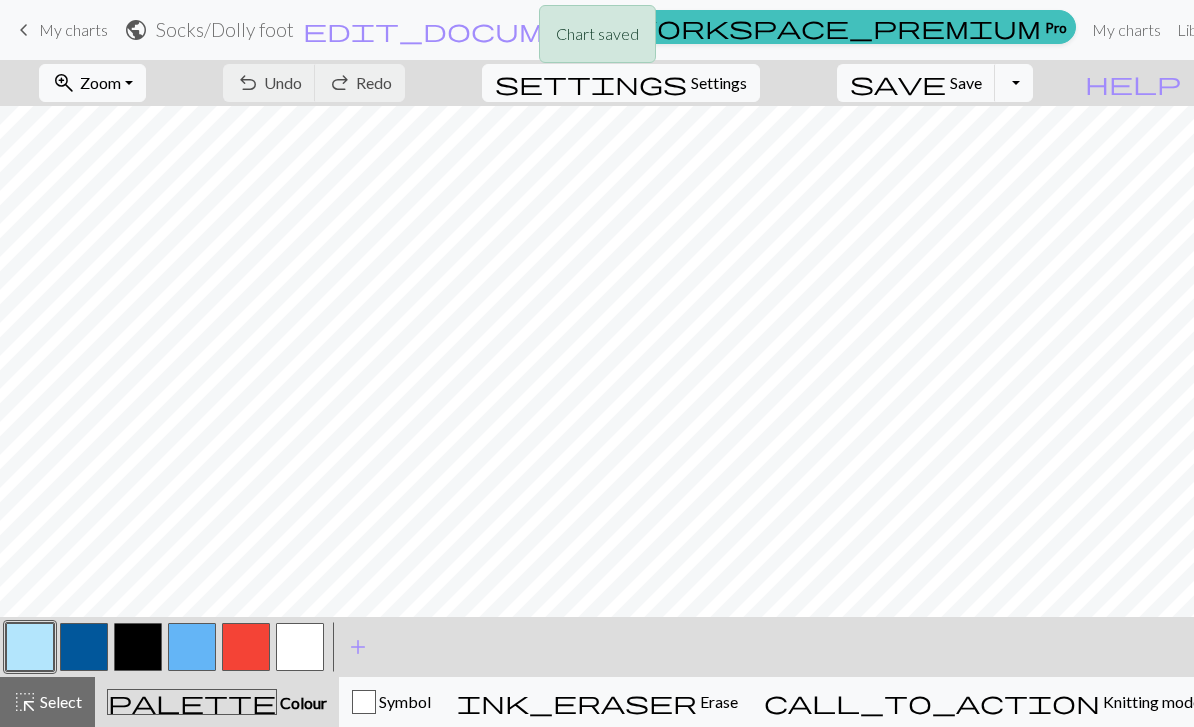 click on "Save" at bounding box center [966, 82] 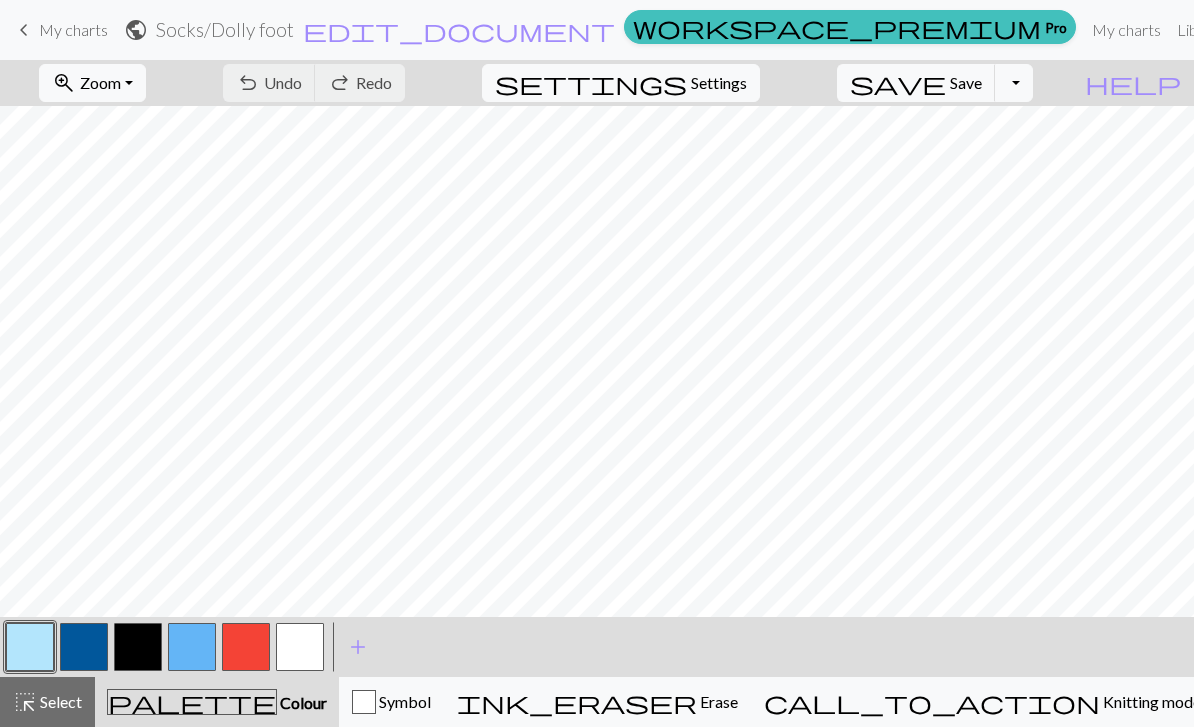 click at bounding box center [84, 647] 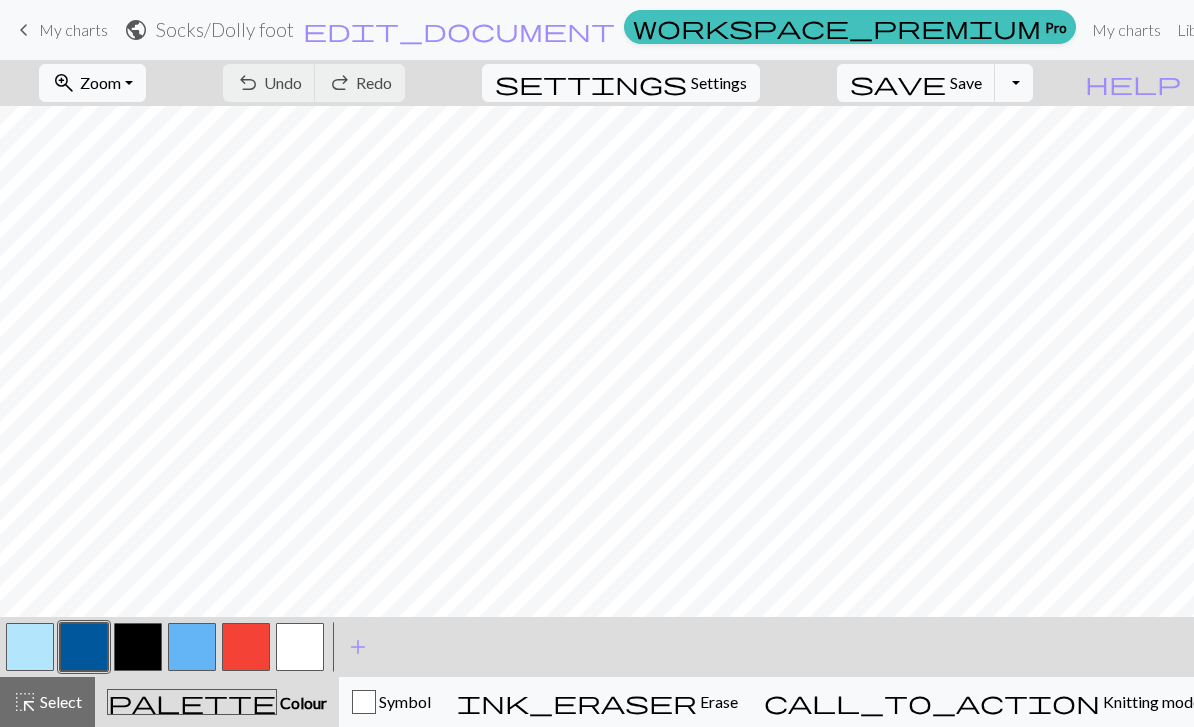 click at bounding box center [84, 647] 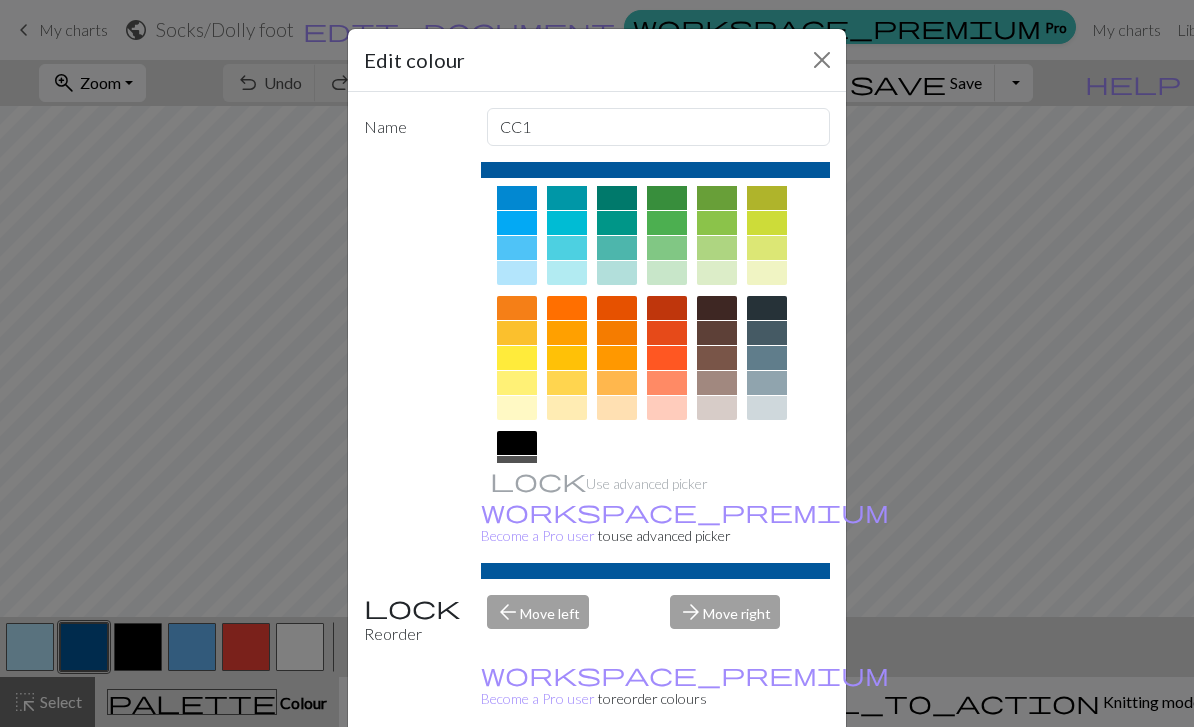 scroll, scrollTop: 177, scrollLeft: 0, axis: vertical 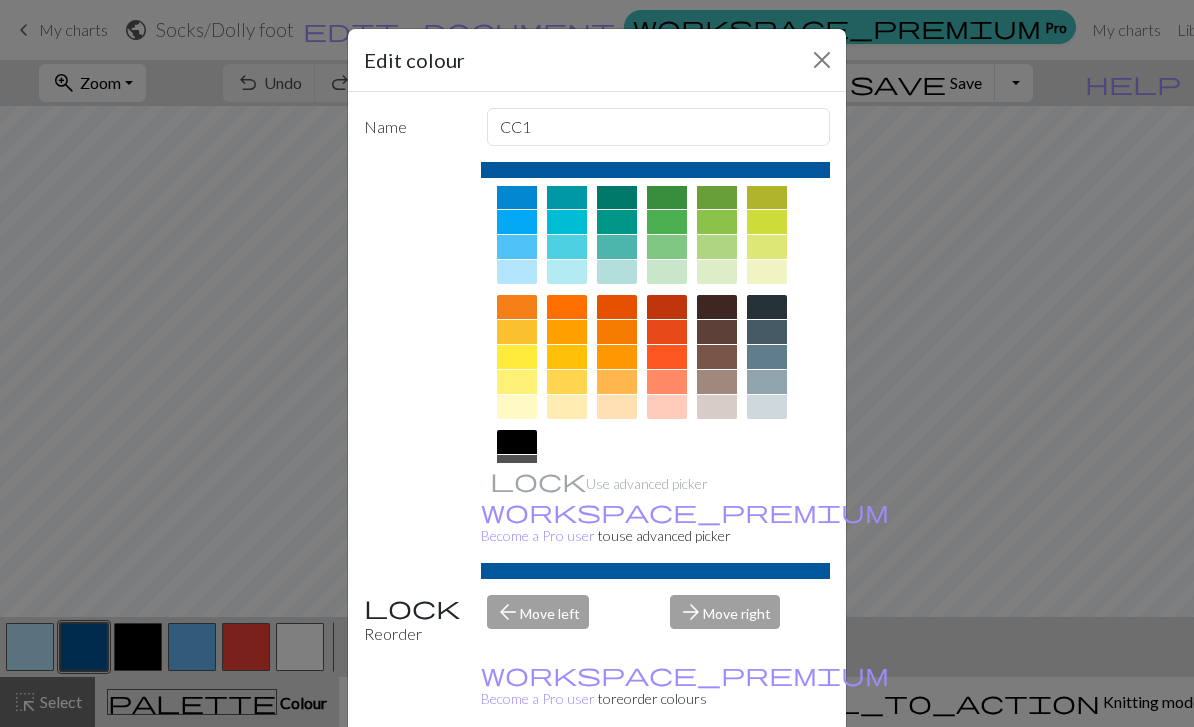 click at bounding box center [517, 332] 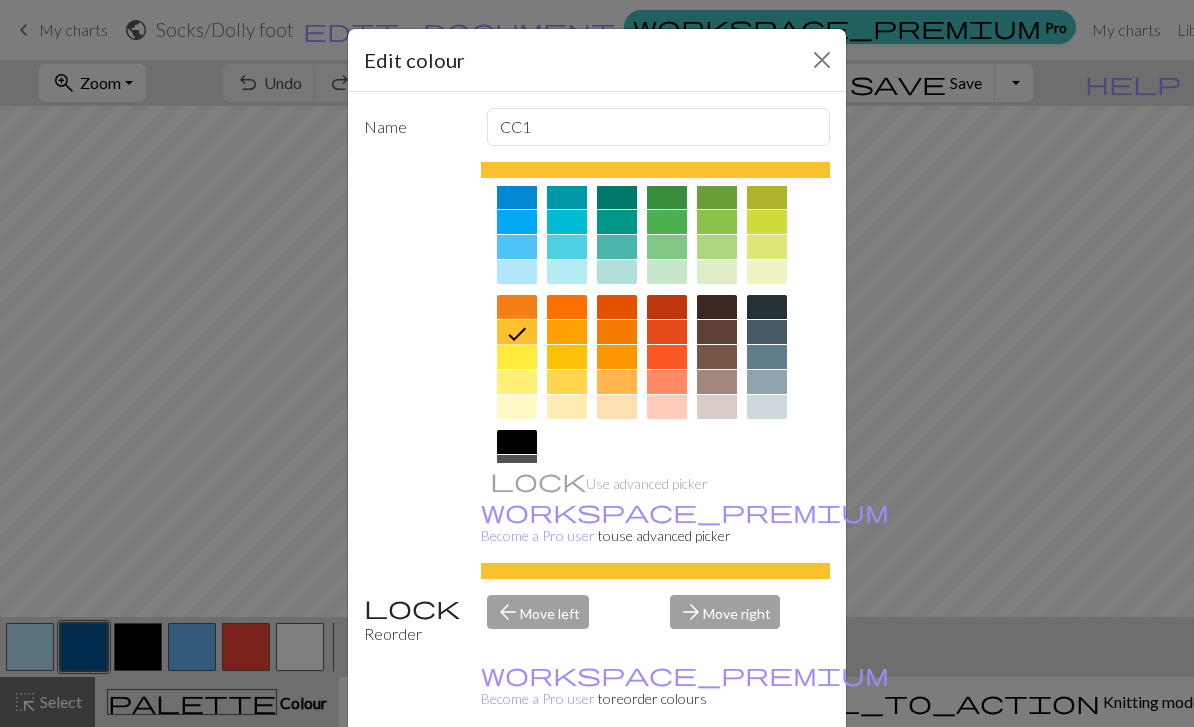 click at bounding box center [517, 307] 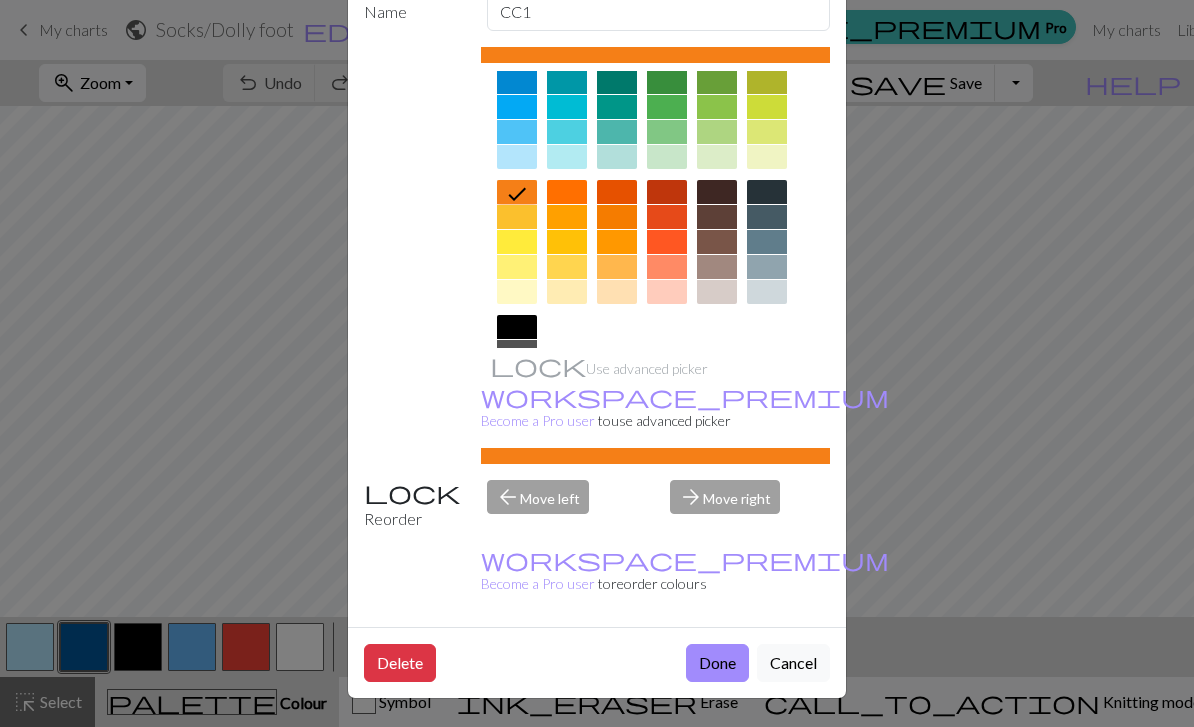 scroll, scrollTop: 114, scrollLeft: 0, axis: vertical 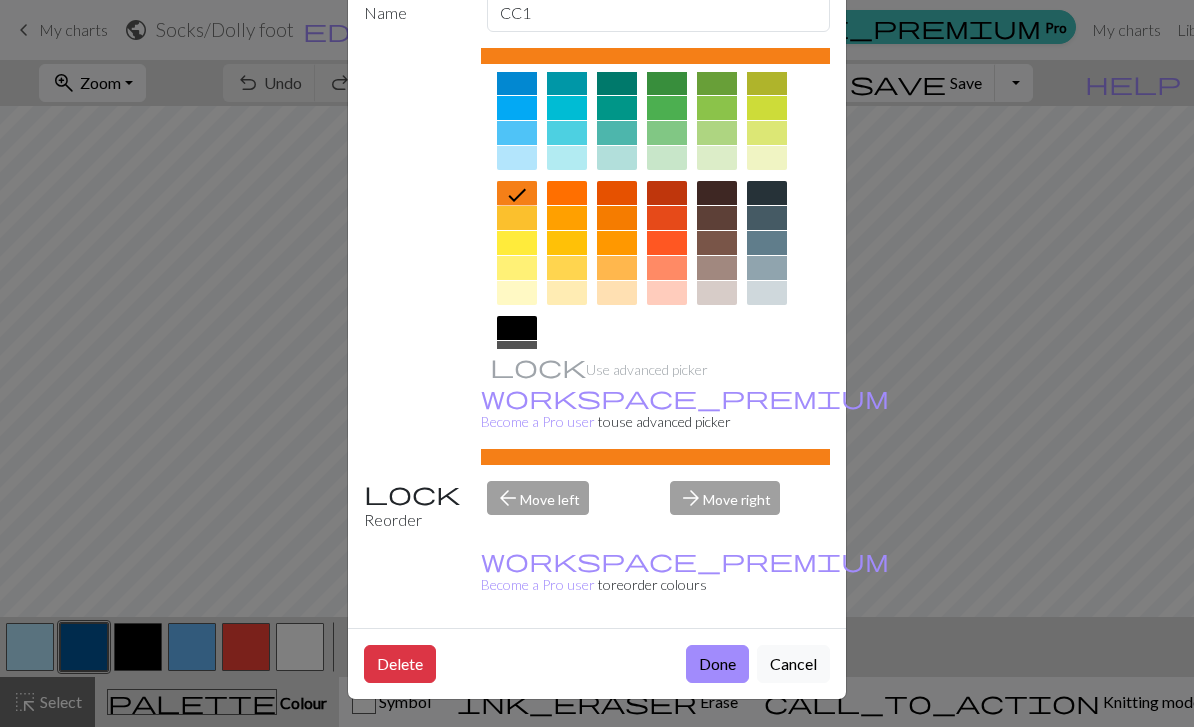 click on "Done" at bounding box center [717, 664] 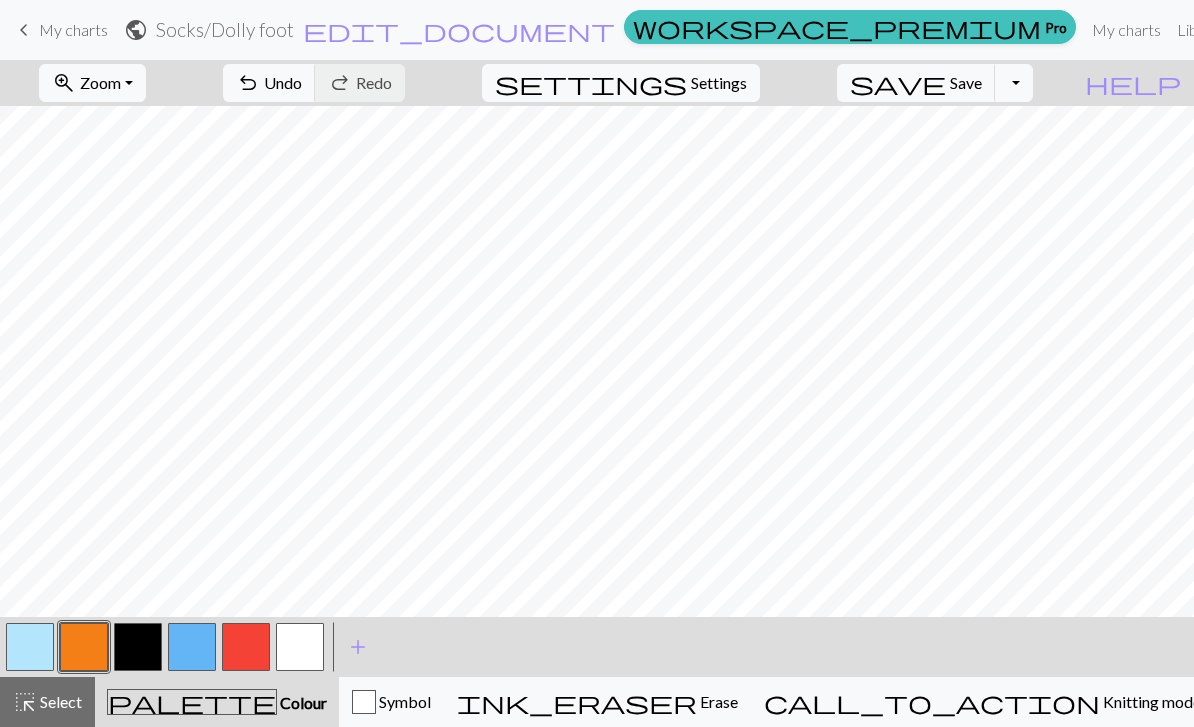 click at bounding box center [138, 647] 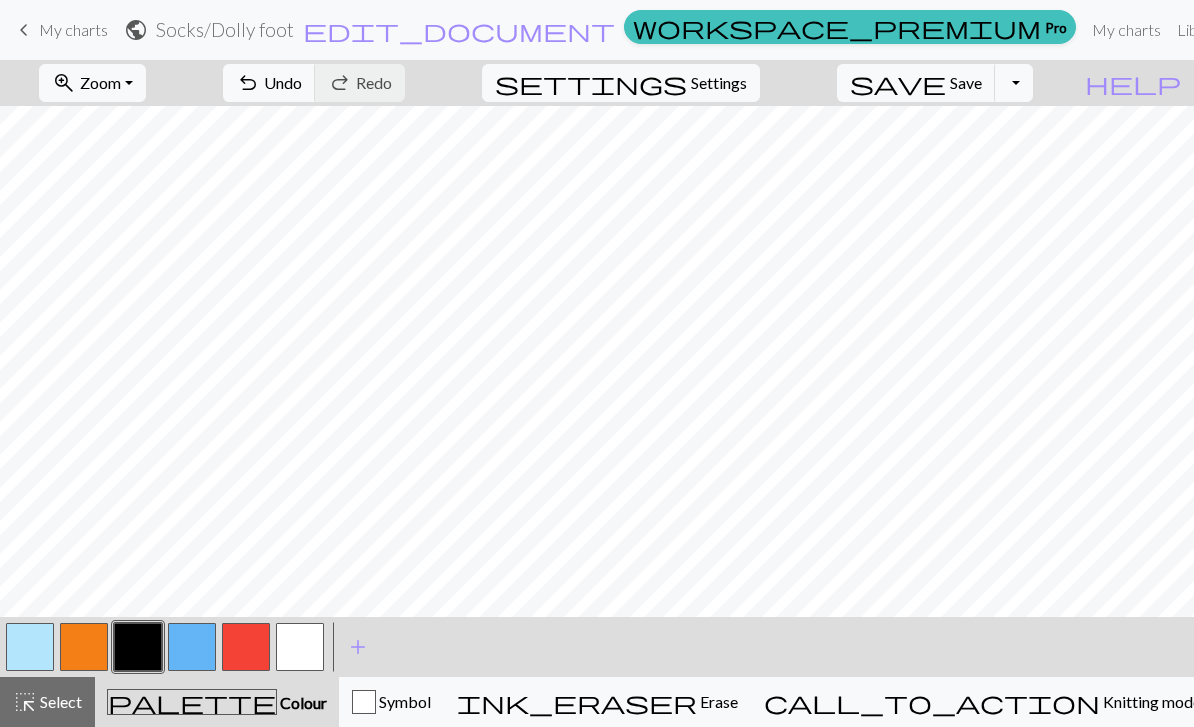 click at bounding box center (138, 647) 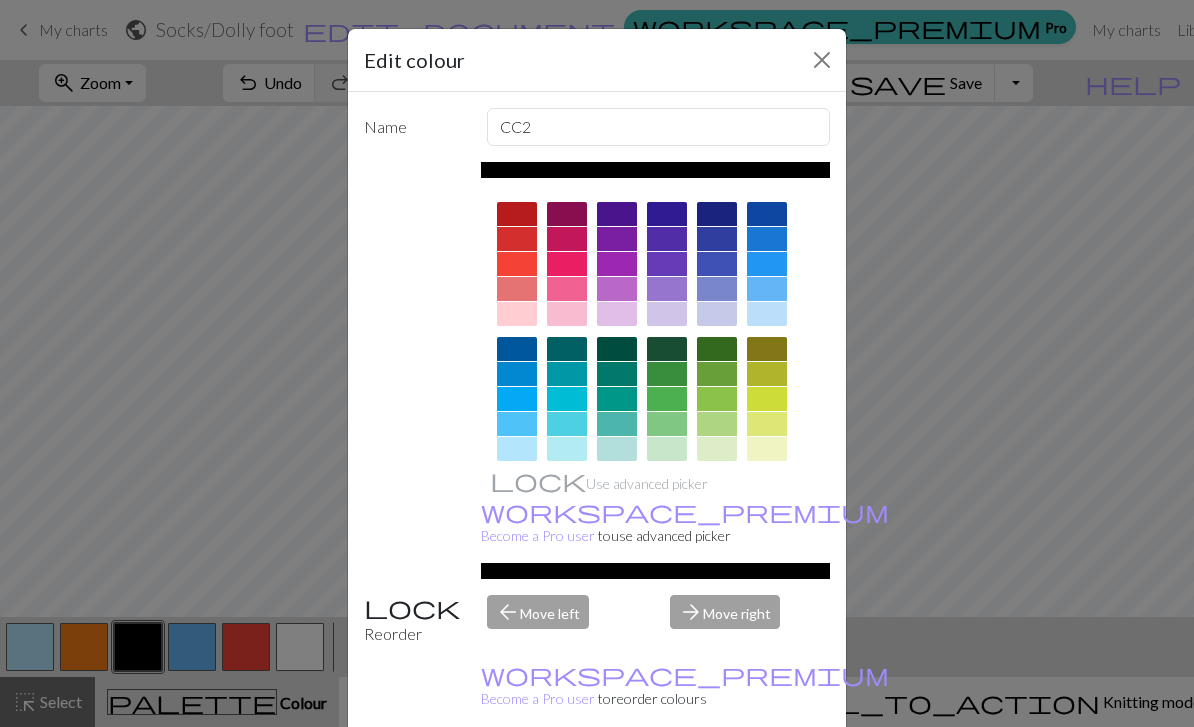 click at bounding box center [517, 509] 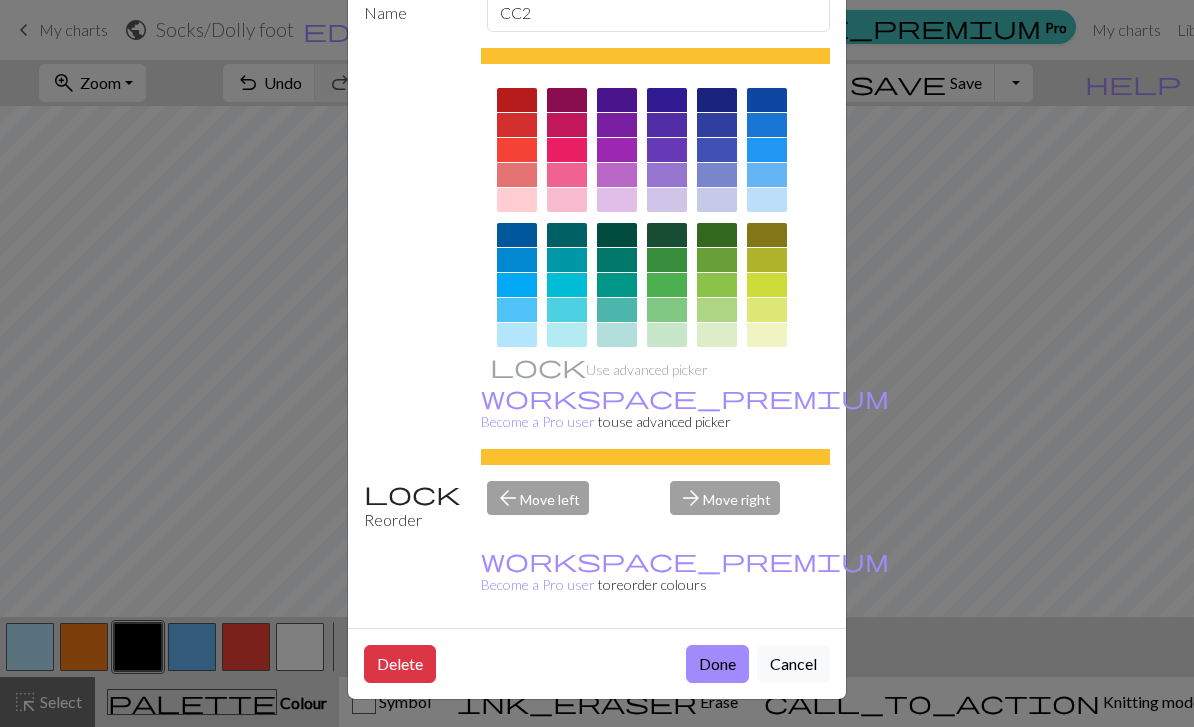 scroll, scrollTop: 114, scrollLeft: 0, axis: vertical 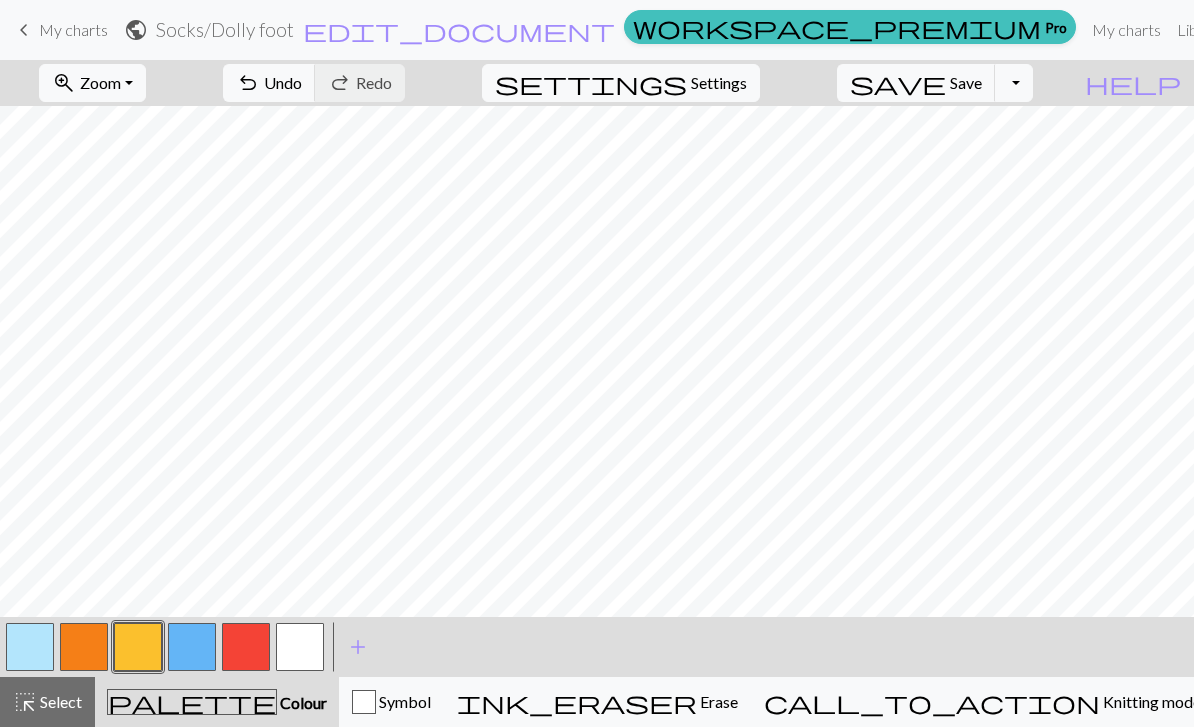 click on "< > add Add a  colour" at bounding box center (597, 647) 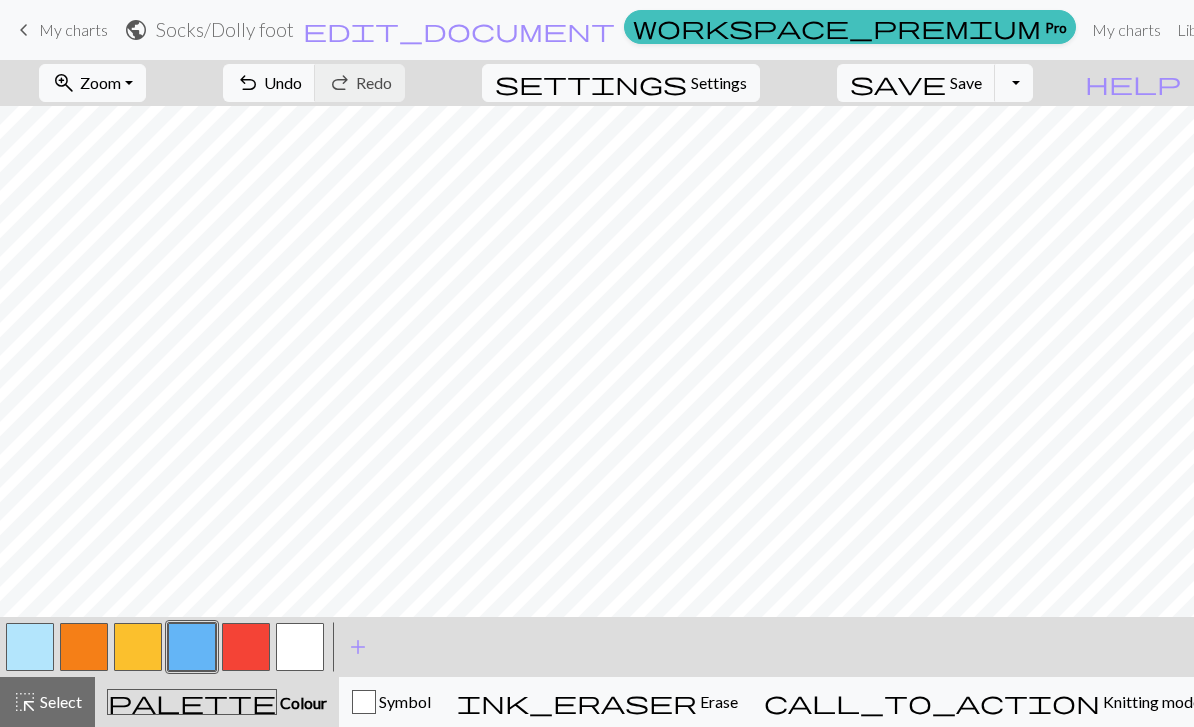 click at bounding box center [192, 647] 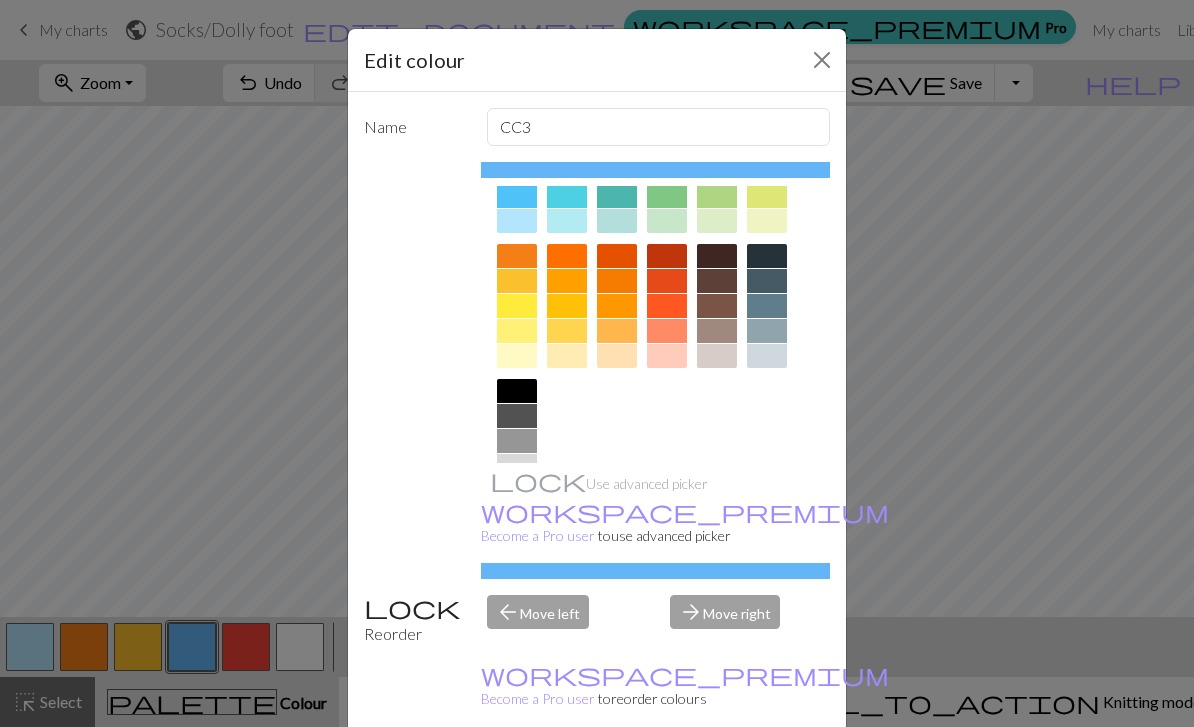 scroll, scrollTop: 227, scrollLeft: 0, axis: vertical 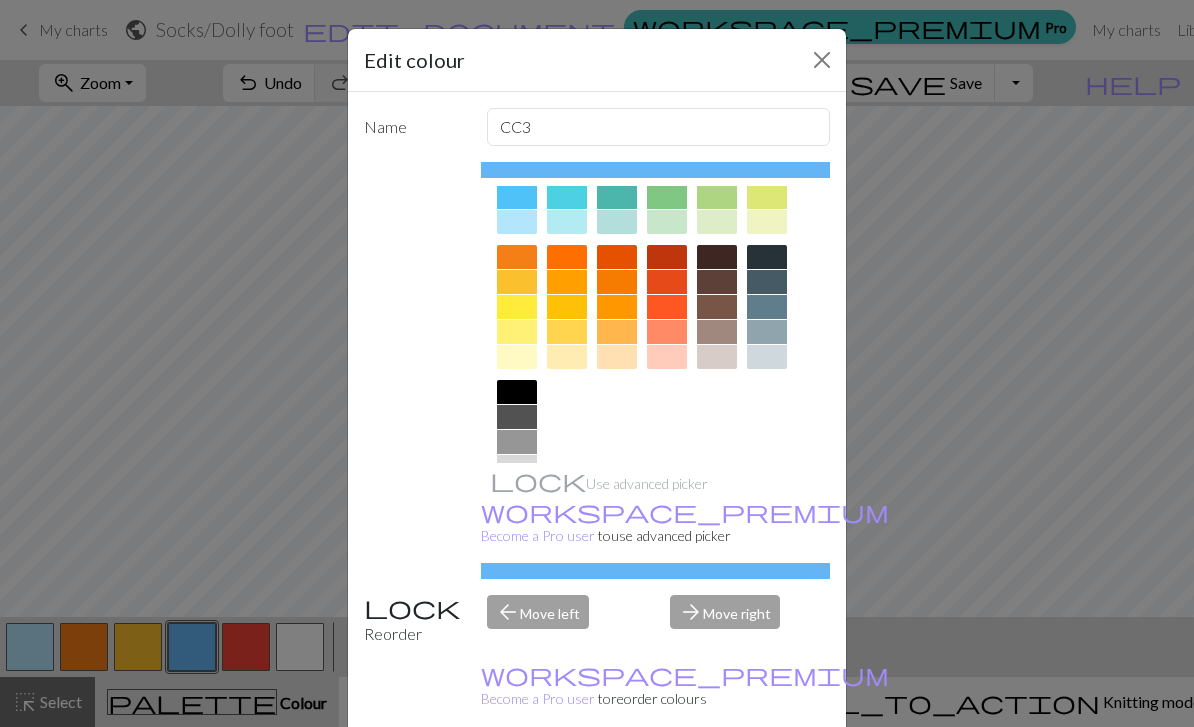 click at bounding box center [517, 307] 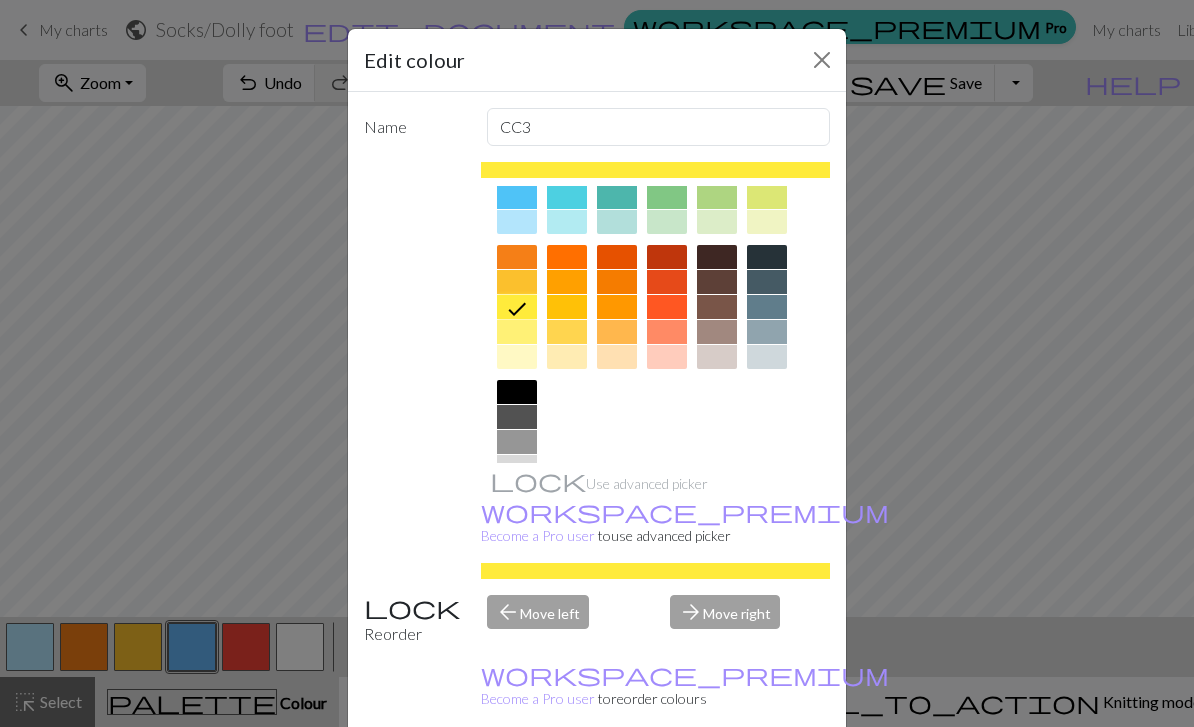 click at bounding box center (517, 357) 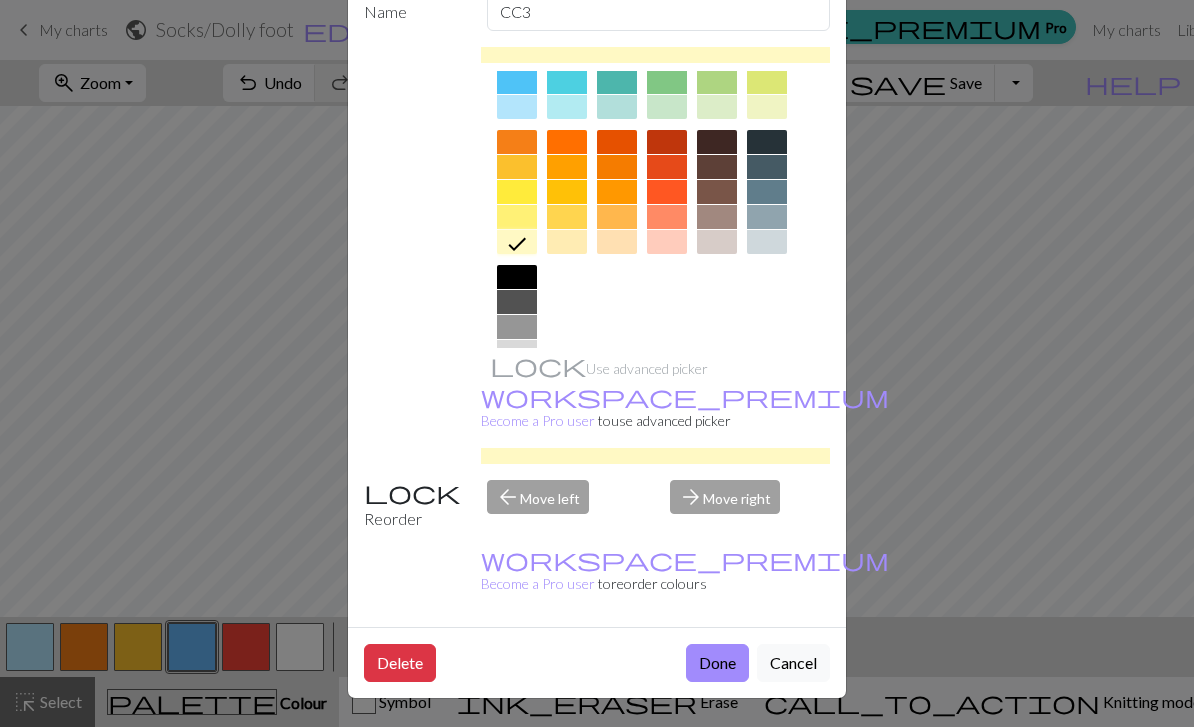 scroll, scrollTop: 114, scrollLeft: 0, axis: vertical 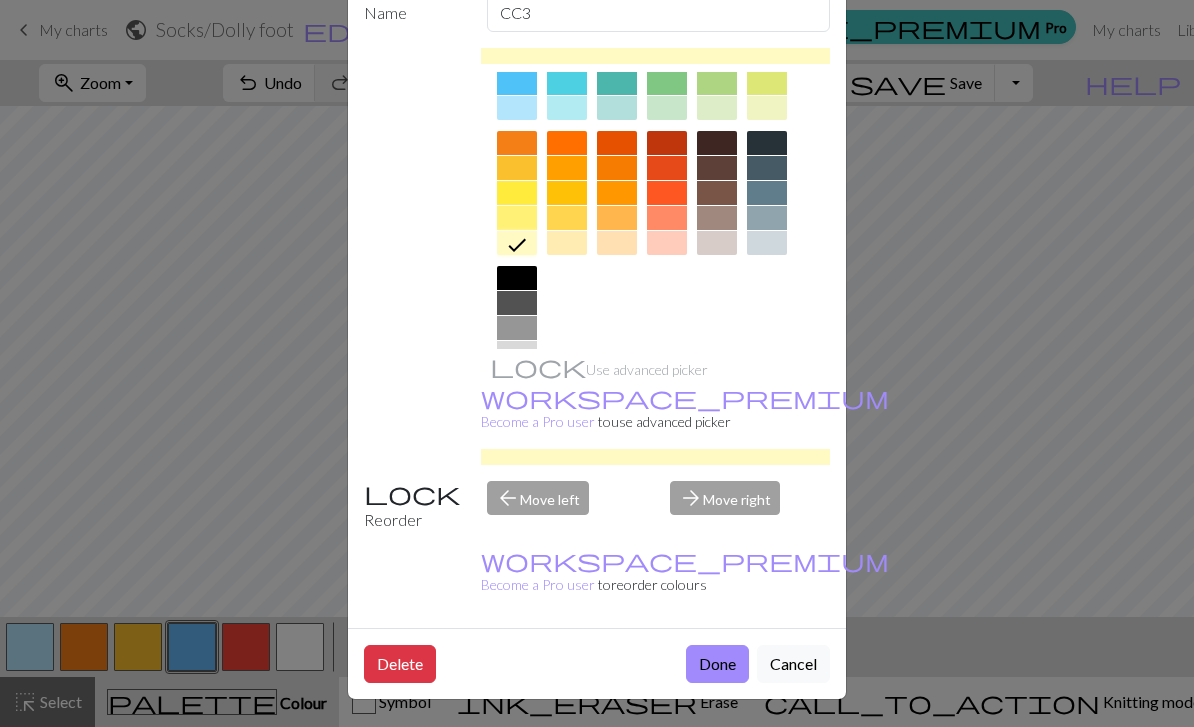 click on "Done" at bounding box center (717, 664) 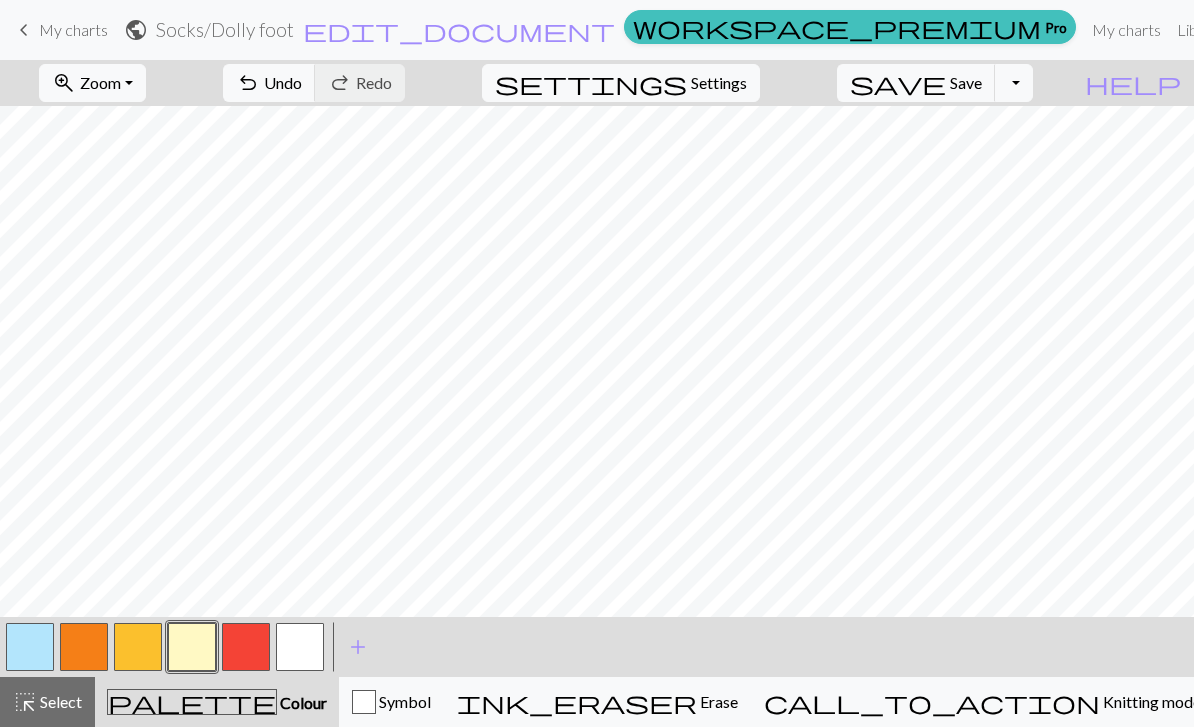 click at bounding box center [246, 647] 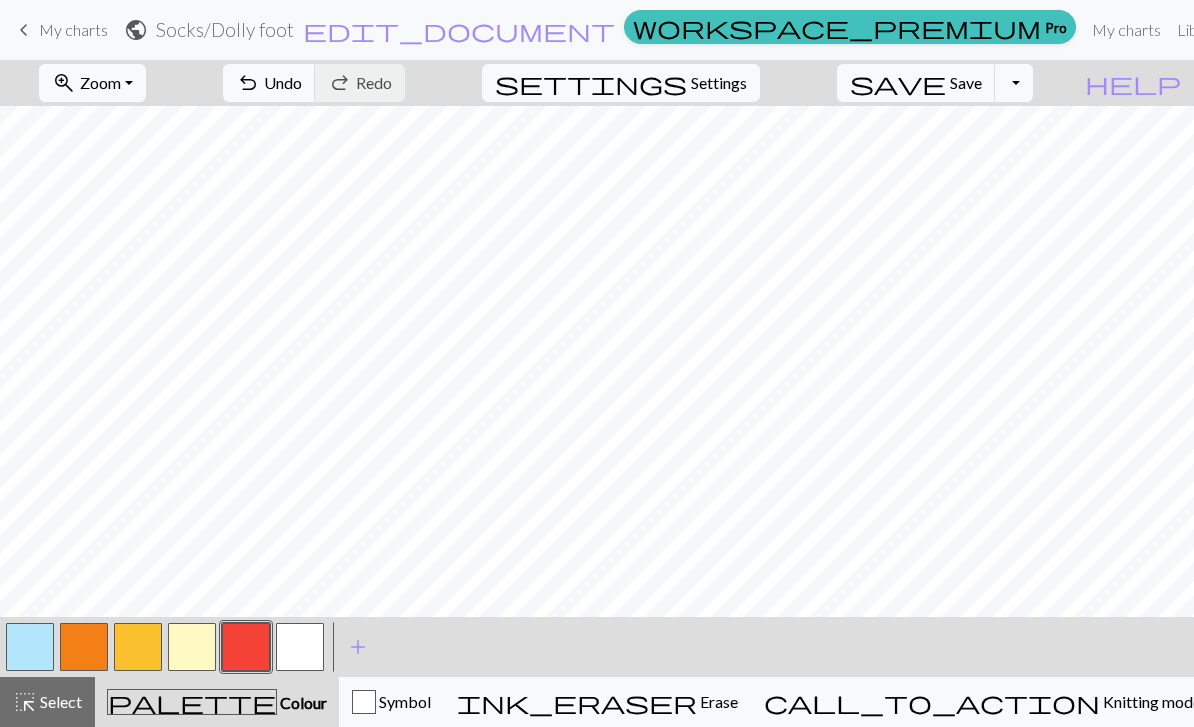 click at bounding box center (30, 647) 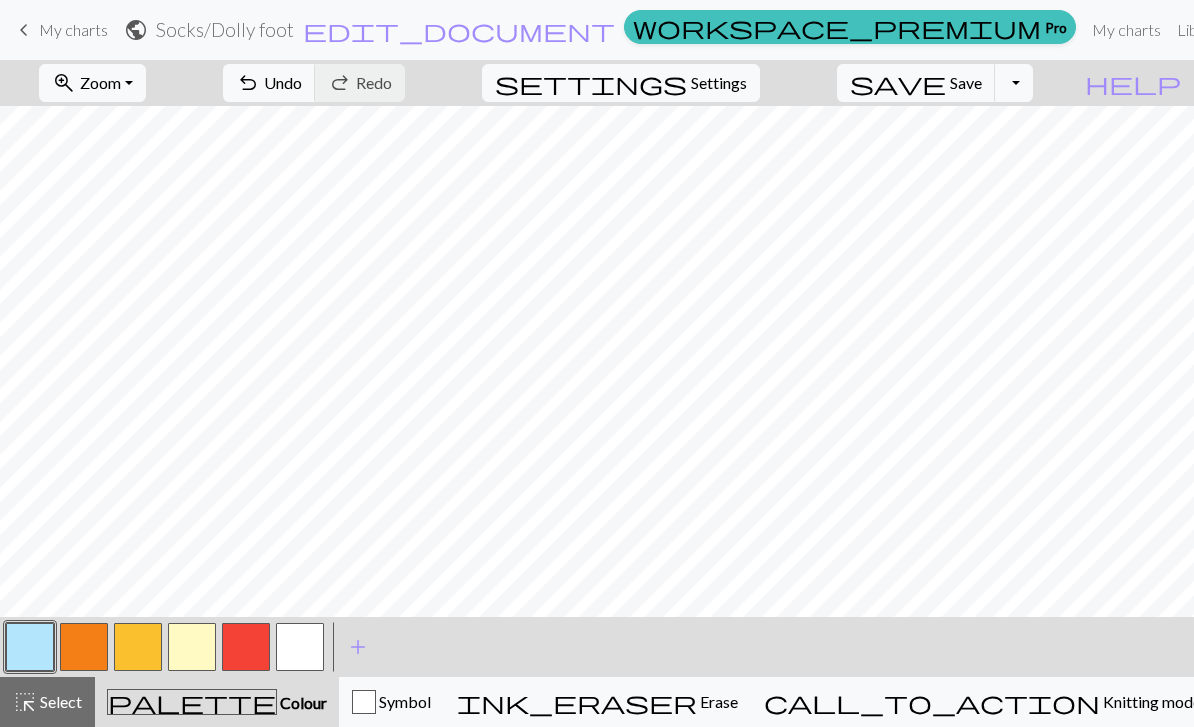 click at bounding box center (30, 647) 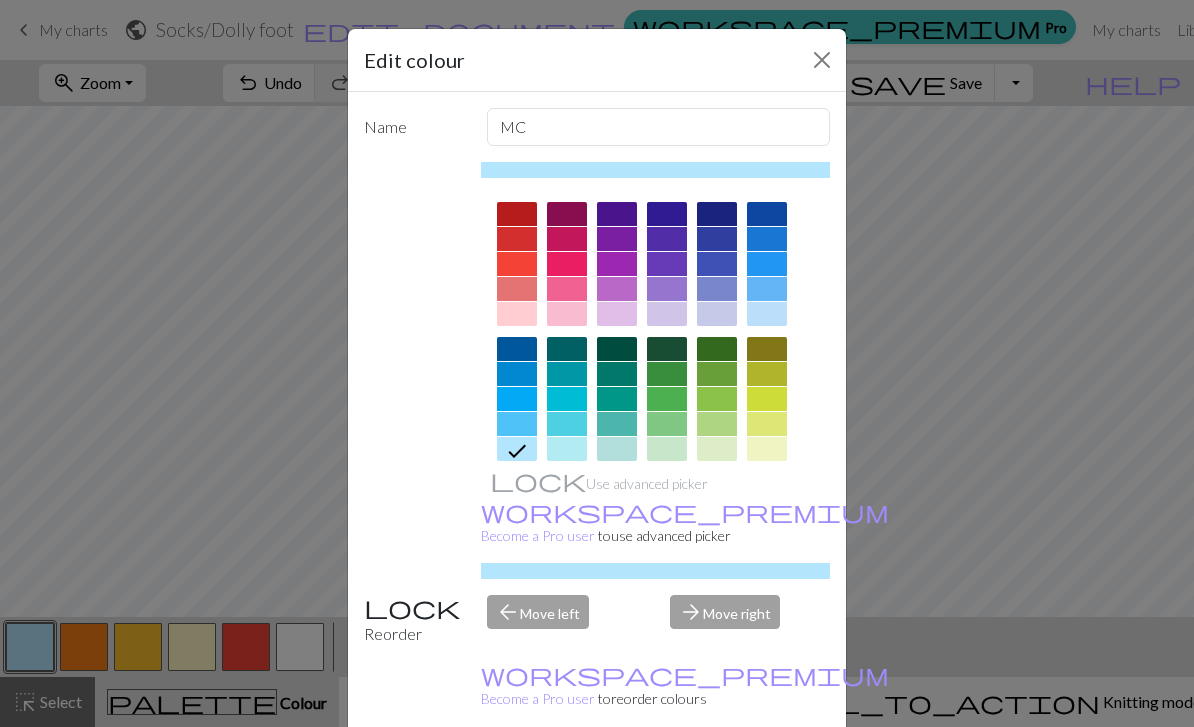click at bounding box center [617, 399] 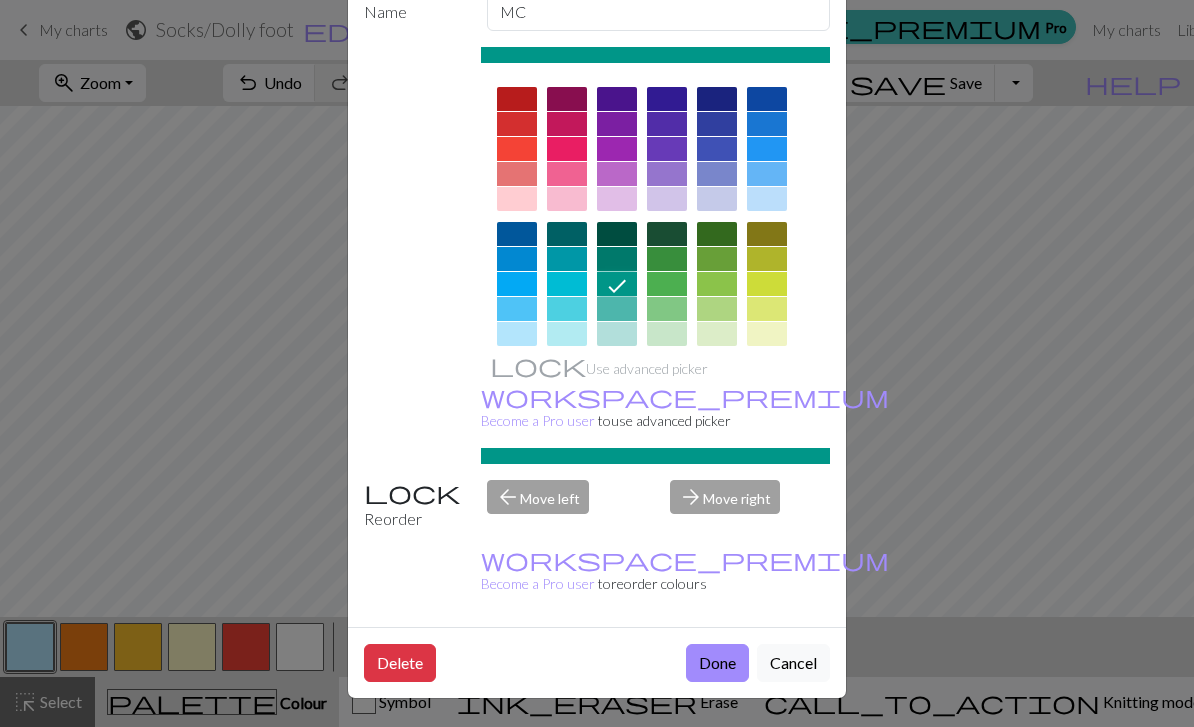 scroll, scrollTop: 114, scrollLeft: 0, axis: vertical 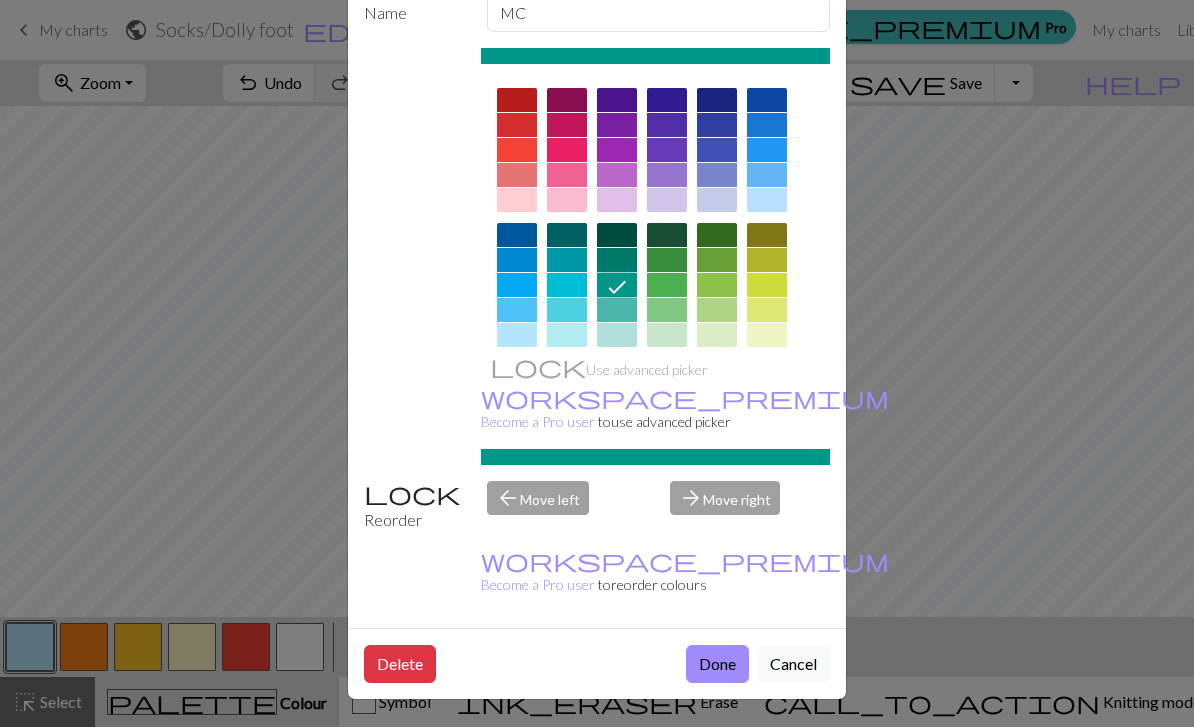 click on "Done" at bounding box center [717, 664] 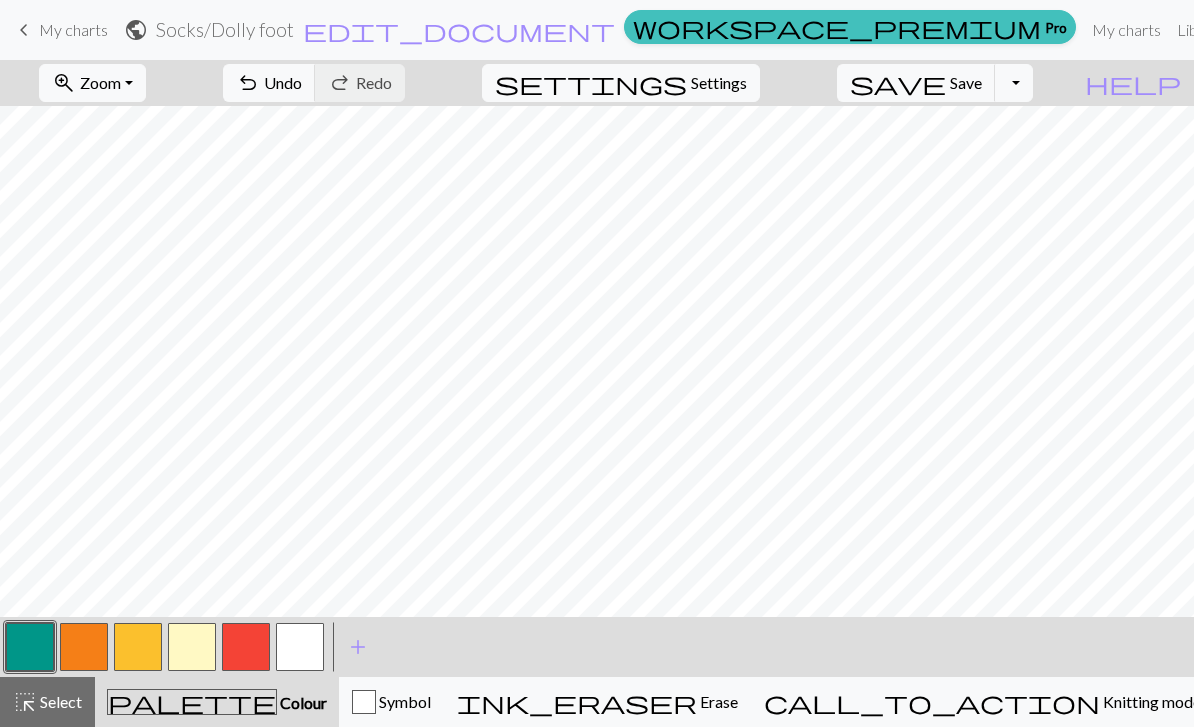 click at bounding box center (300, 647) 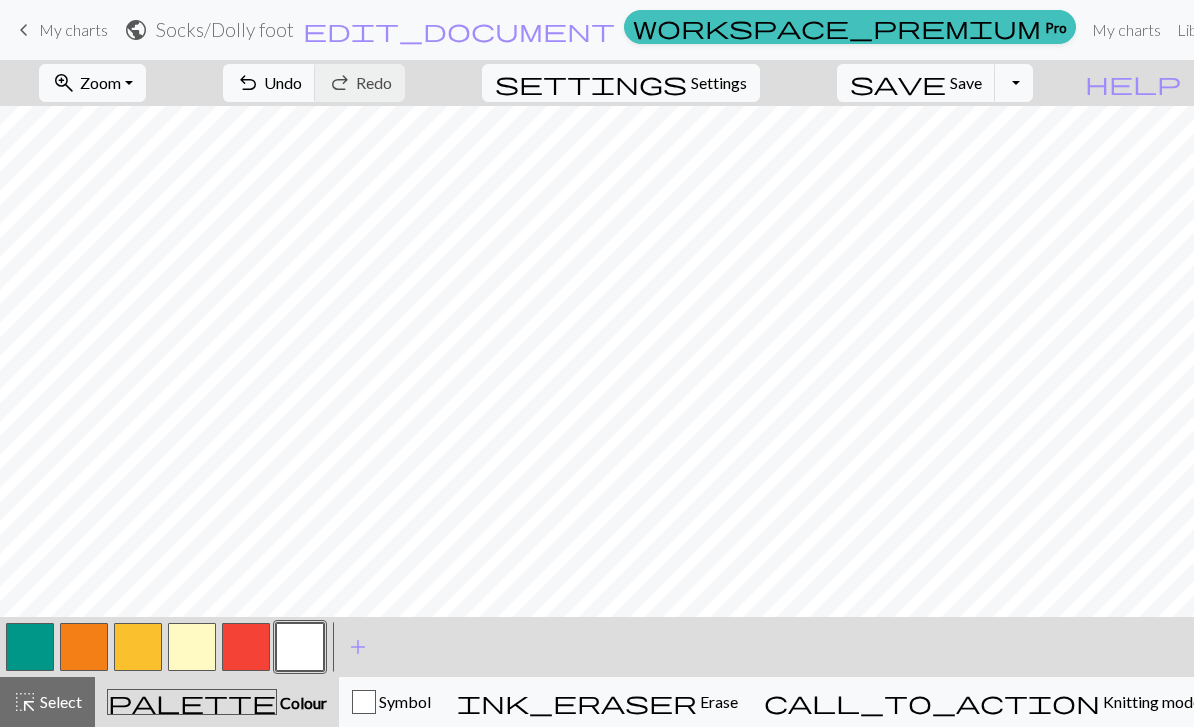 click at bounding box center (300, 647) 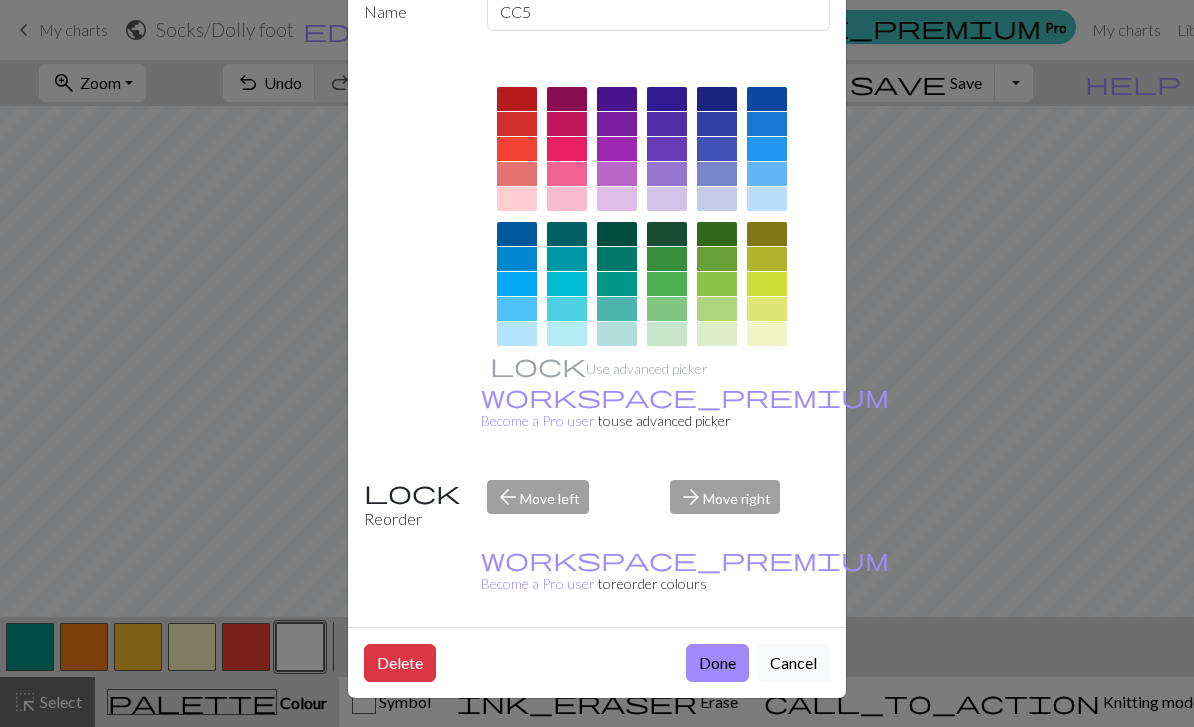 scroll, scrollTop: 114, scrollLeft: 0, axis: vertical 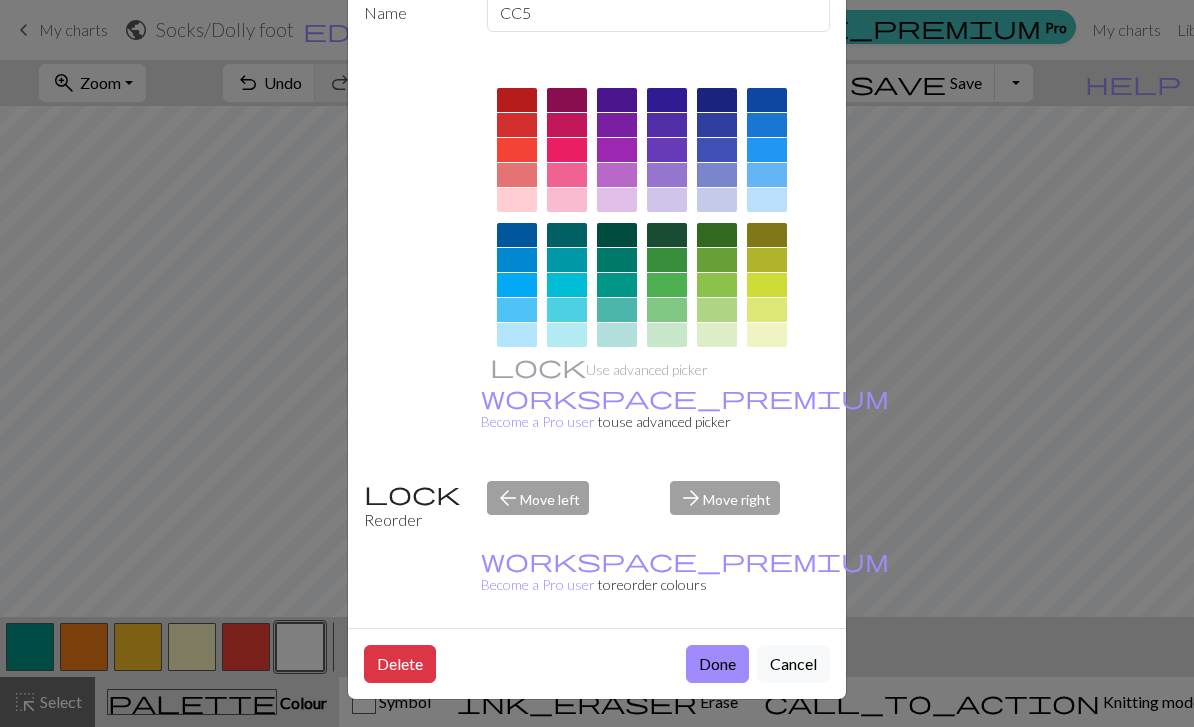 click on "Delete" at bounding box center [400, 664] 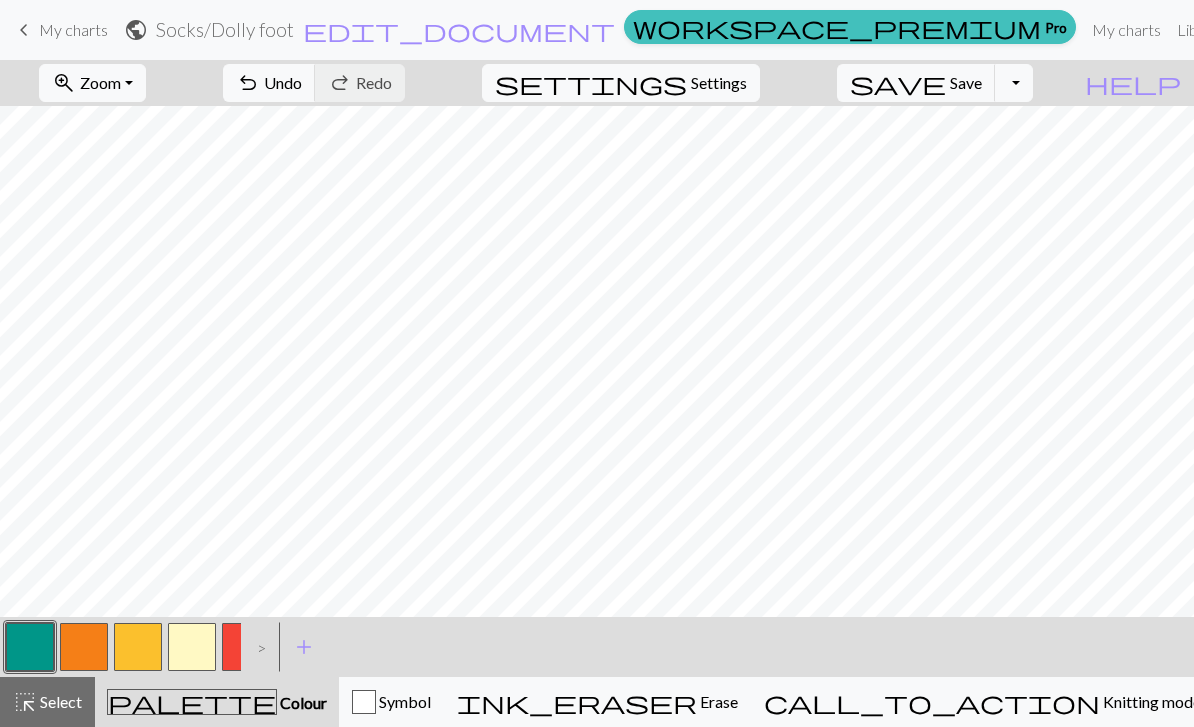 click on "Save" at bounding box center (966, 82) 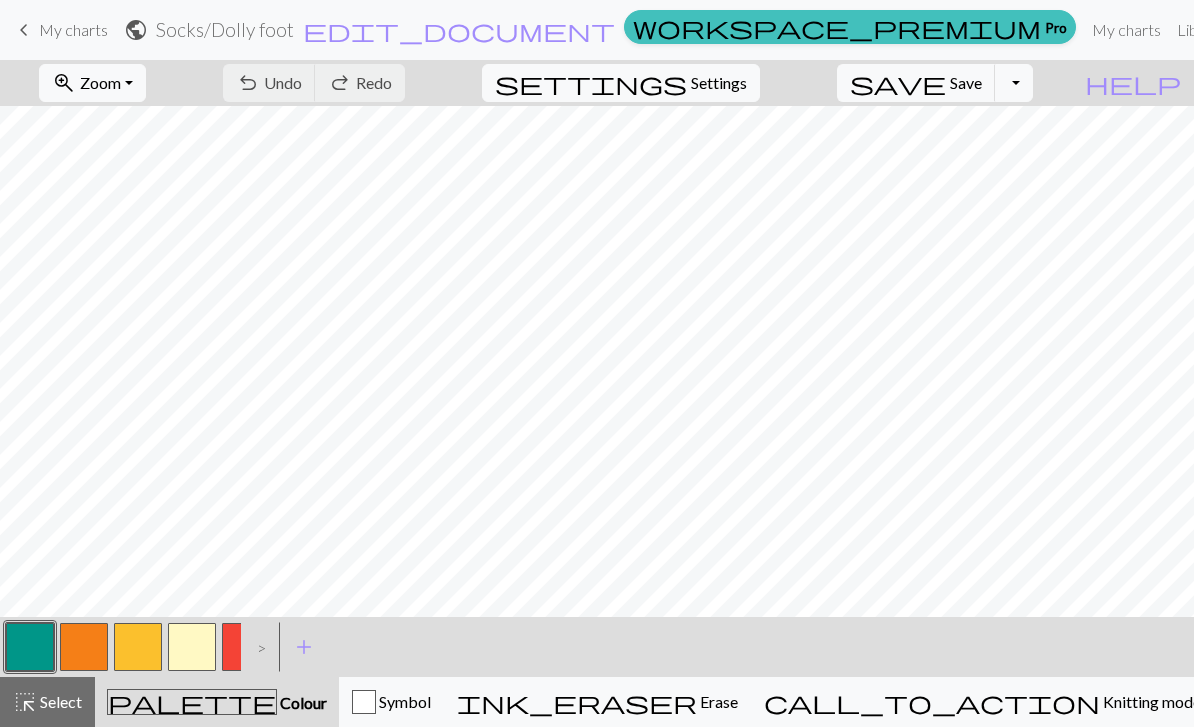 click on "save Save Save" at bounding box center (916, 83) 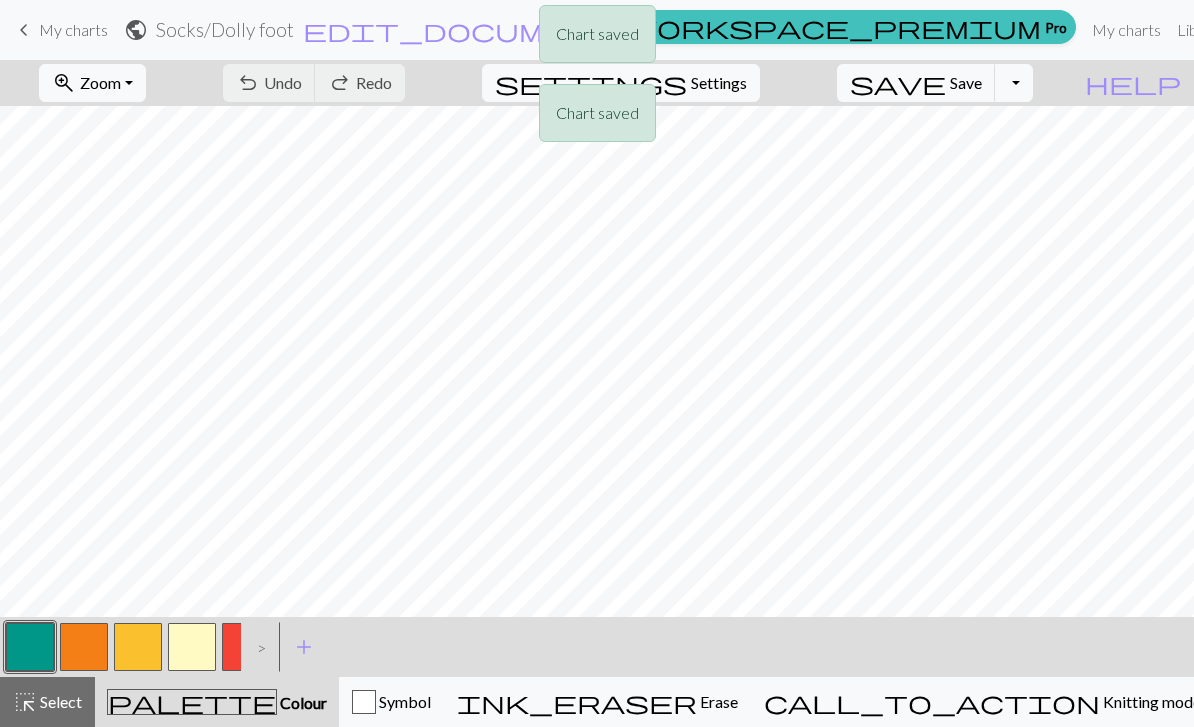 click on "Chart saved Chart saved" at bounding box center [597, 79] 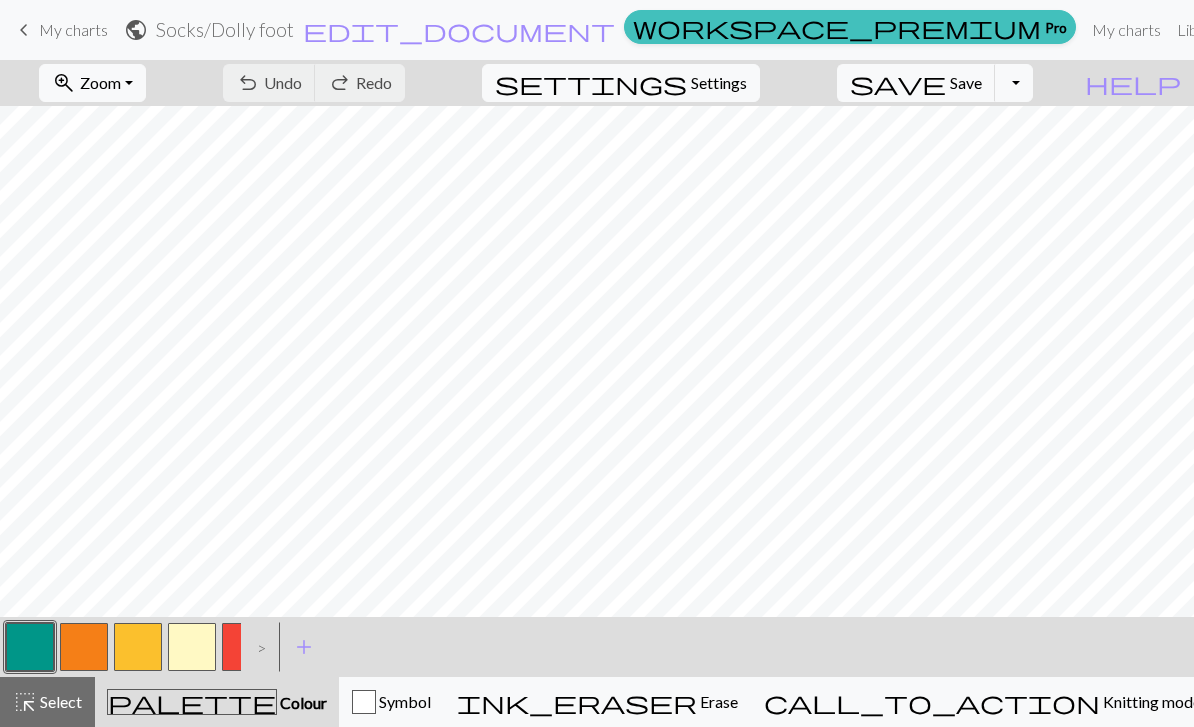 click on "My charts" at bounding box center (73, 29) 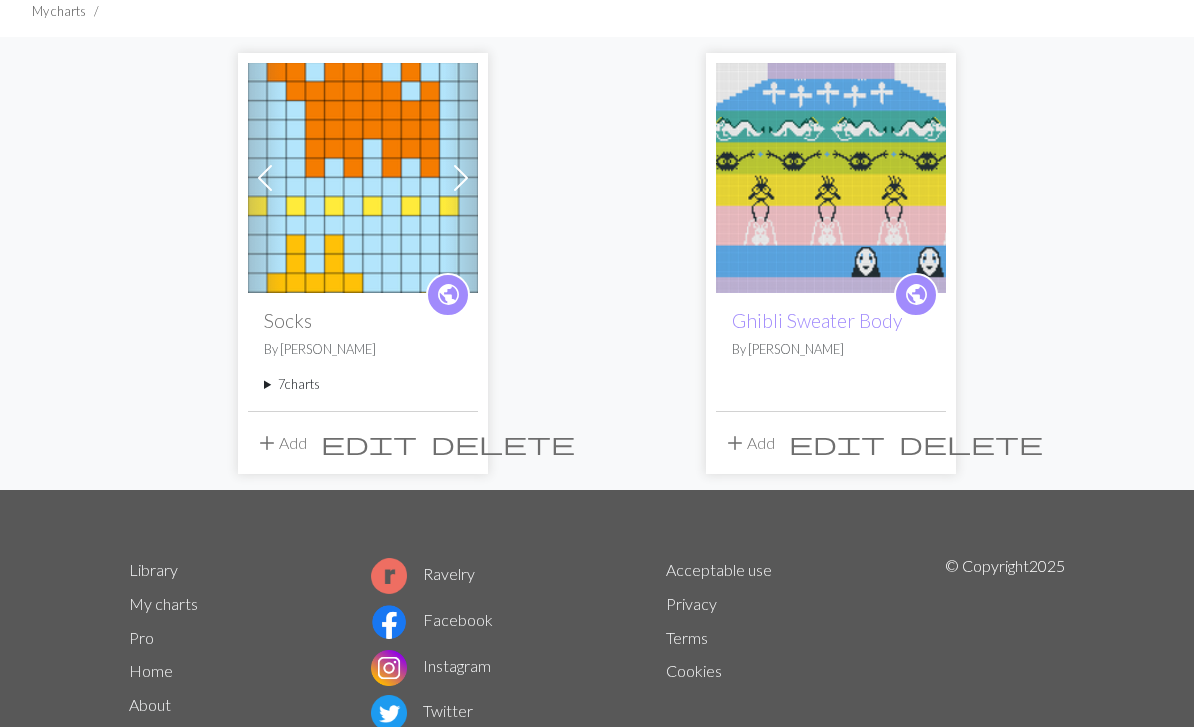 click on "7  charts" at bounding box center [363, 385] 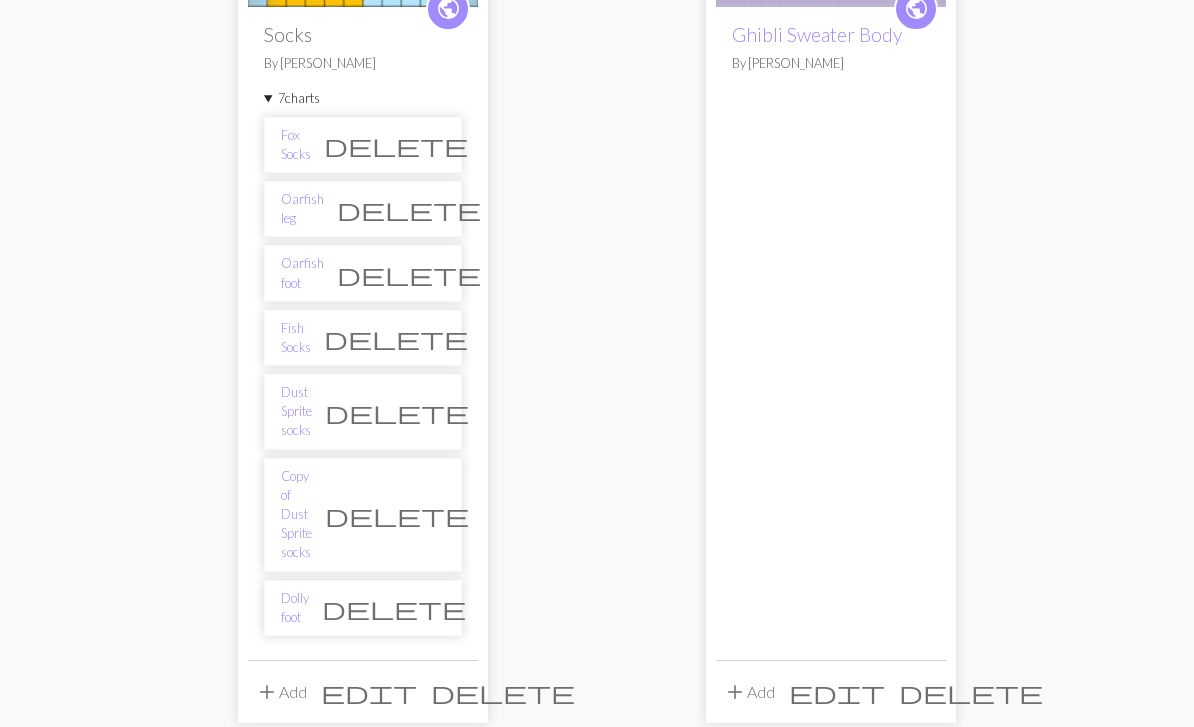 scroll, scrollTop: 430, scrollLeft: 0, axis: vertical 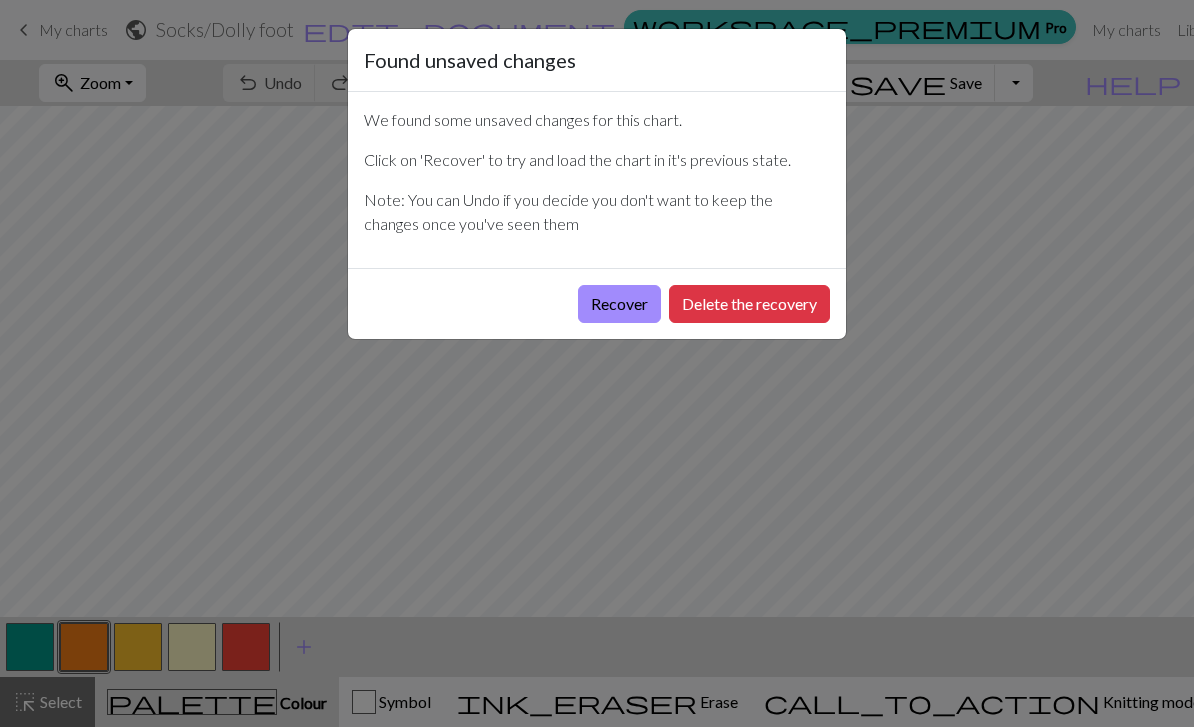 click on "Delete the recovery" at bounding box center (749, 304) 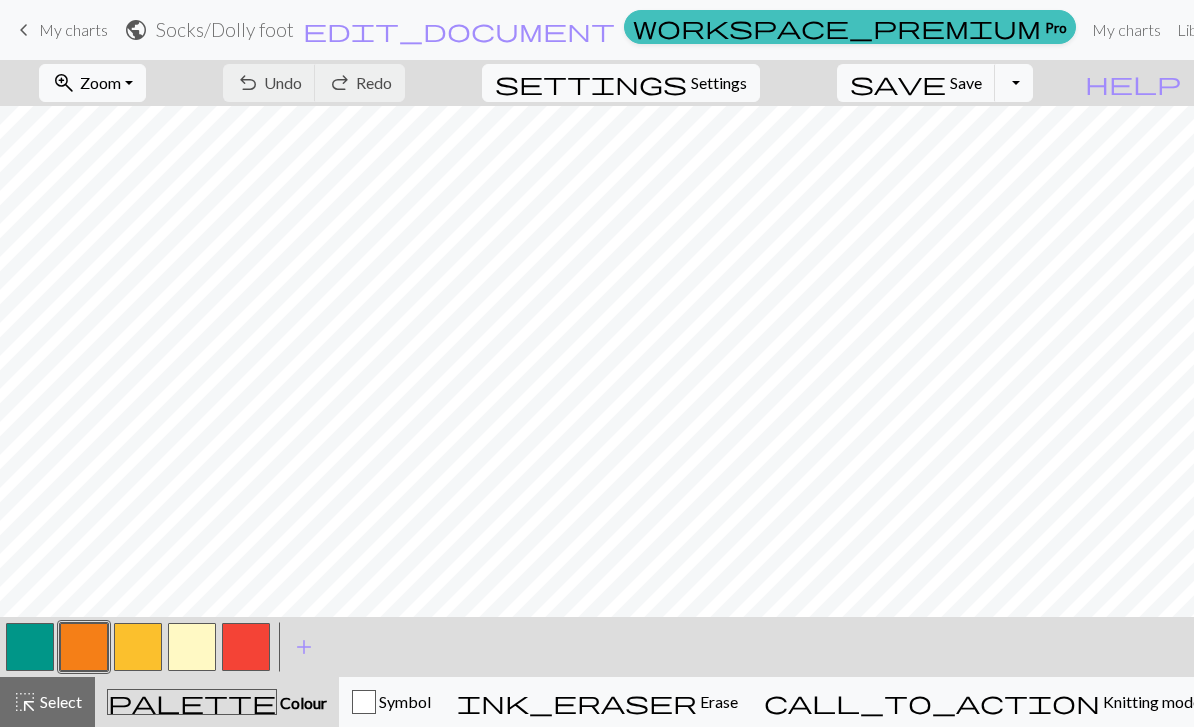 click on "My charts" at bounding box center [73, 29] 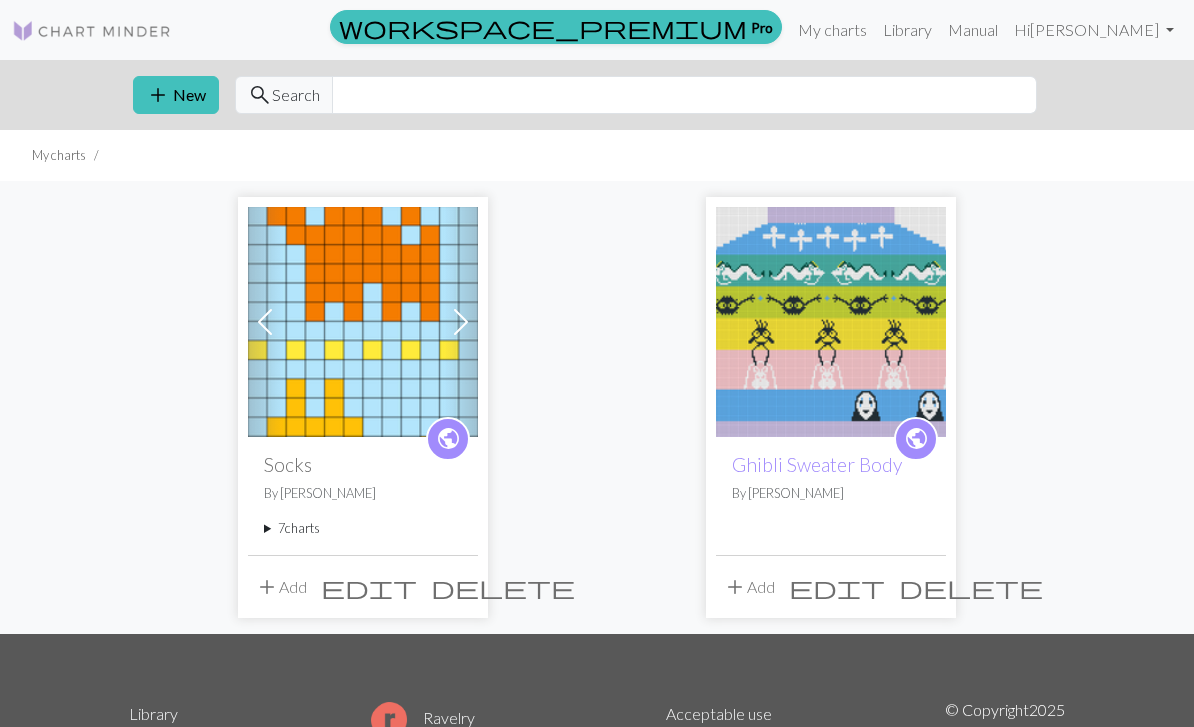 click on "7  charts" at bounding box center (363, 528) 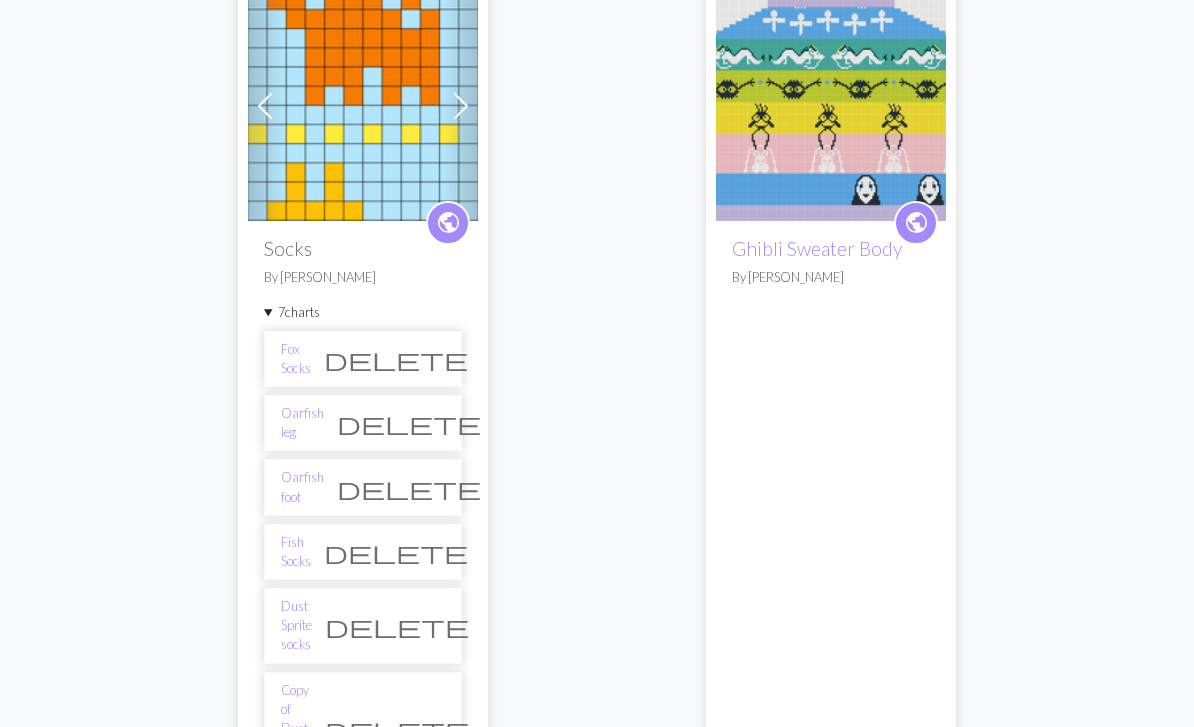 scroll, scrollTop: 216, scrollLeft: 0, axis: vertical 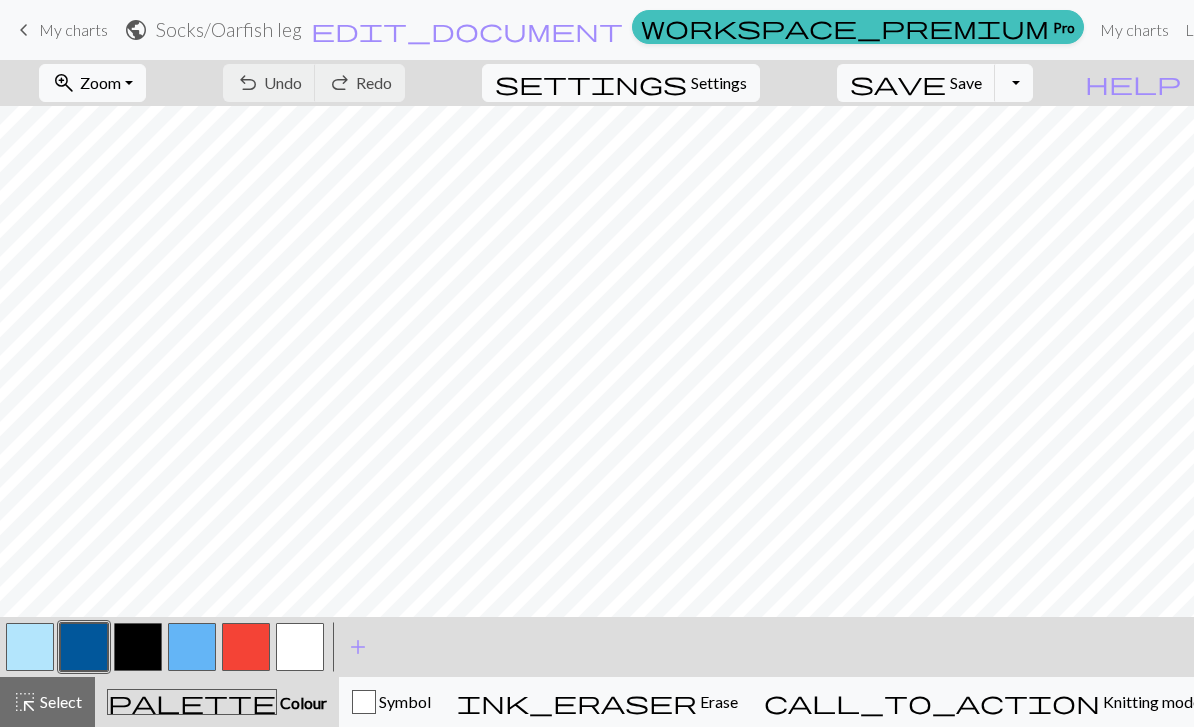 click on "Toggle Dropdown" at bounding box center [1014, 83] 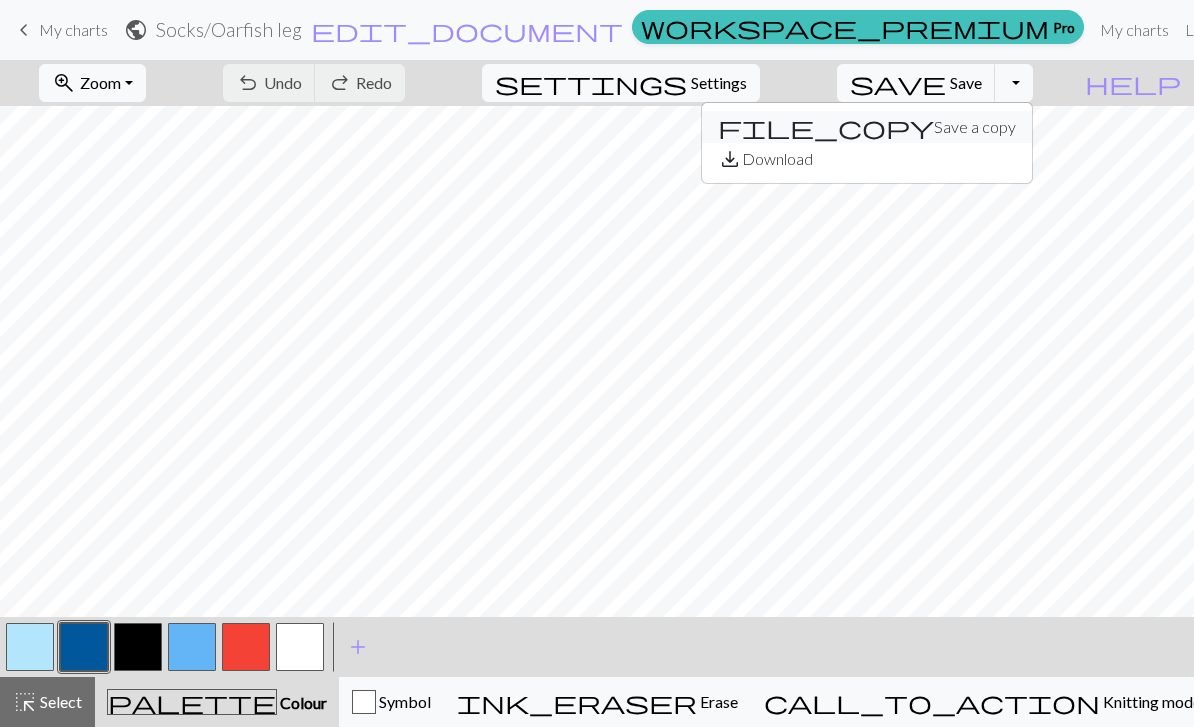 click on "file_copy  Save a copy" at bounding box center (867, 127) 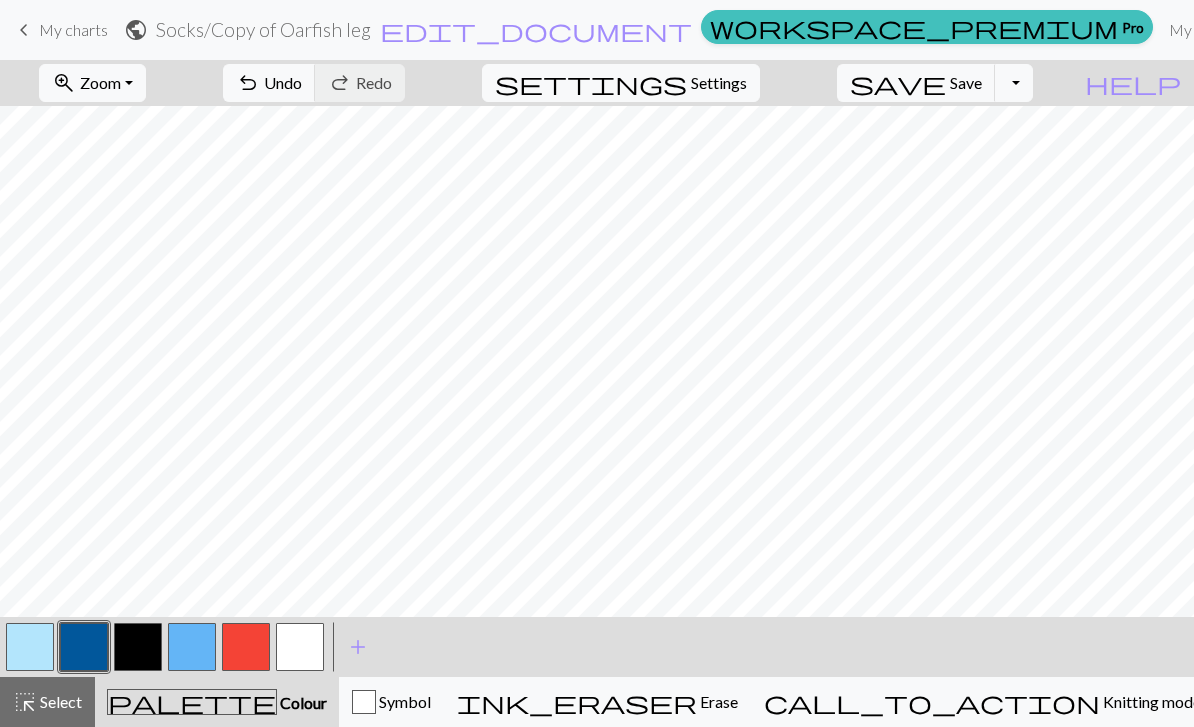 click on "Socks  /  Copy of Oarfish leg" at bounding box center [263, 29] 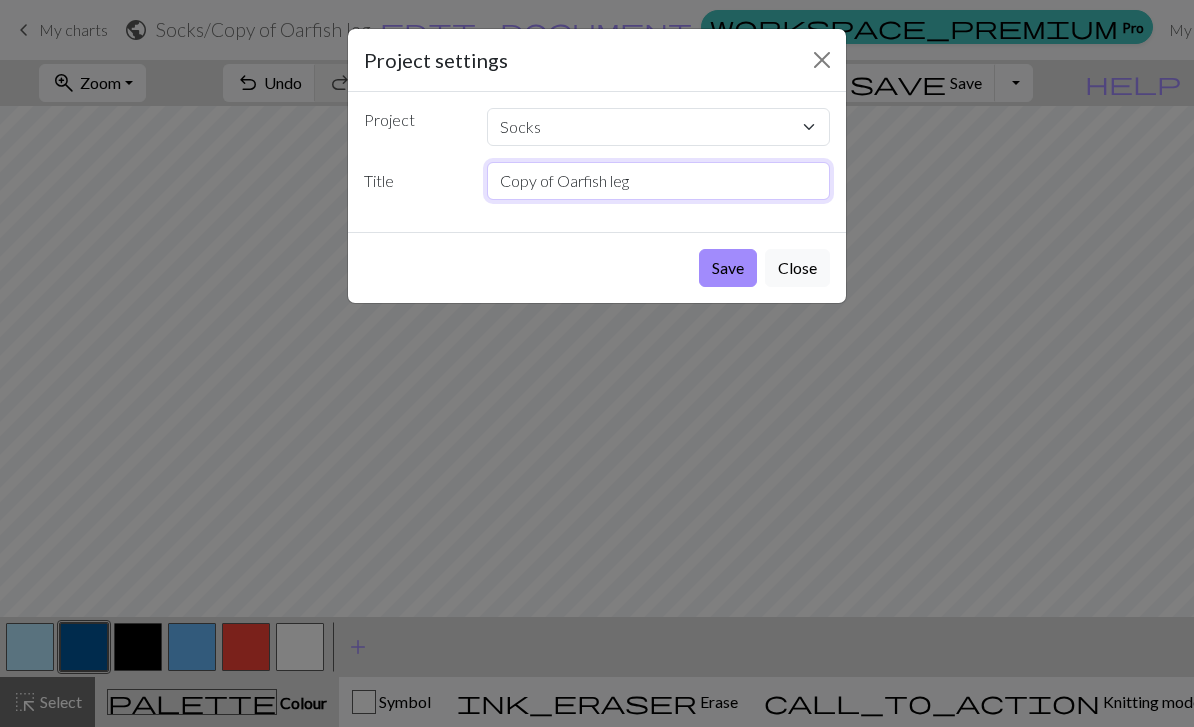 click on "Copy of Oarfish leg" at bounding box center [659, 181] 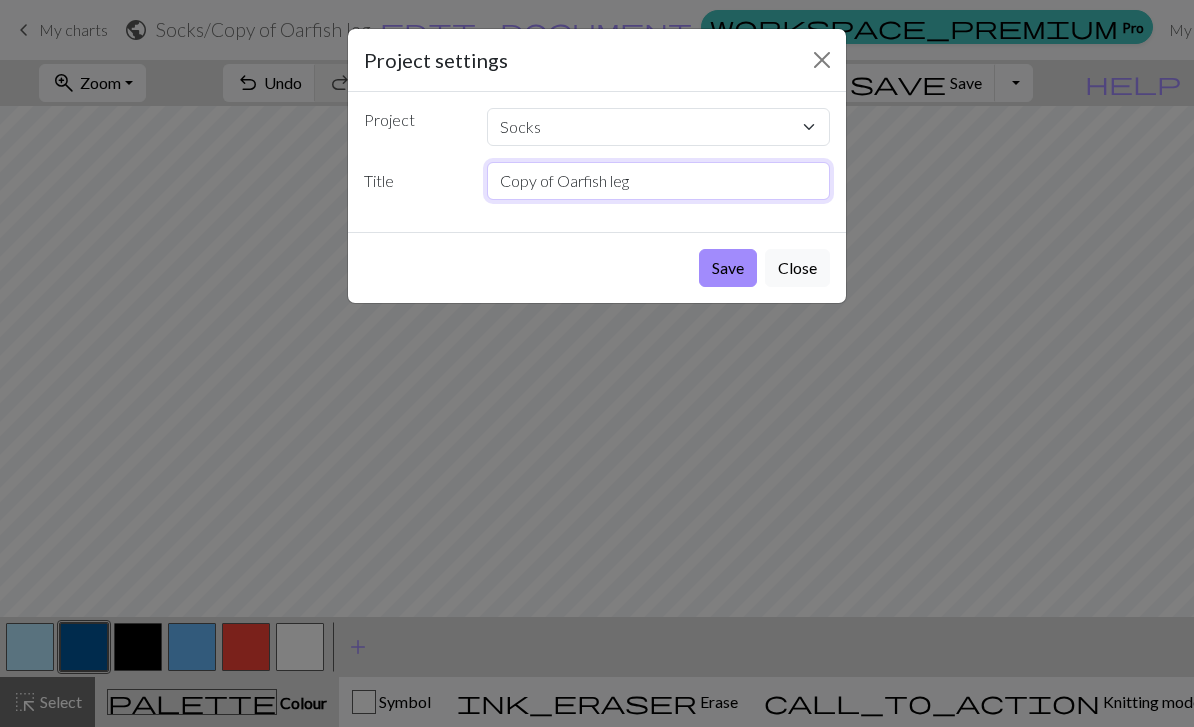 click on "Copy of Oarfish leg" at bounding box center (659, 181) 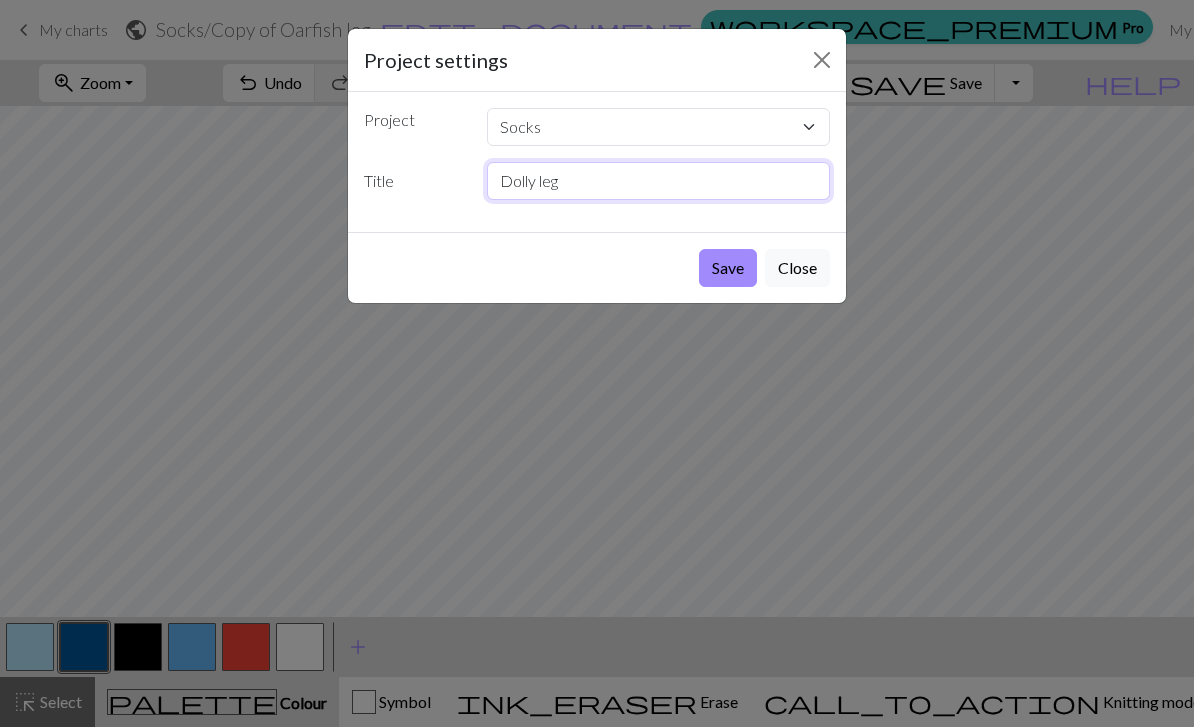 type on "Dolly leg" 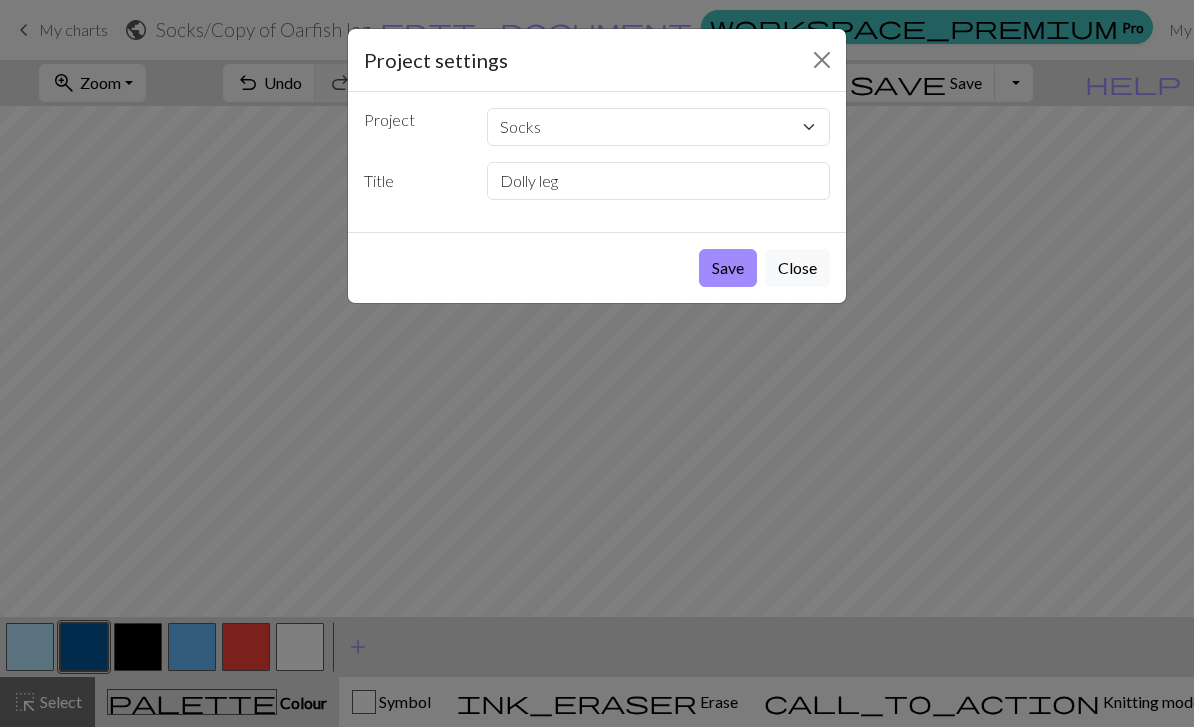 click on "Save" at bounding box center (728, 268) 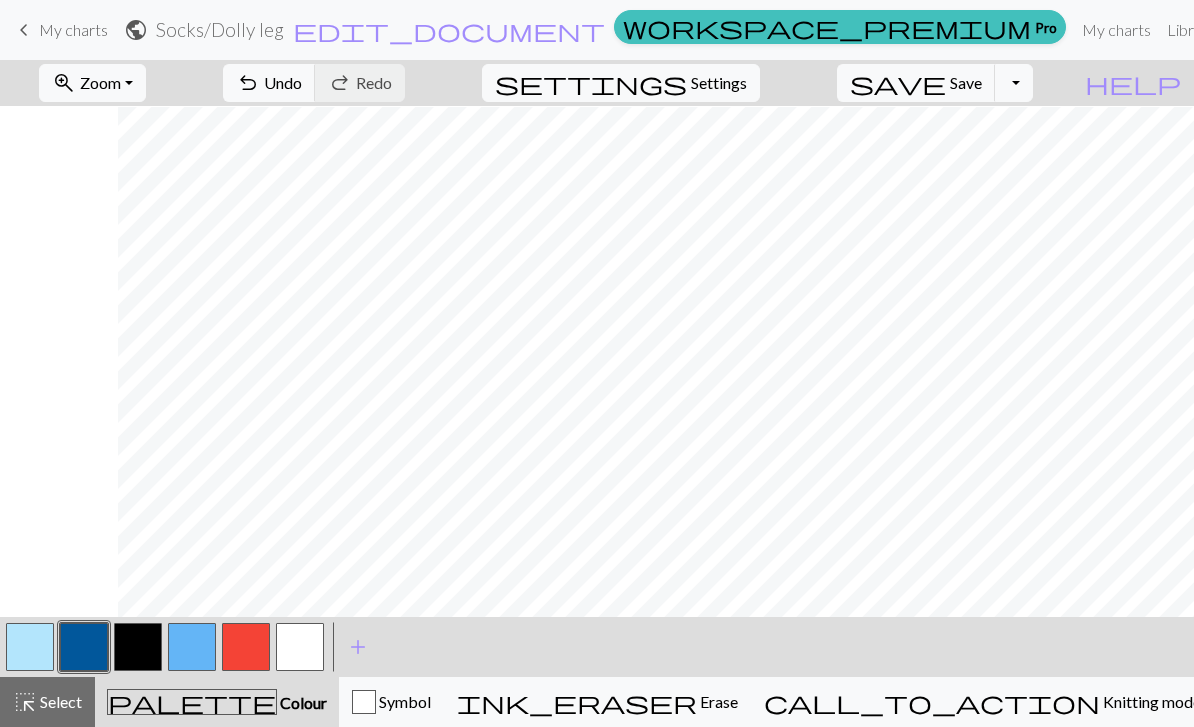 scroll, scrollTop: 2, scrollLeft: 320, axis: both 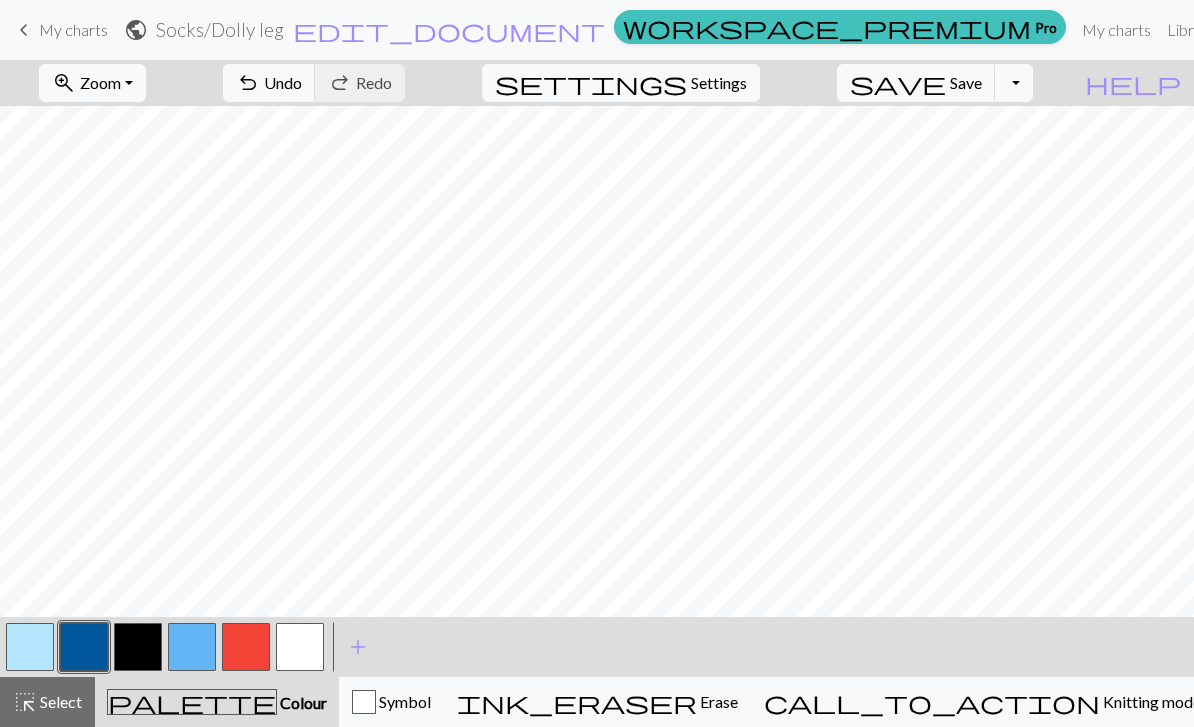 click at bounding box center [30, 647] 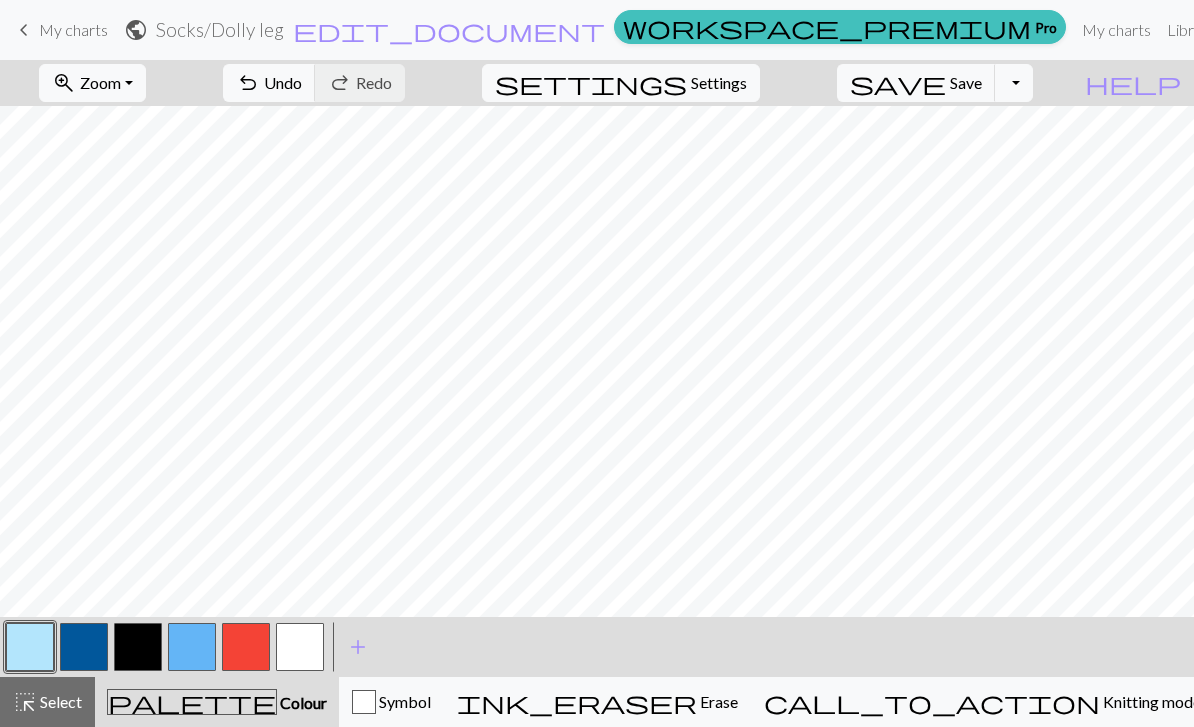 click at bounding box center (30, 647) 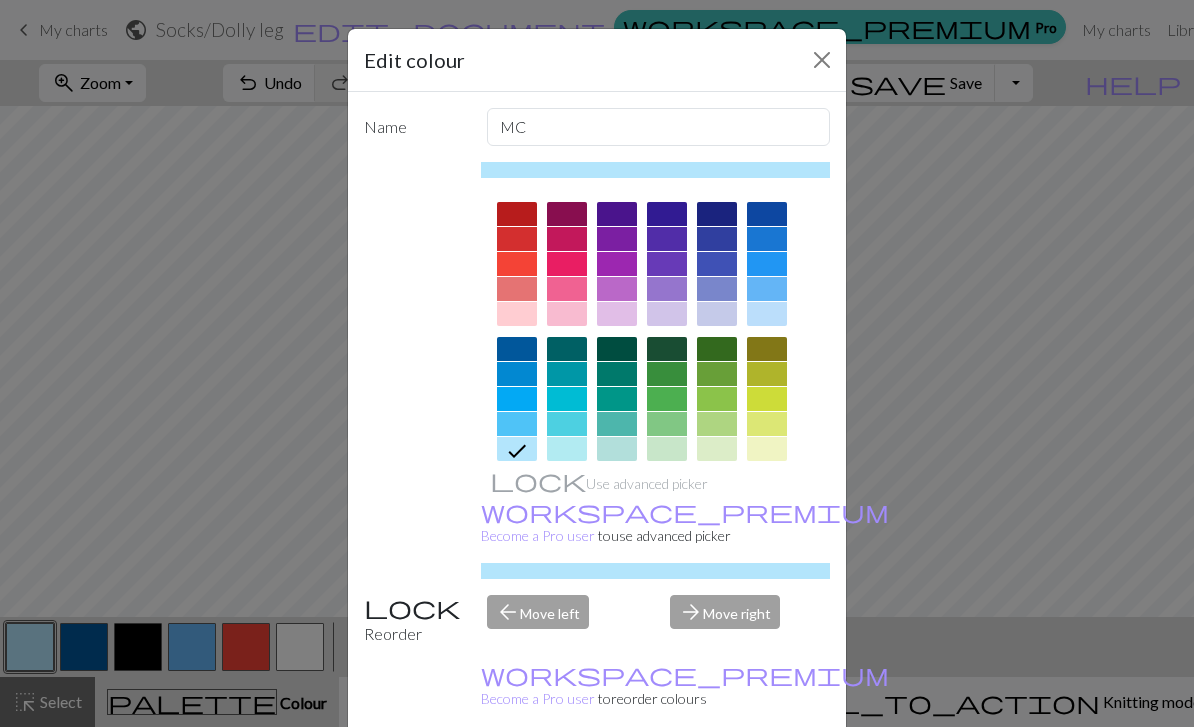 click at bounding box center [617, 399] 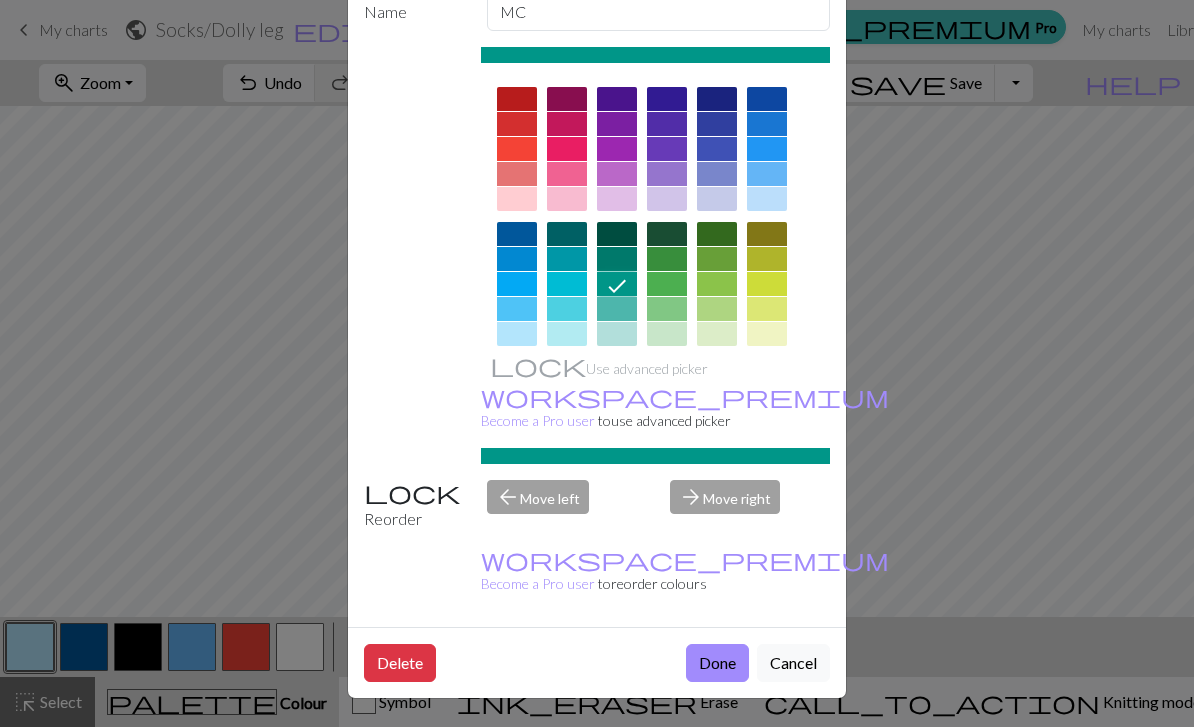 scroll, scrollTop: 114, scrollLeft: 0, axis: vertical 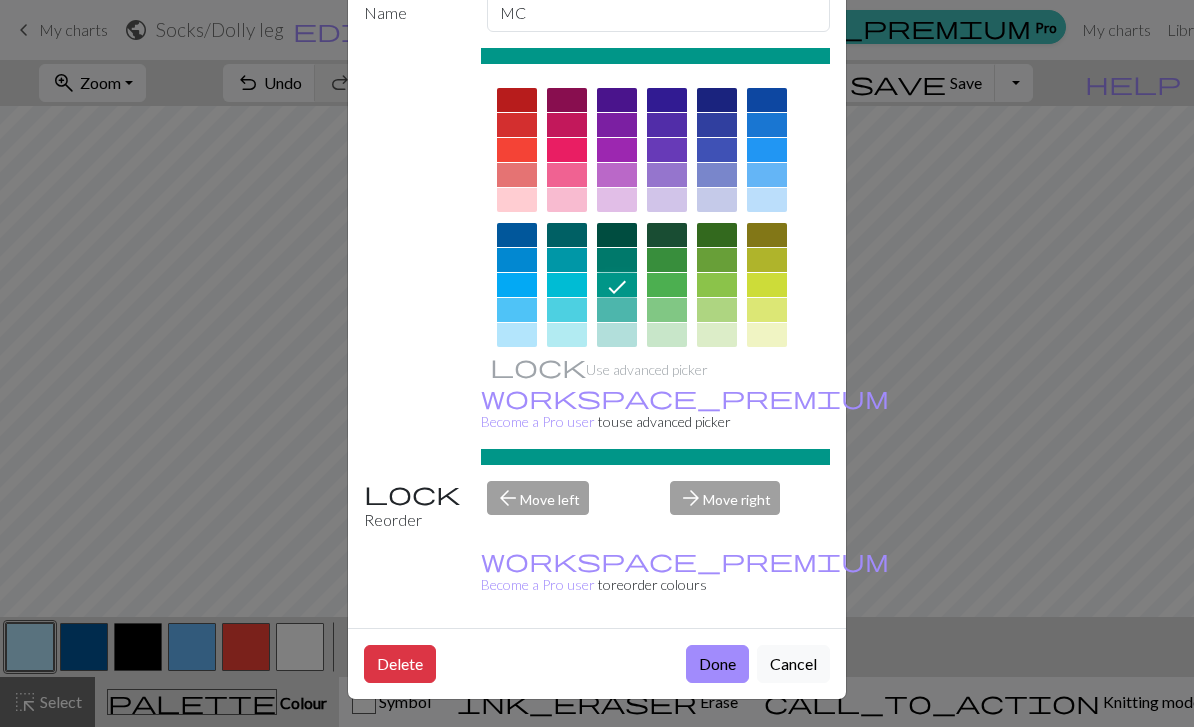 click on "Done" at bounding box center [717, 664] 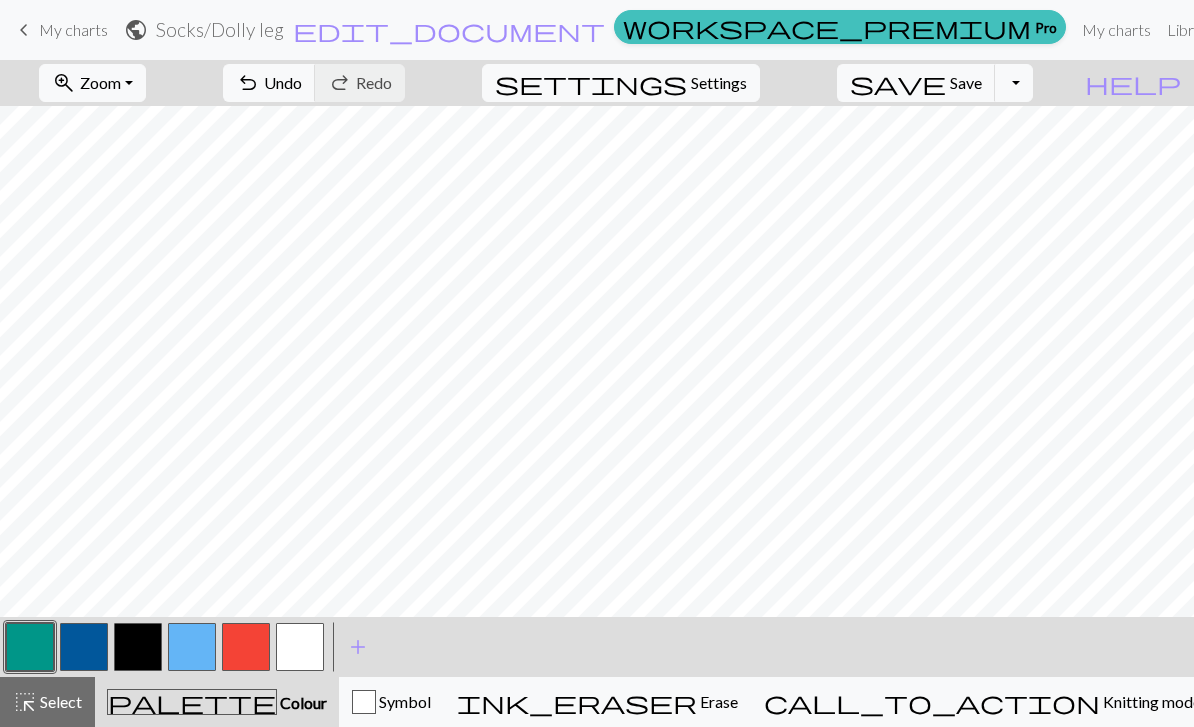 click at bounding box center (84, 647) 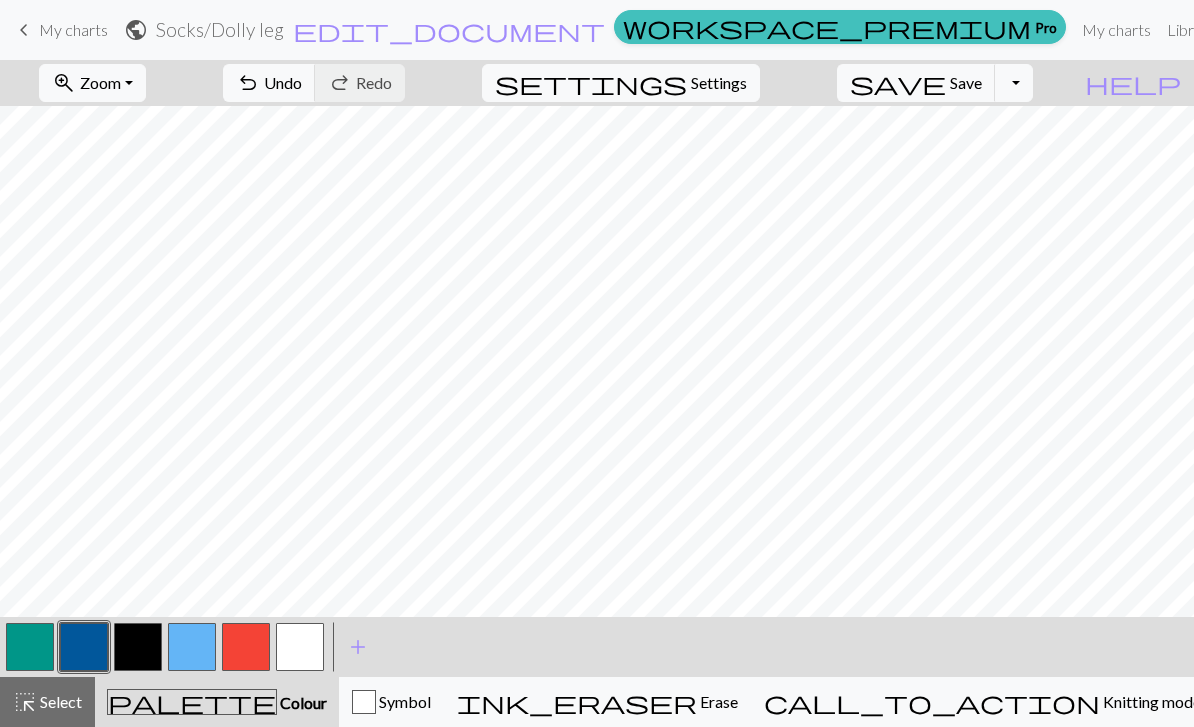 click at bounding box center (84, 647) 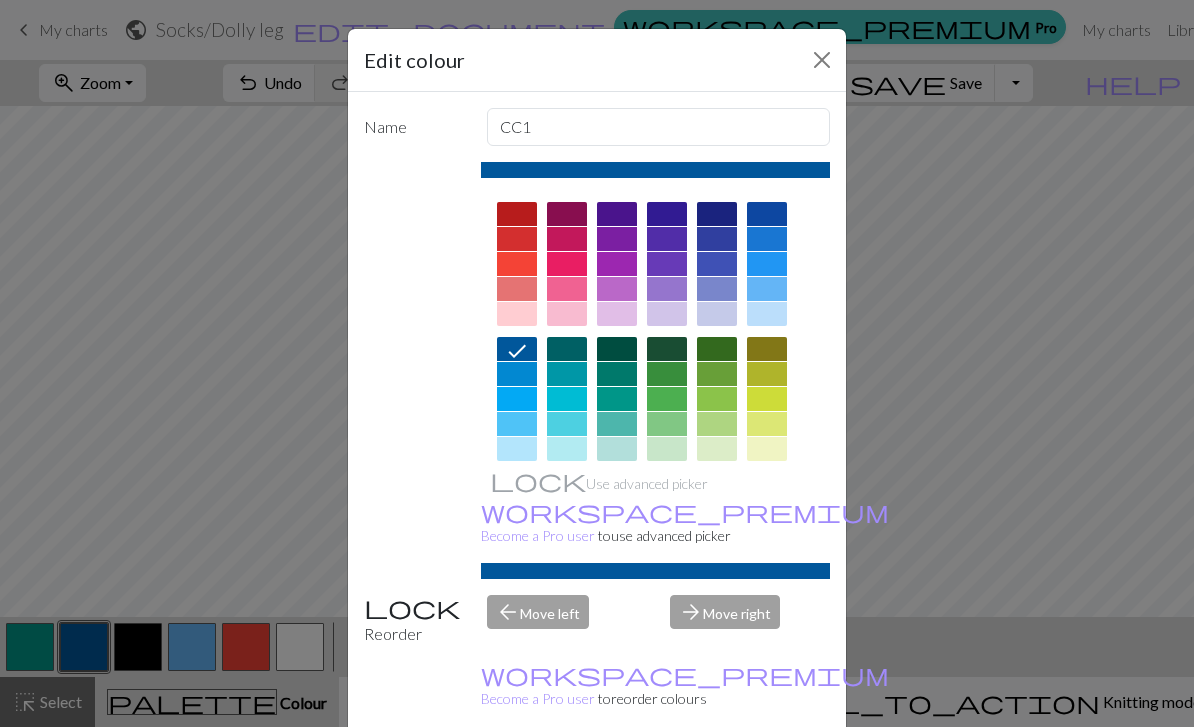 click at bounding box center (517, 484) 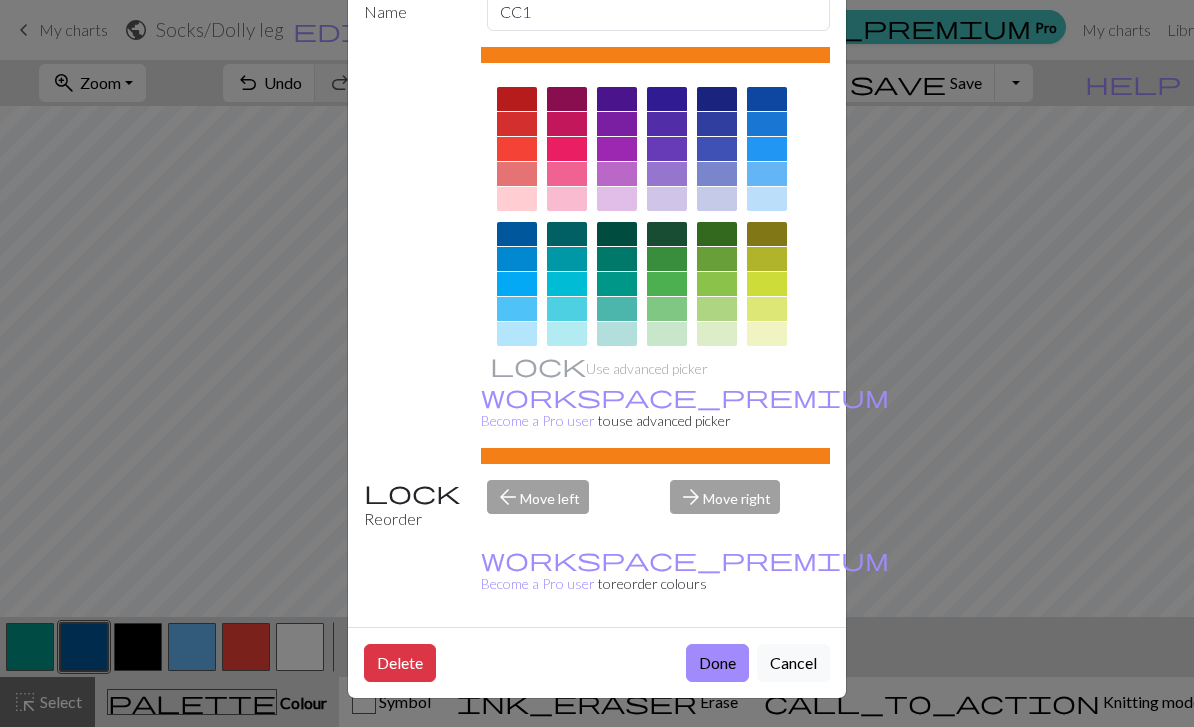 scroll, scrollTop: 114, scrollLeft: 0, axis: vertical 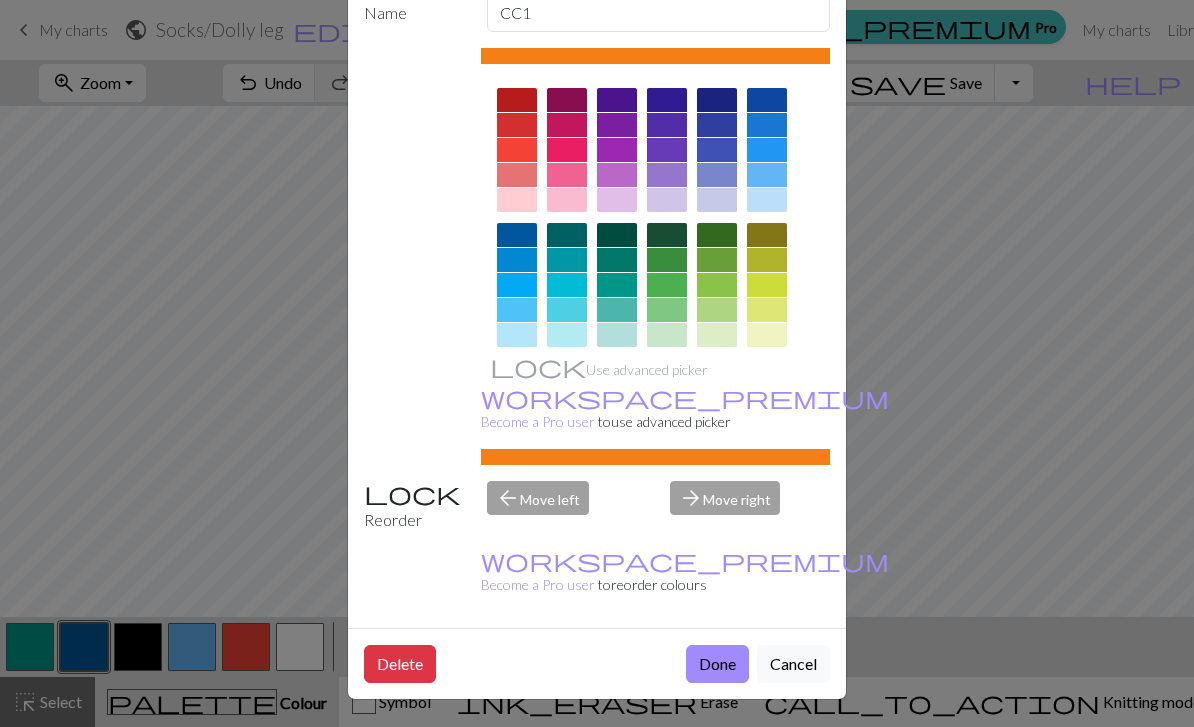 click on "Done" at bounding box center (717, 664) 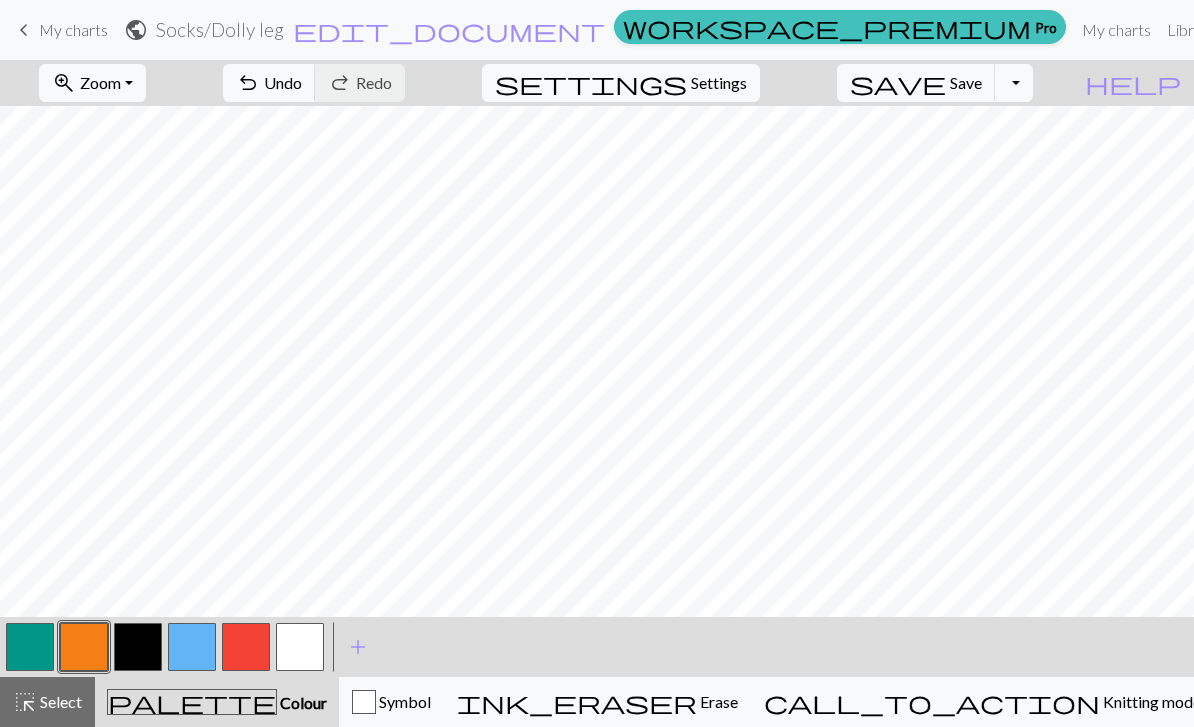 click at bounding box center [138, 647] 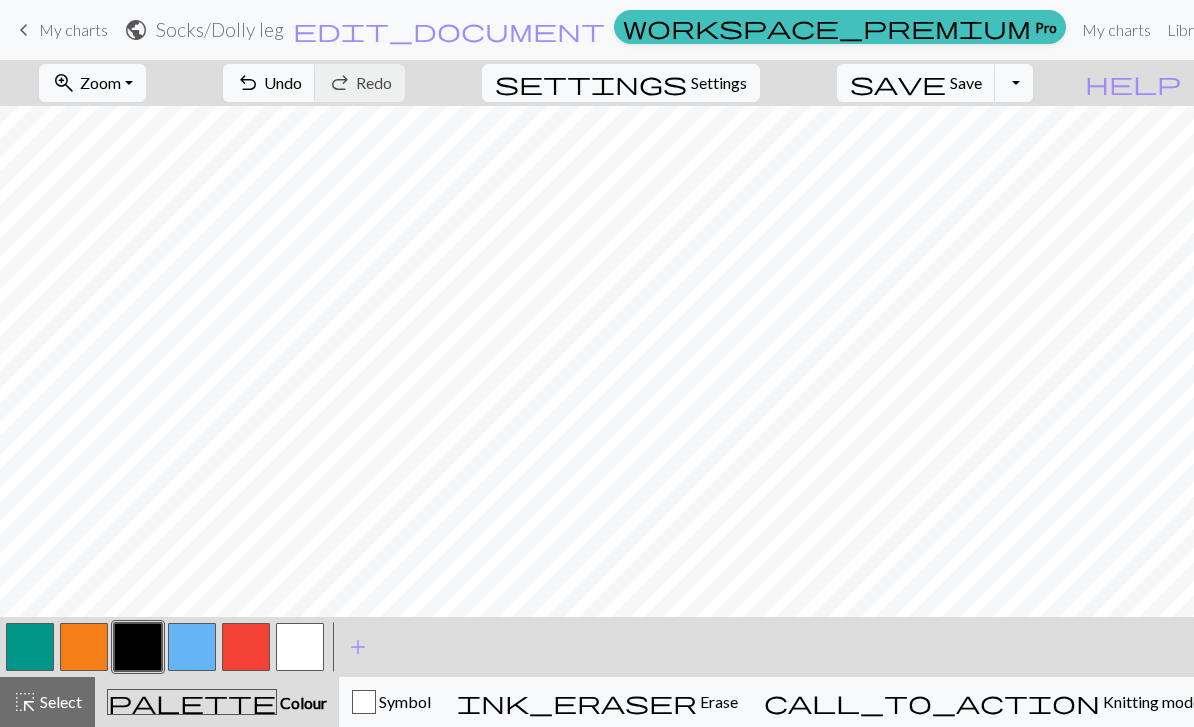 click at bounding box center [138, 647] 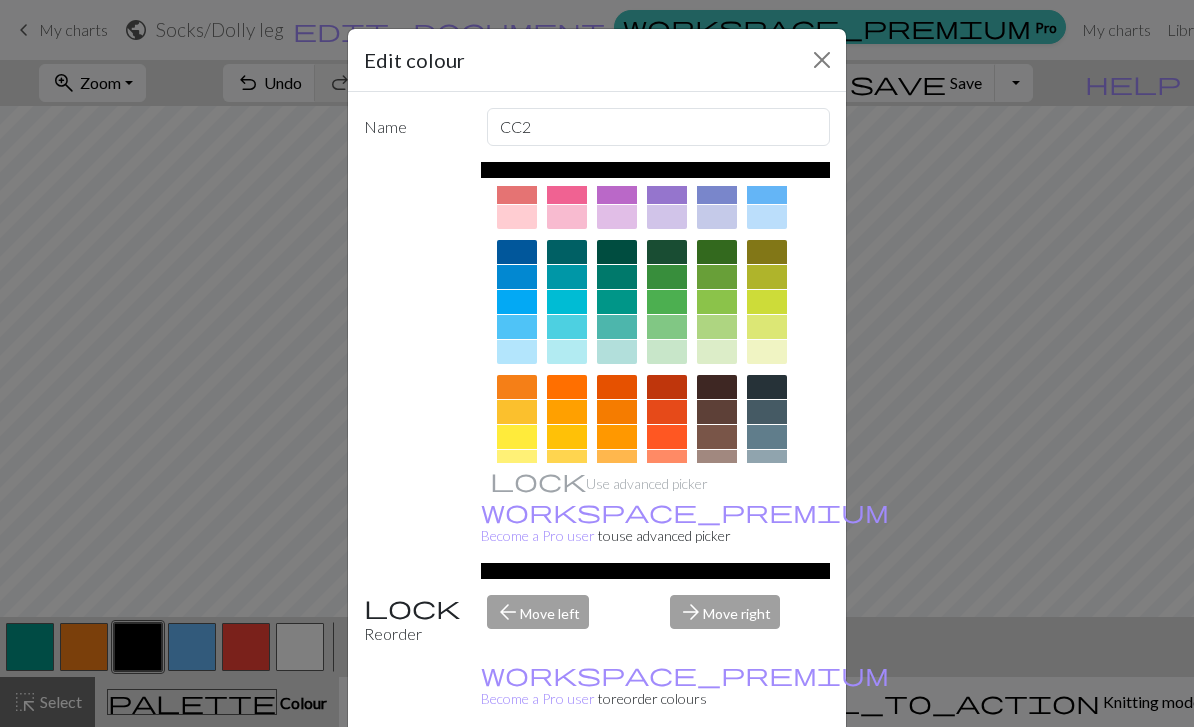 scroll, scrollTop: 91, scrollLeft: 0, axis: vertical 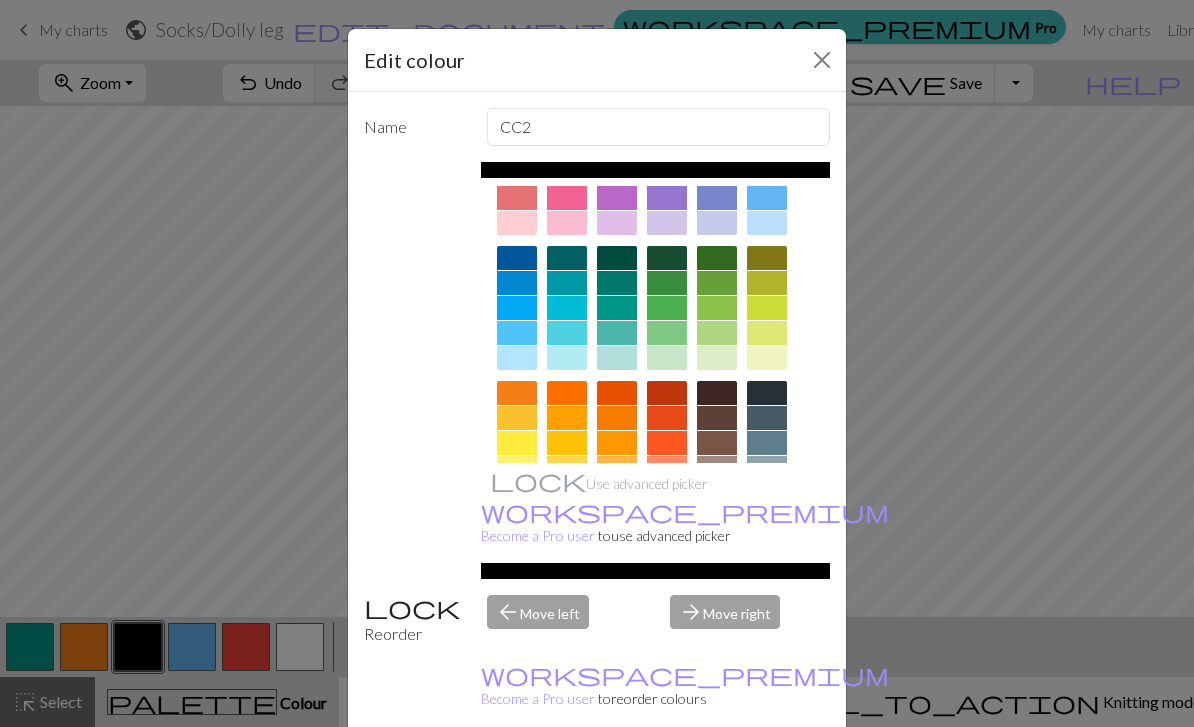 click at bounding box center (517, 418) 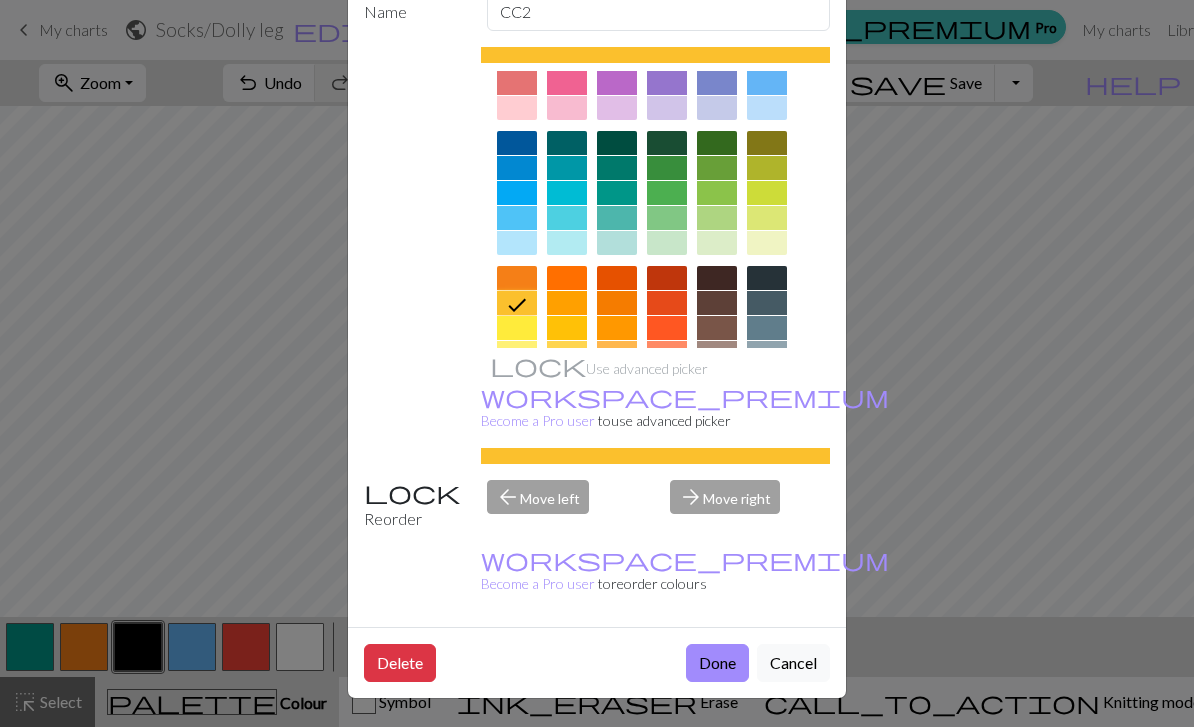 scroll, scrollTop: 114, scrollLeft: 0, axis: vertical 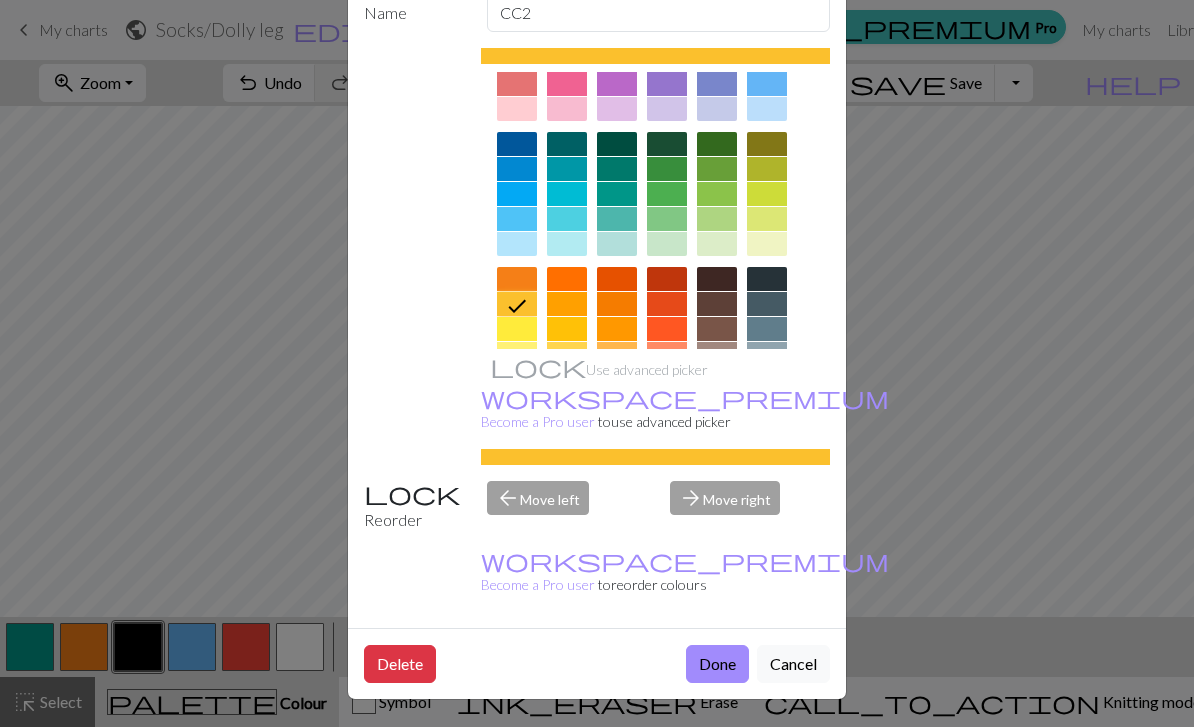 click on "Done" at bounding box center (717, 664) 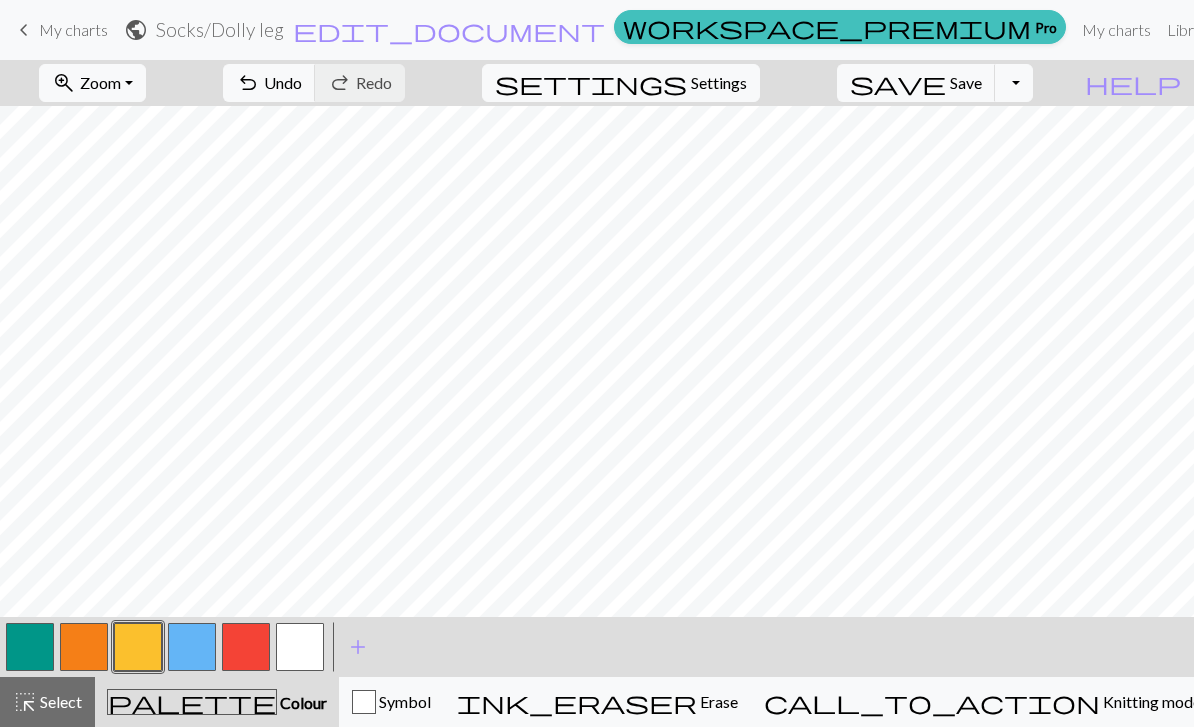 click at bounding box center (192, 647) 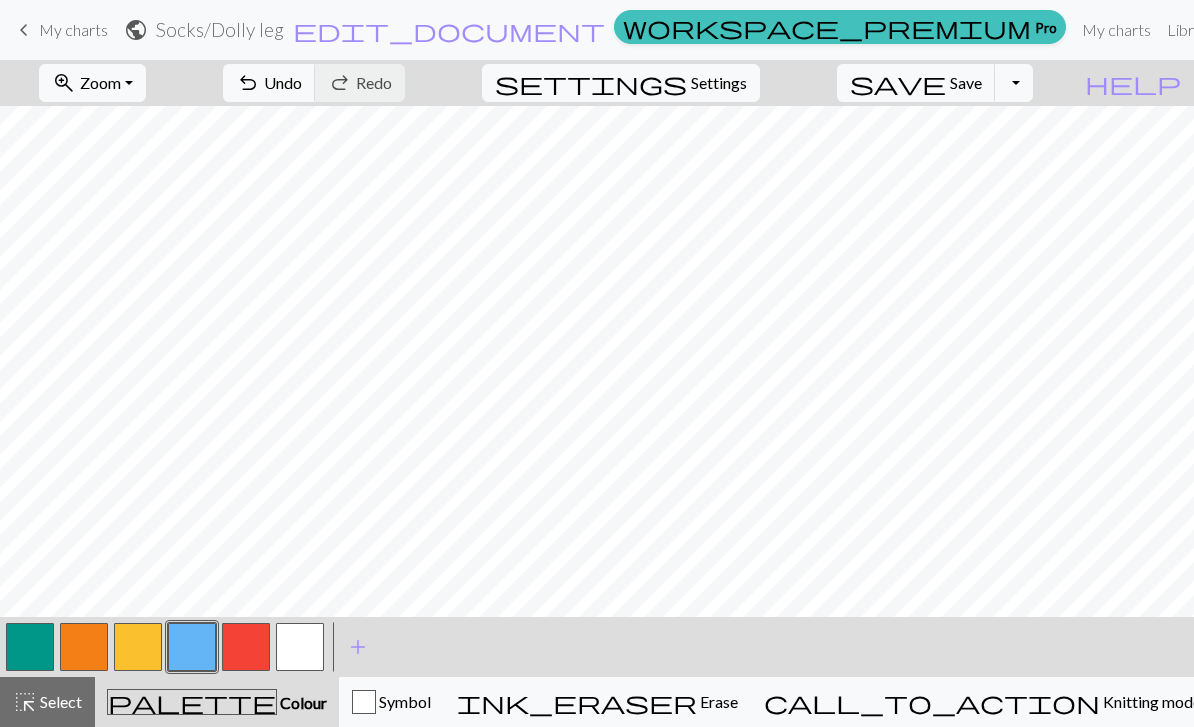 click at bounding box center (192, 647) 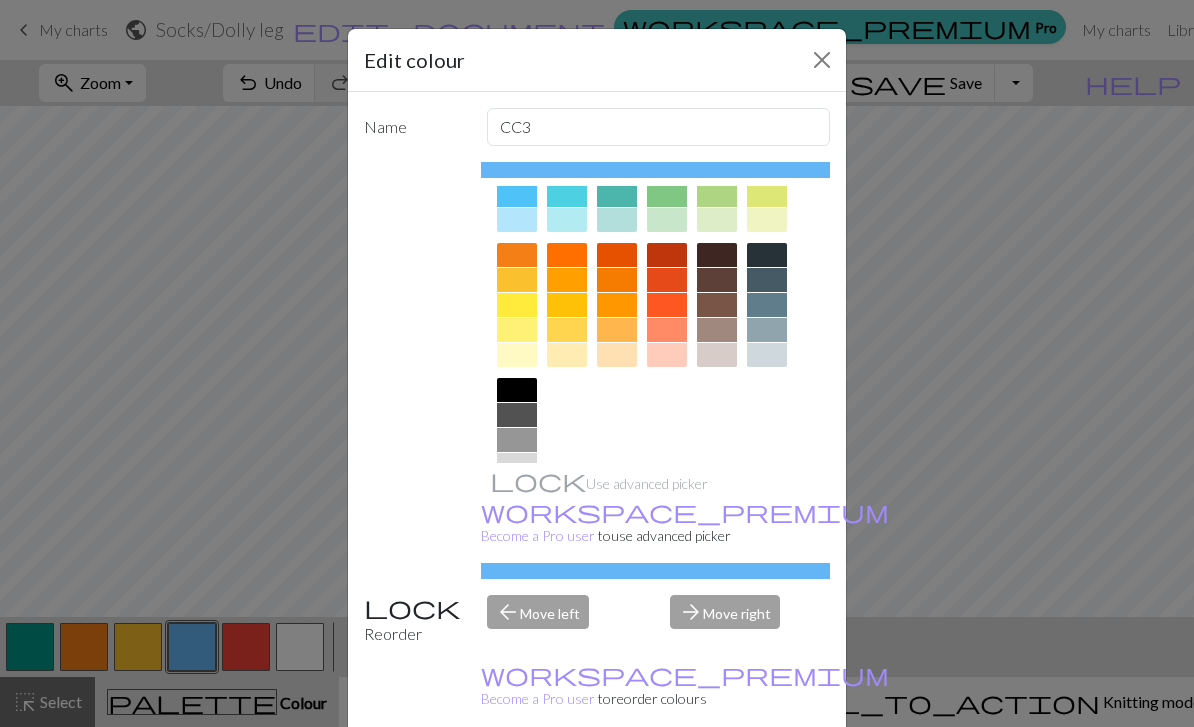 scroll, scrollTop: 227, scrollLeft: 0, axis: vertical 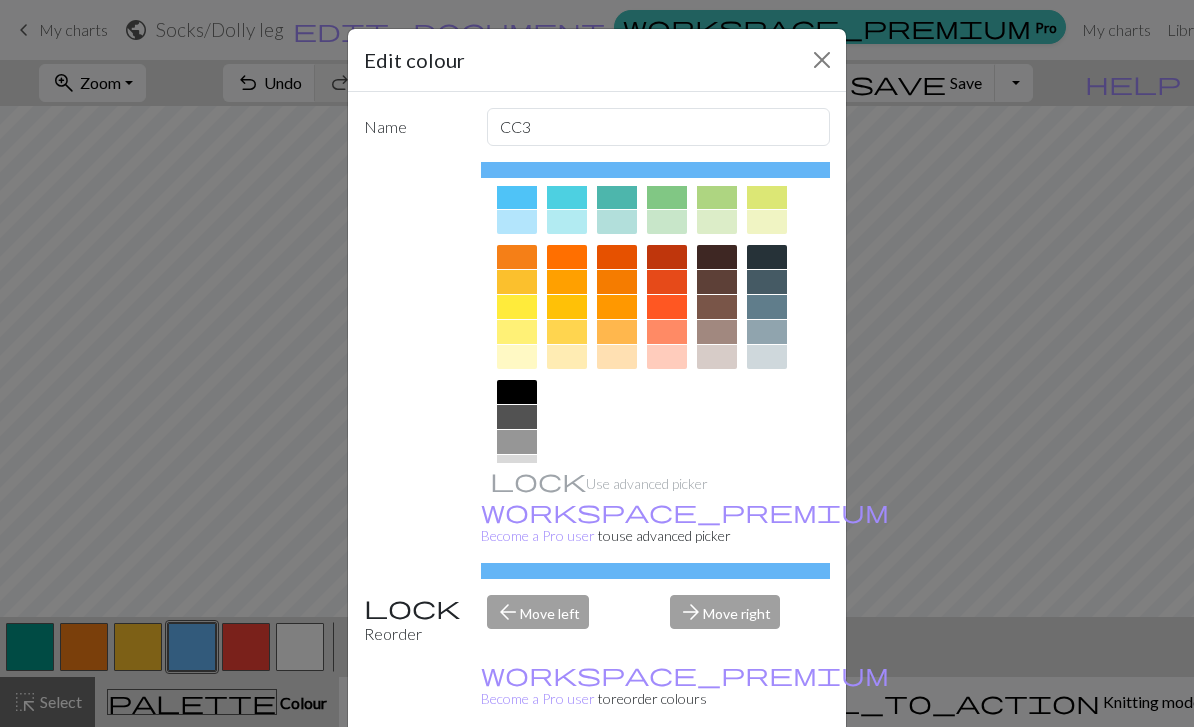 click at bounding box center [517, 357] 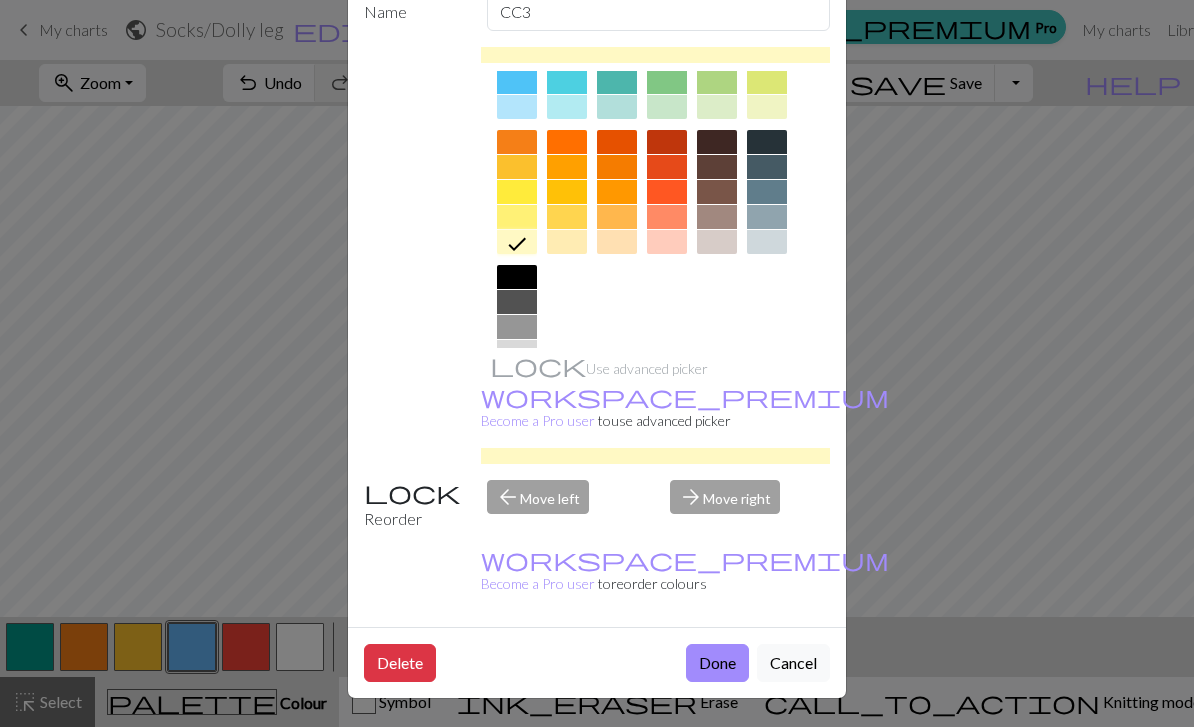 scroll, scrollTop: 114, scrollLeft: 0, axis: vertical 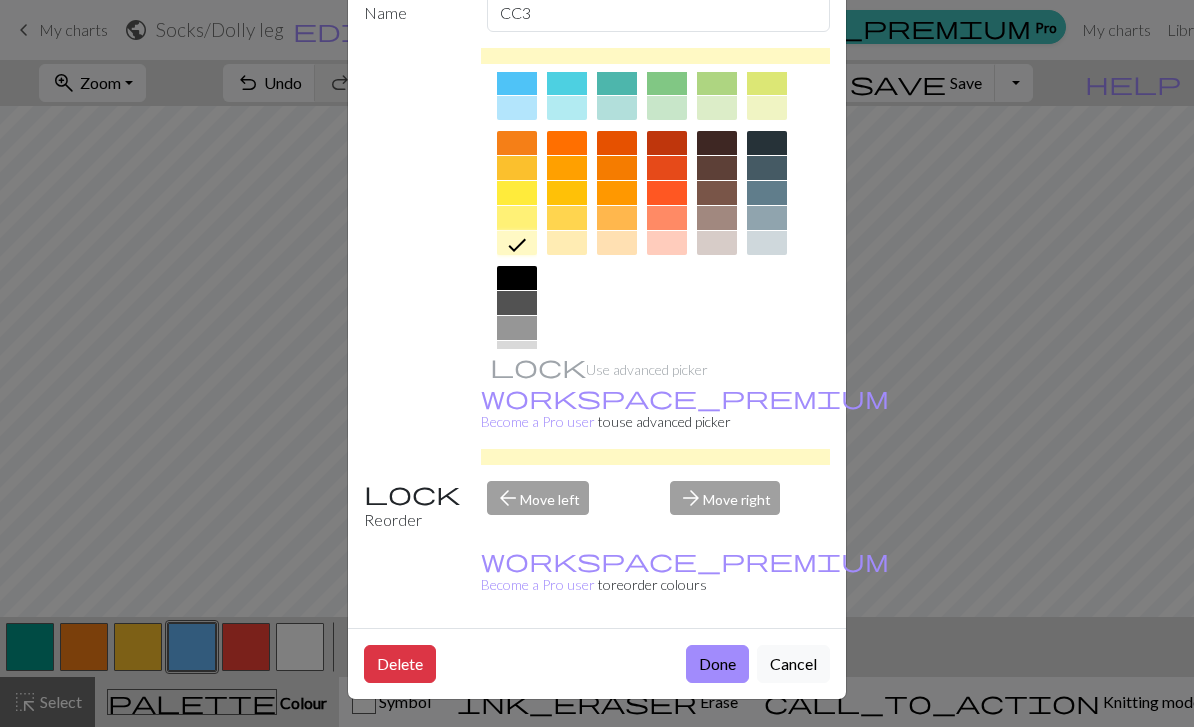 click on "Done" at bounding box center [717, 664] 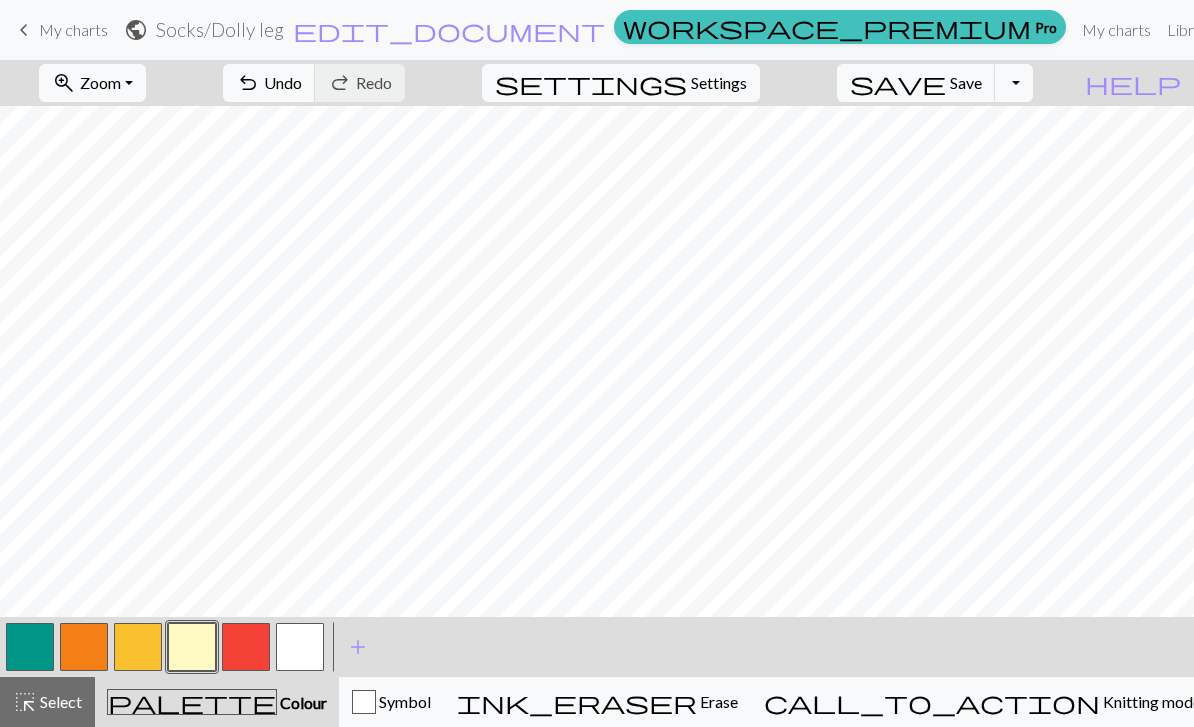 click at bounding box center (300, 647) 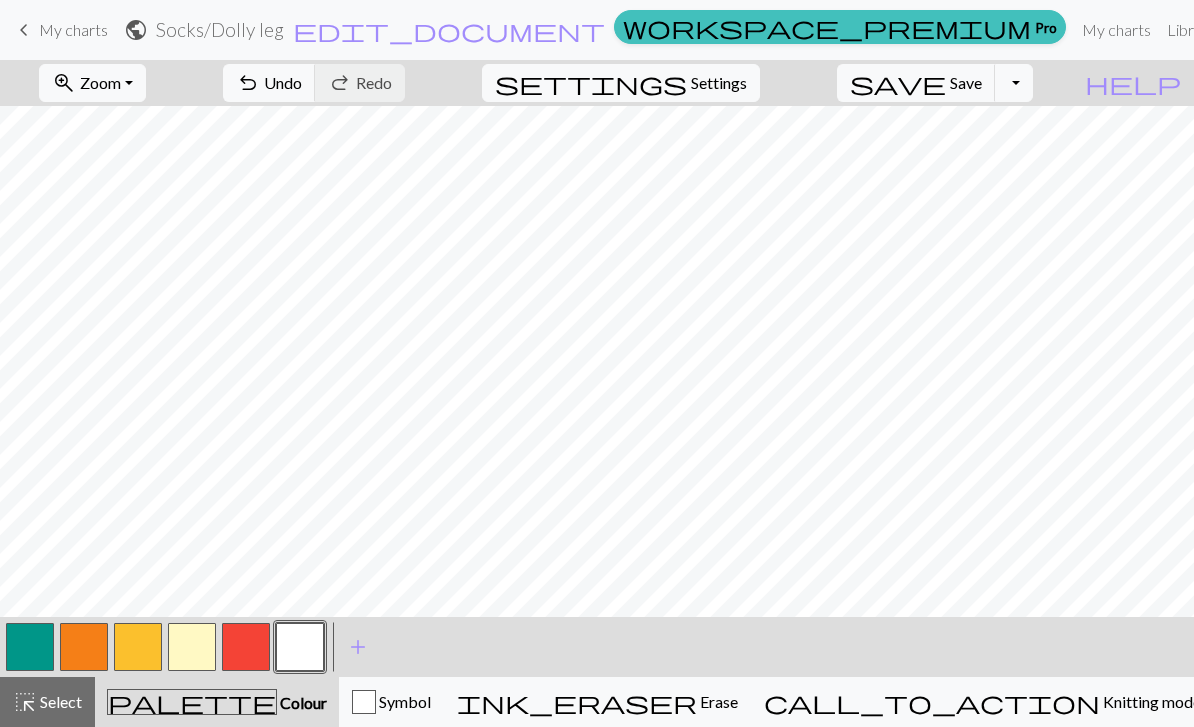click at bounding box center [300, 647] 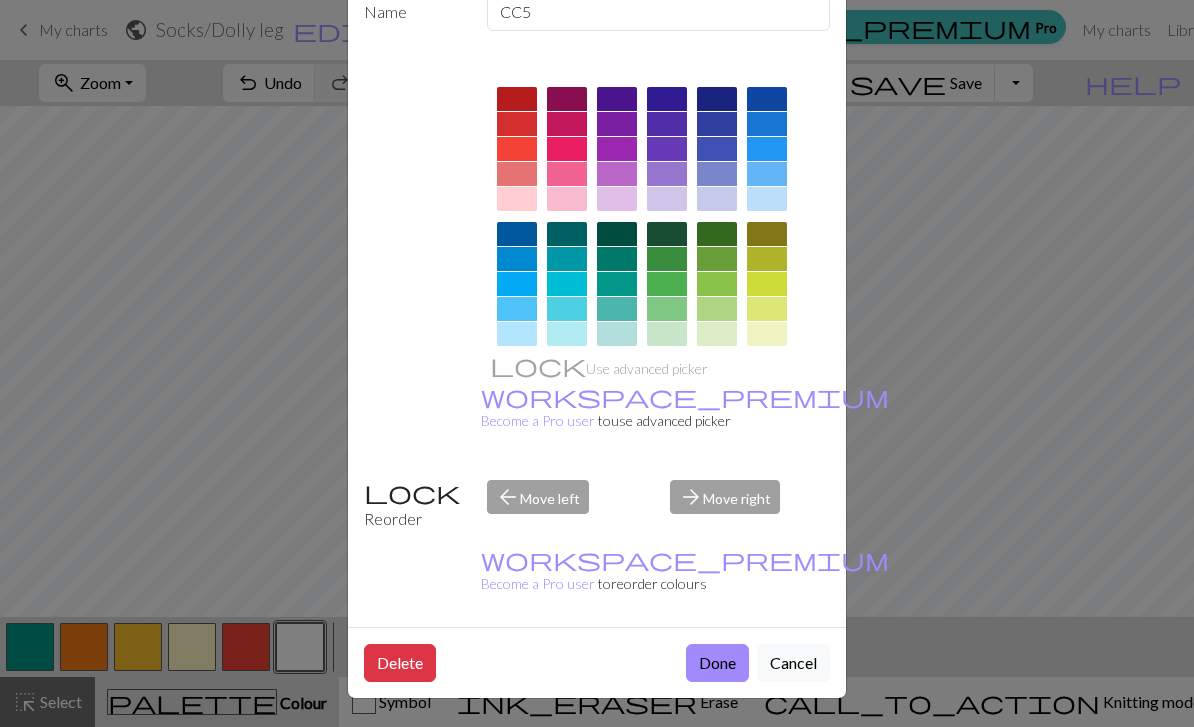 scroll, scrollTop: 115, scrollLeft: 0, axis: vertical 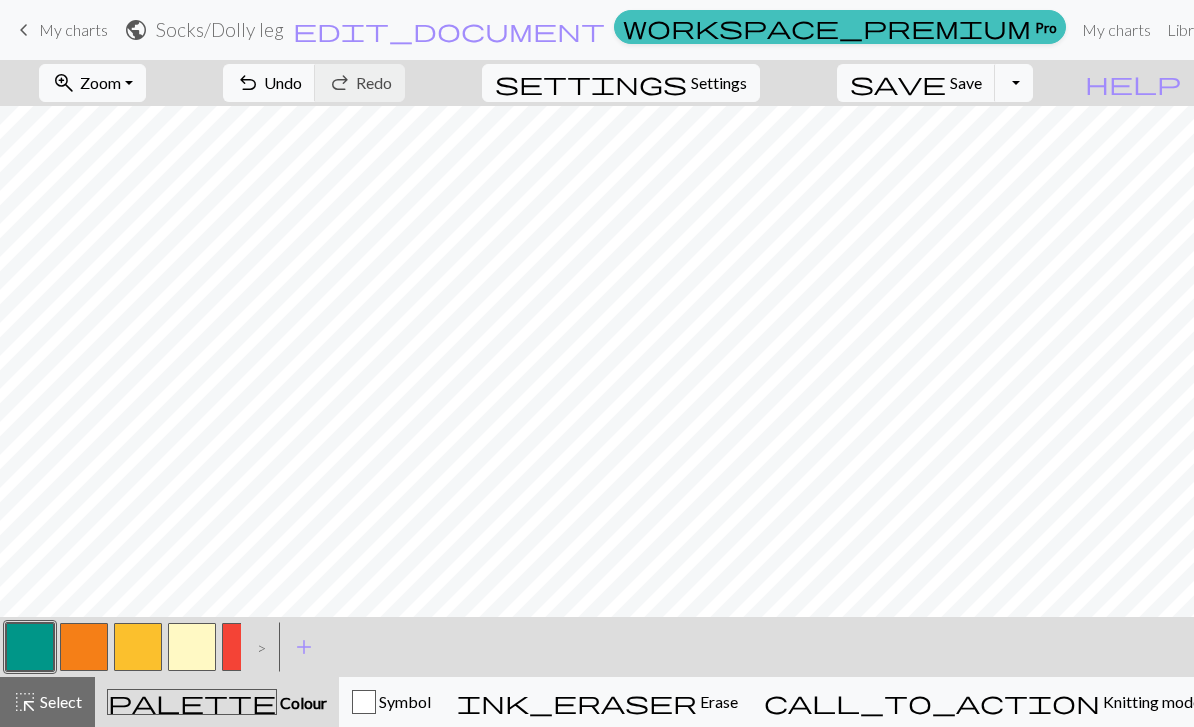 click on "highlight_alt   Select   Select" at bounding box center [47, 702] 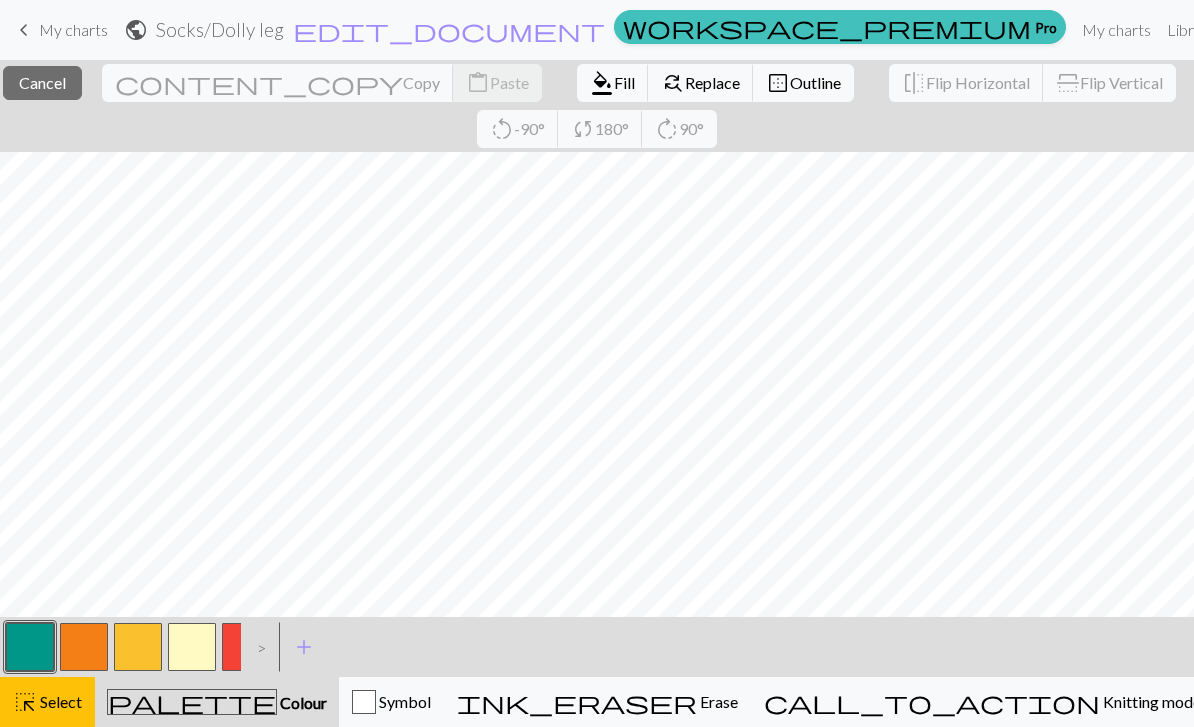 click on "Fill" at bounding box center (624, 82) 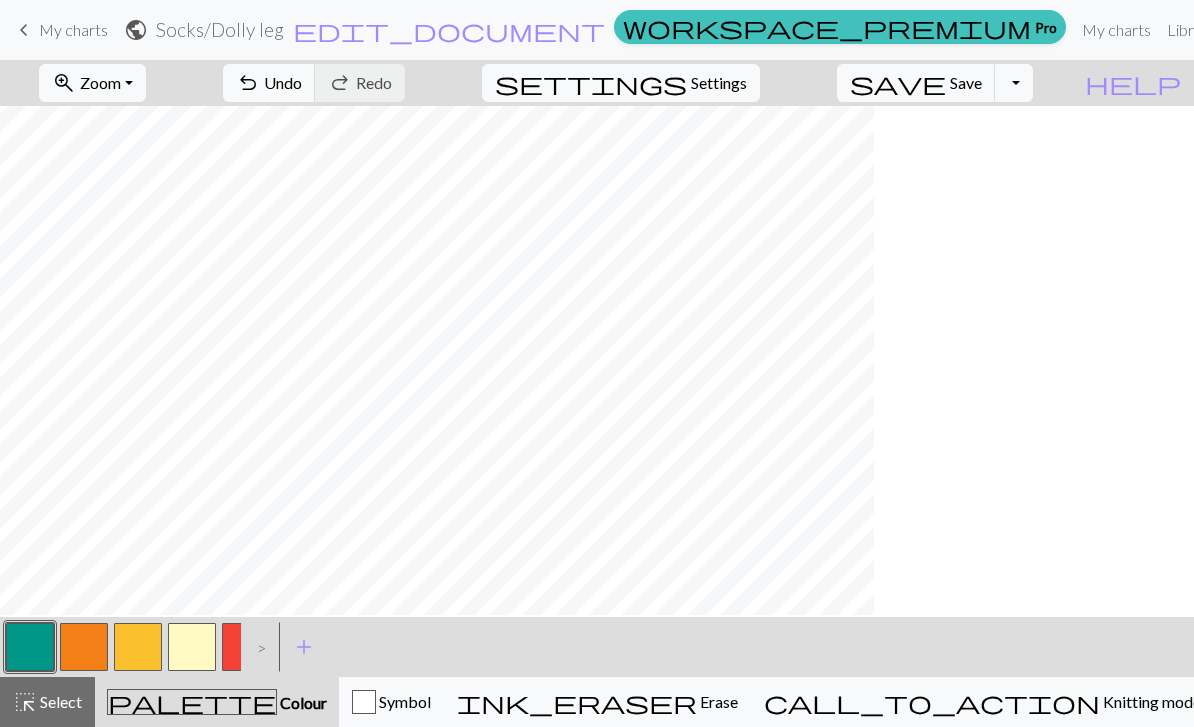 scroll, scrollTop: 0, scrollLeft: 0, axis: both 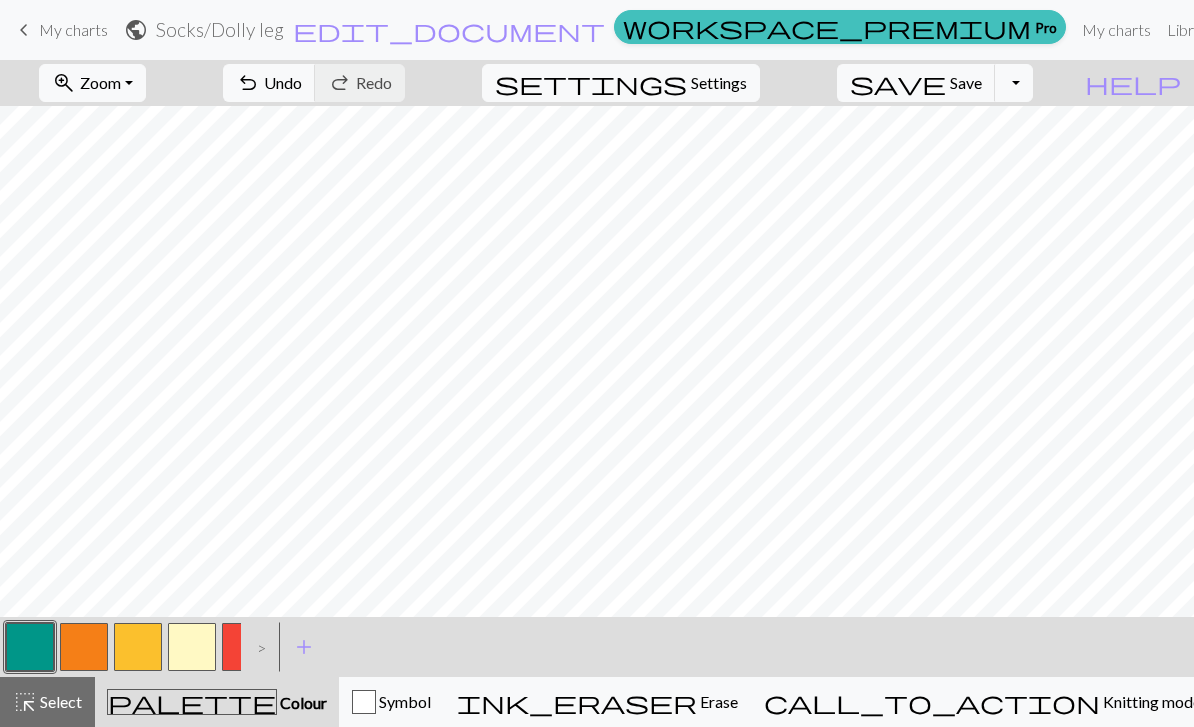 click on "Select" at bounding box center (59, 701) 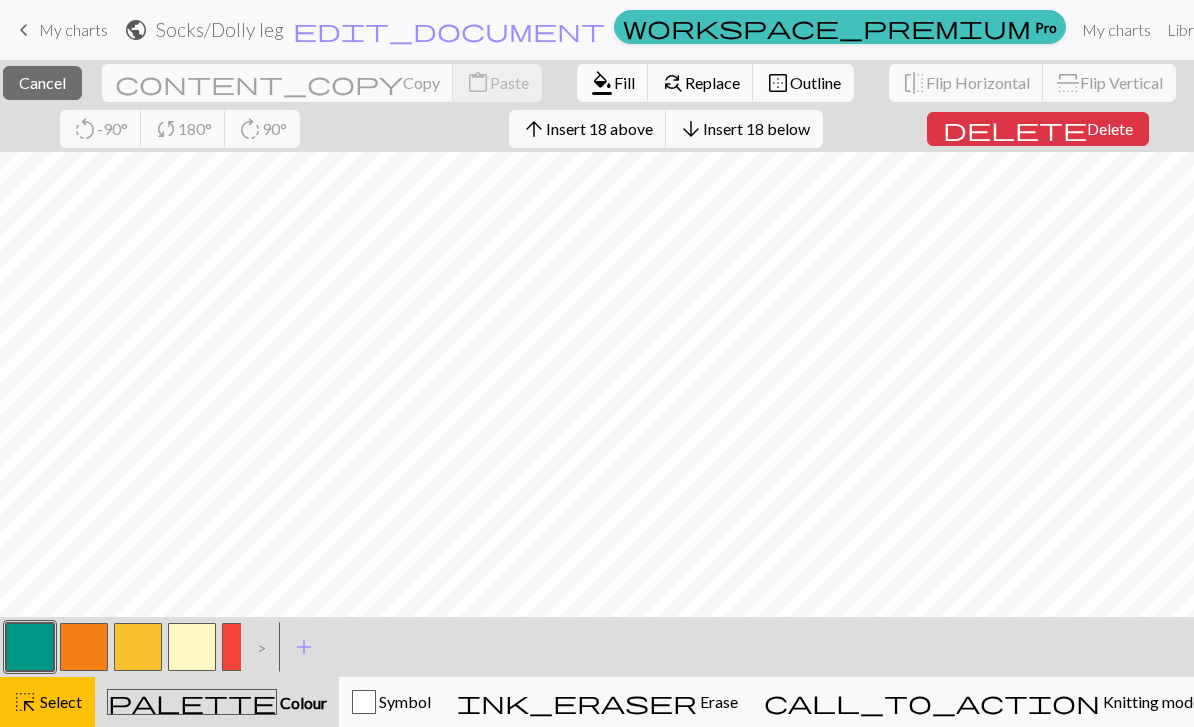 click on "Fill" at bounding box center [624, 82] 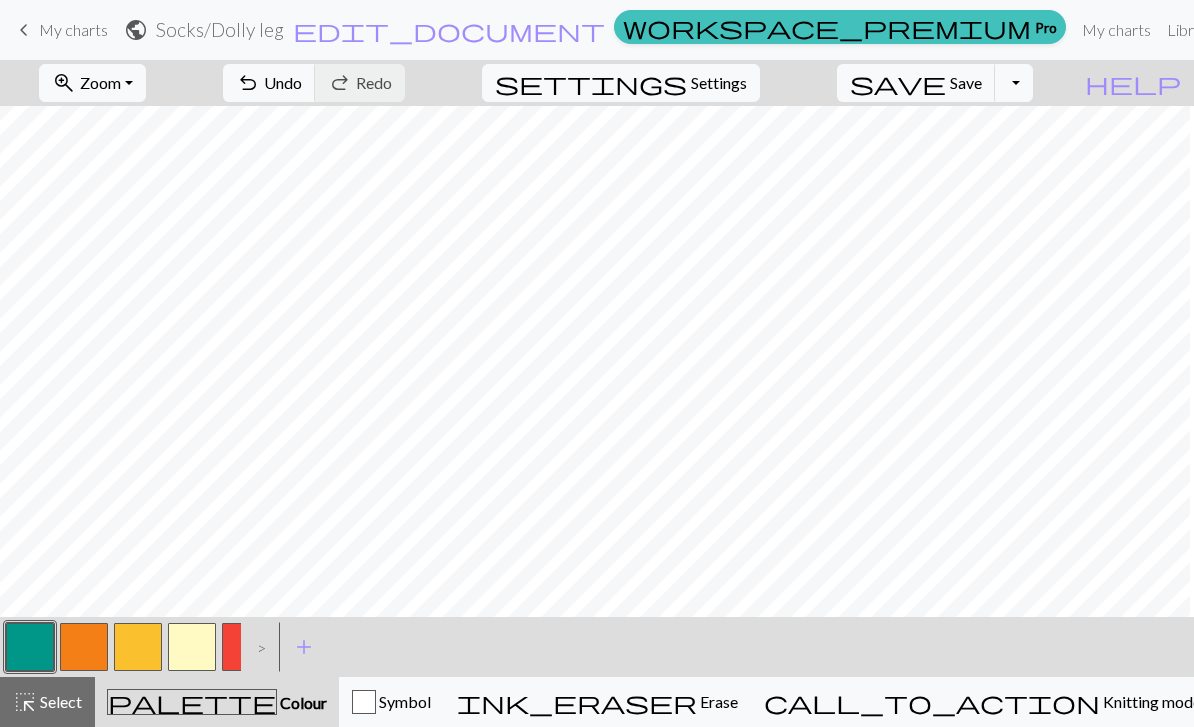 scroll, scrollTop: 108, scrollLeft: 68, axis: both 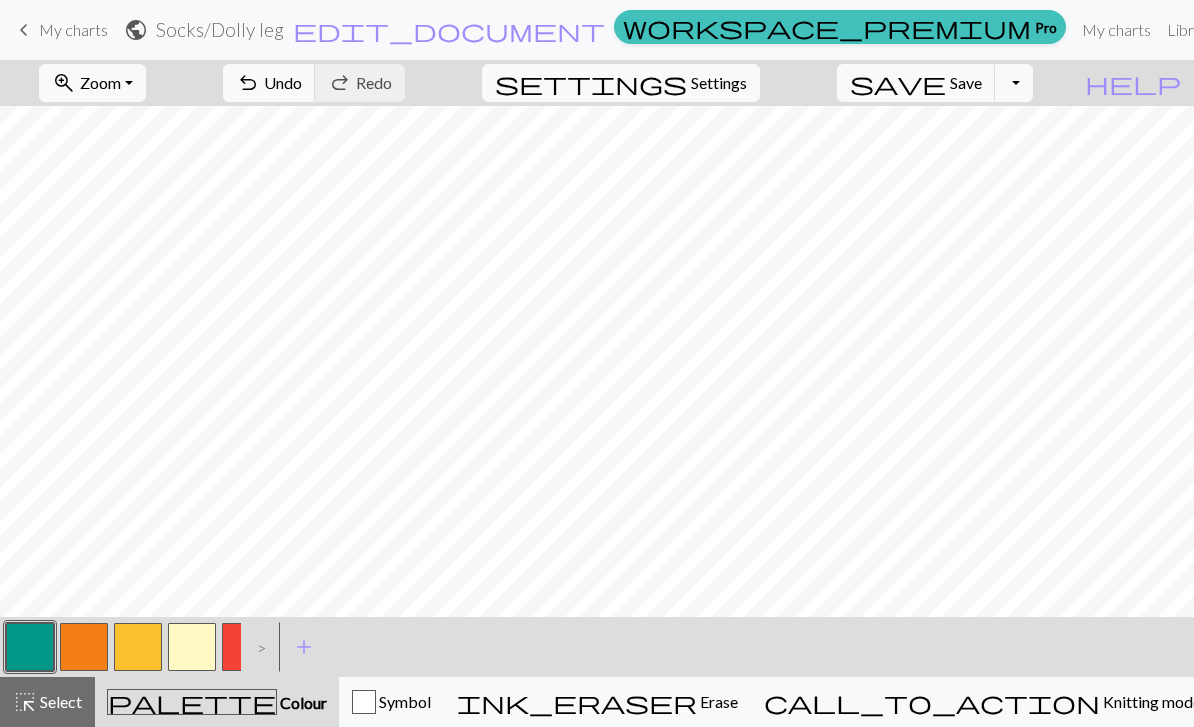 click on "Select" at bounding box center (59, 701) 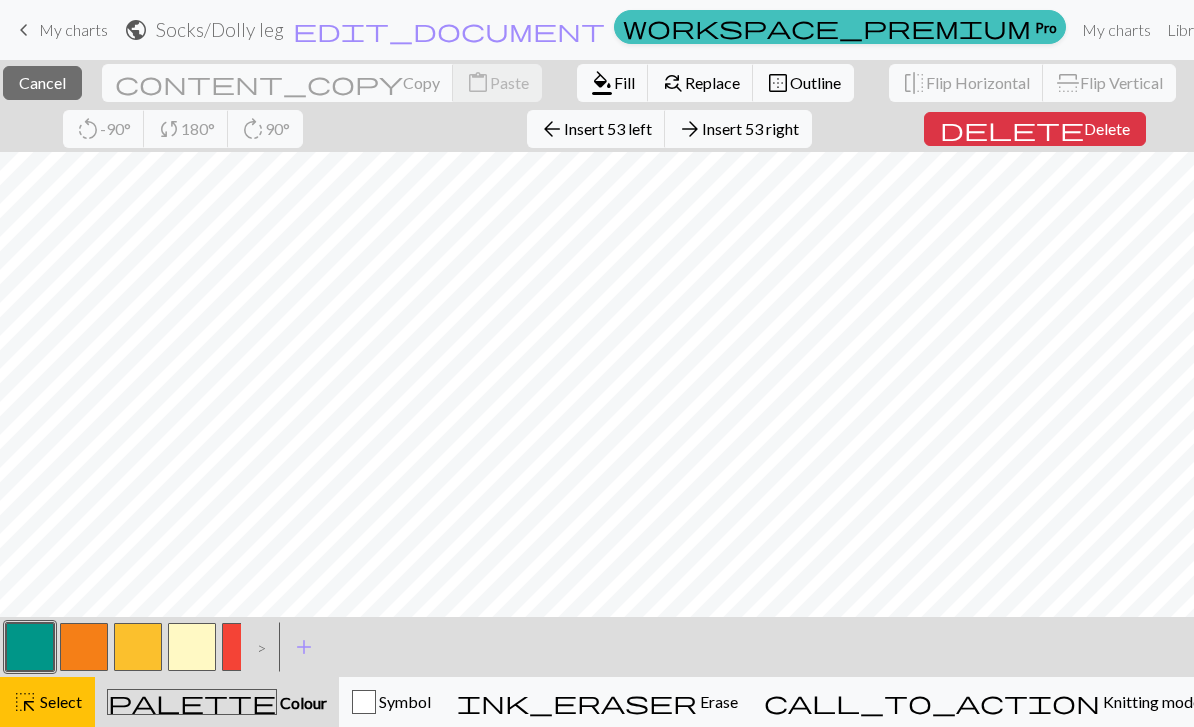 click on "Fill" at bounding box center (624, 82) 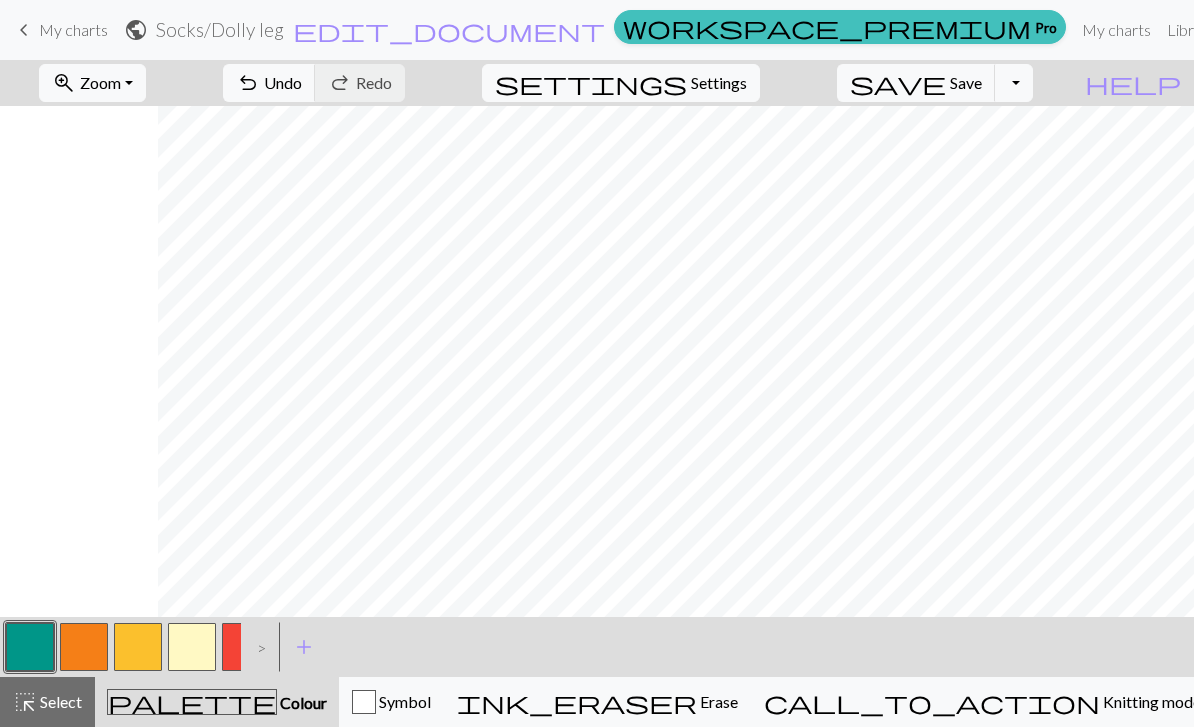 scroll, scrollTop: 108, scrollLeft: 415, axis: both 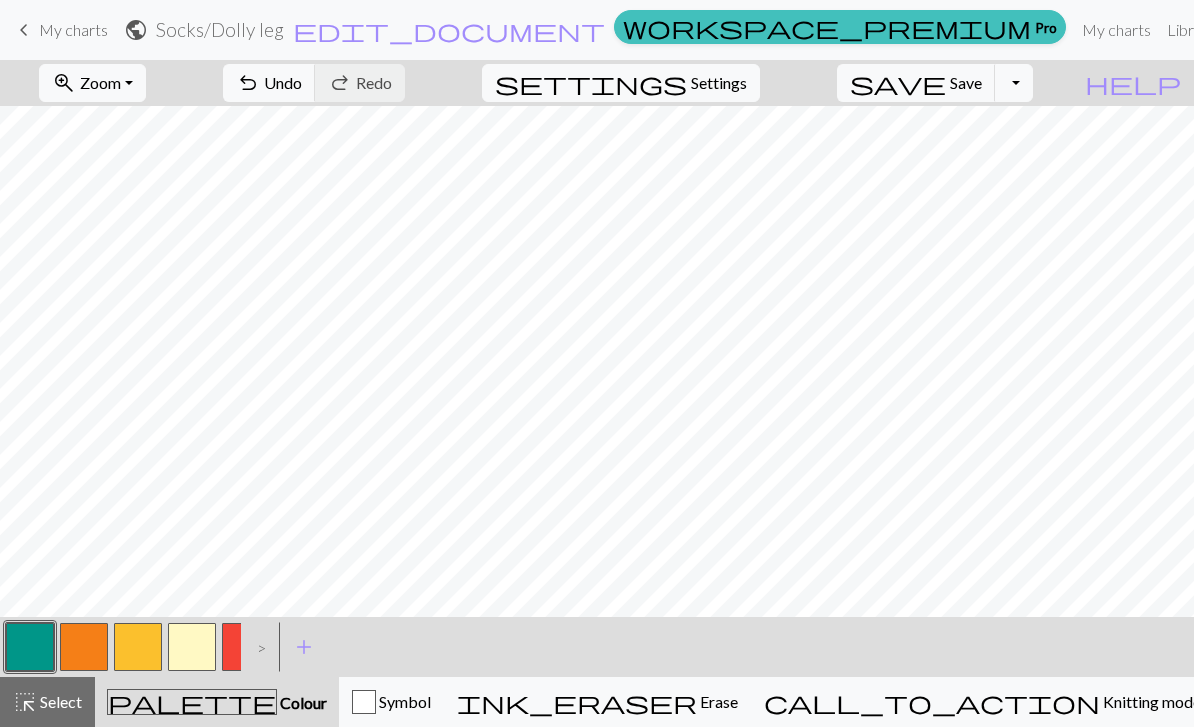 click on "Select" at bounding box center [59, 701] 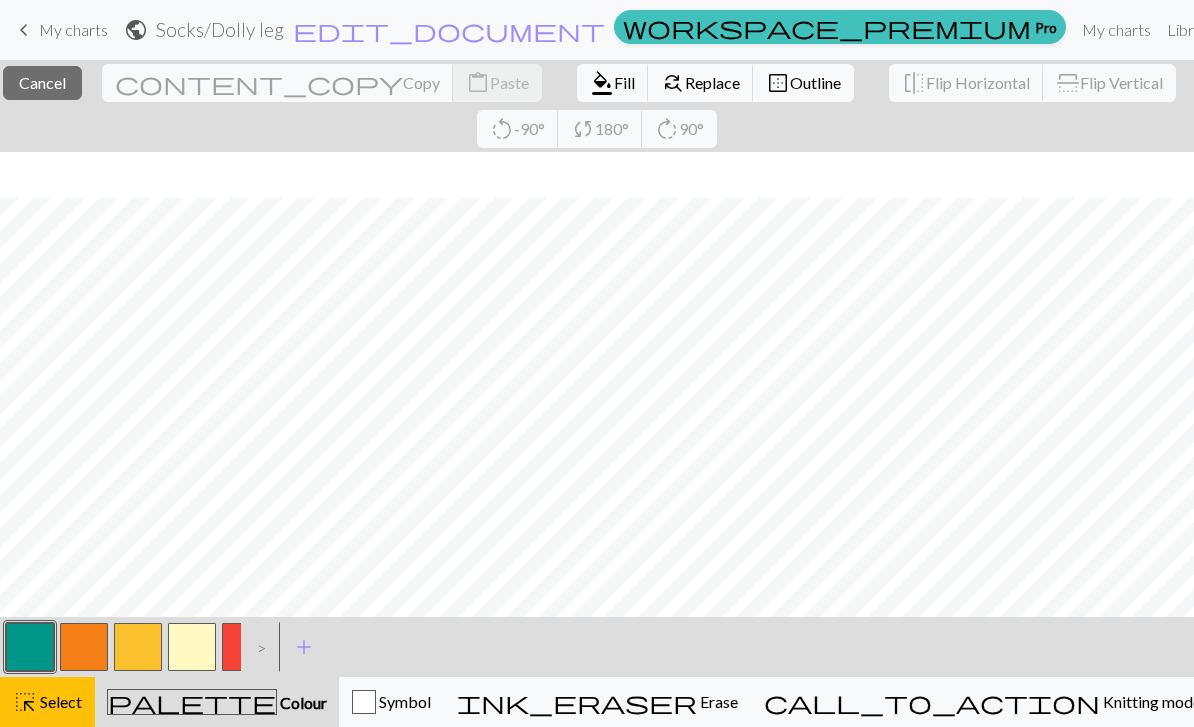 scroll, scrollTop: 154, scrollLeft: 415, axis: both 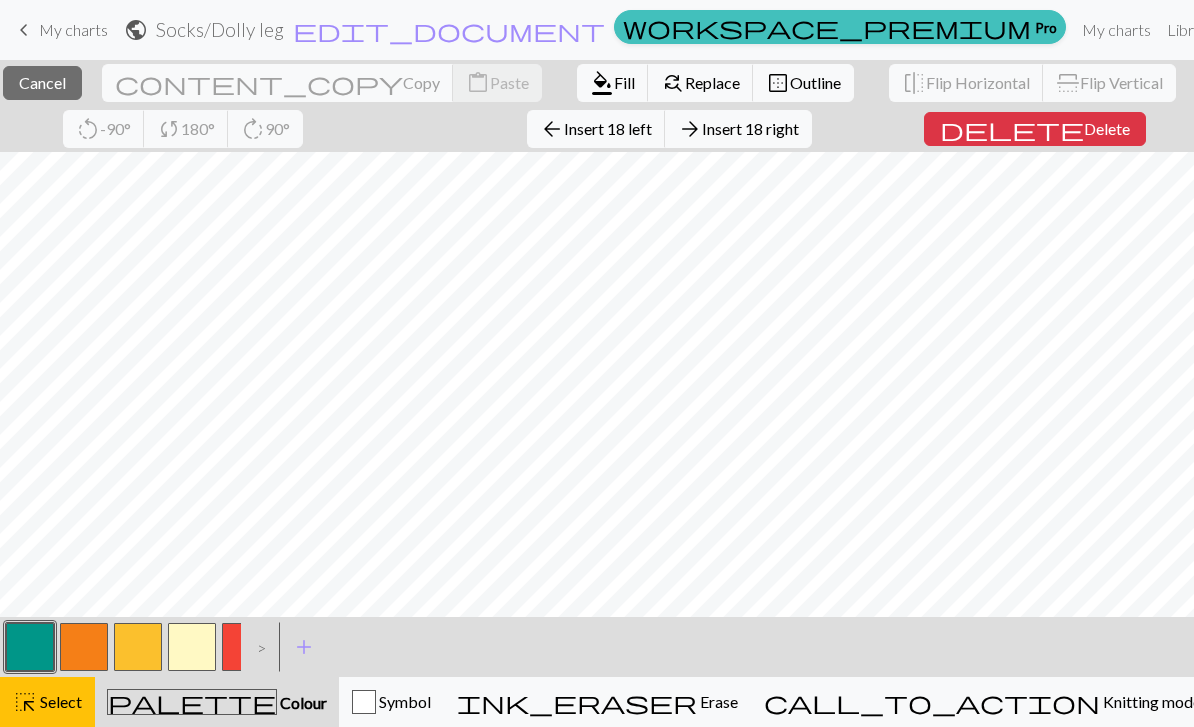 click on "format_color_fill" at bounding box center [602, 83] 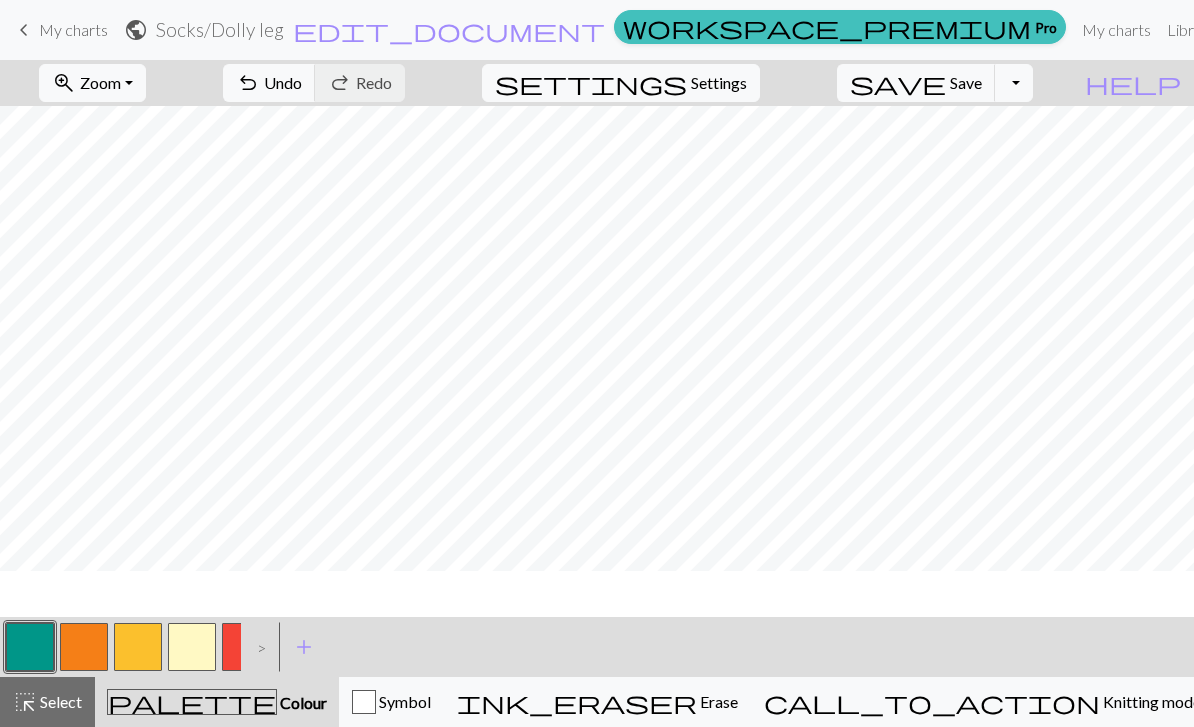 scroll, scrollTop: 108, scrollLeft: 415, axis: both 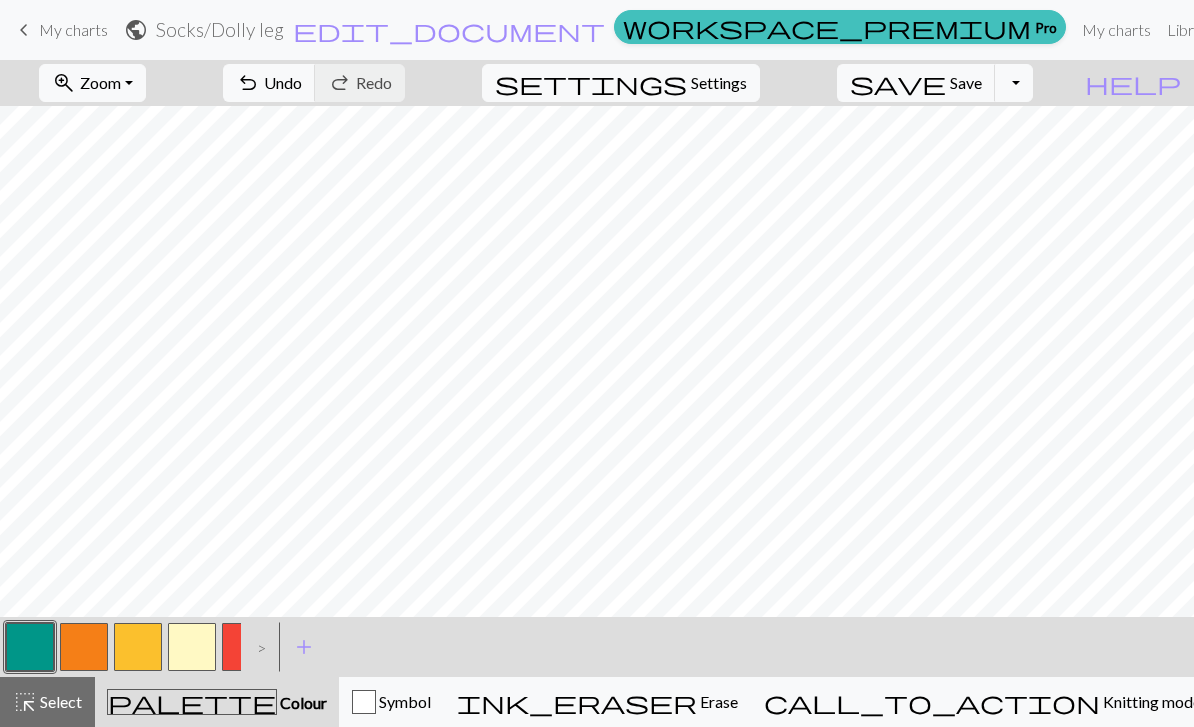 click at bounding box center (192, 647) 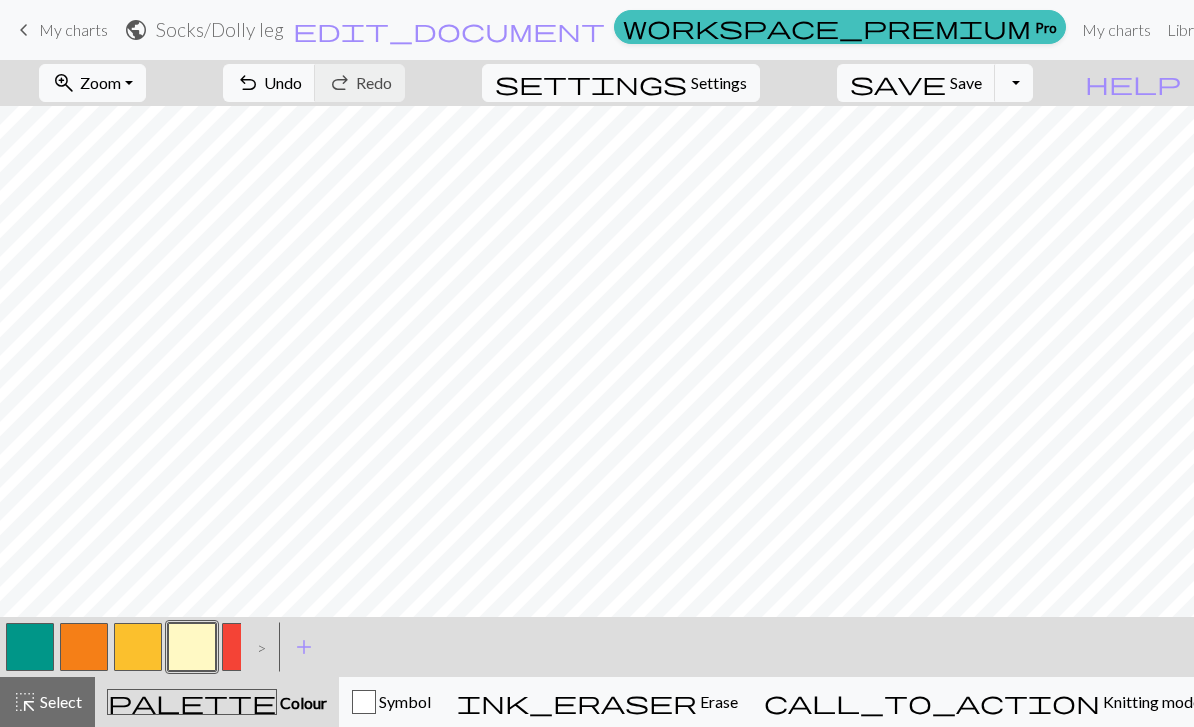scroll, scrollTop: 84, scrollLeft: 0, axis: vertical 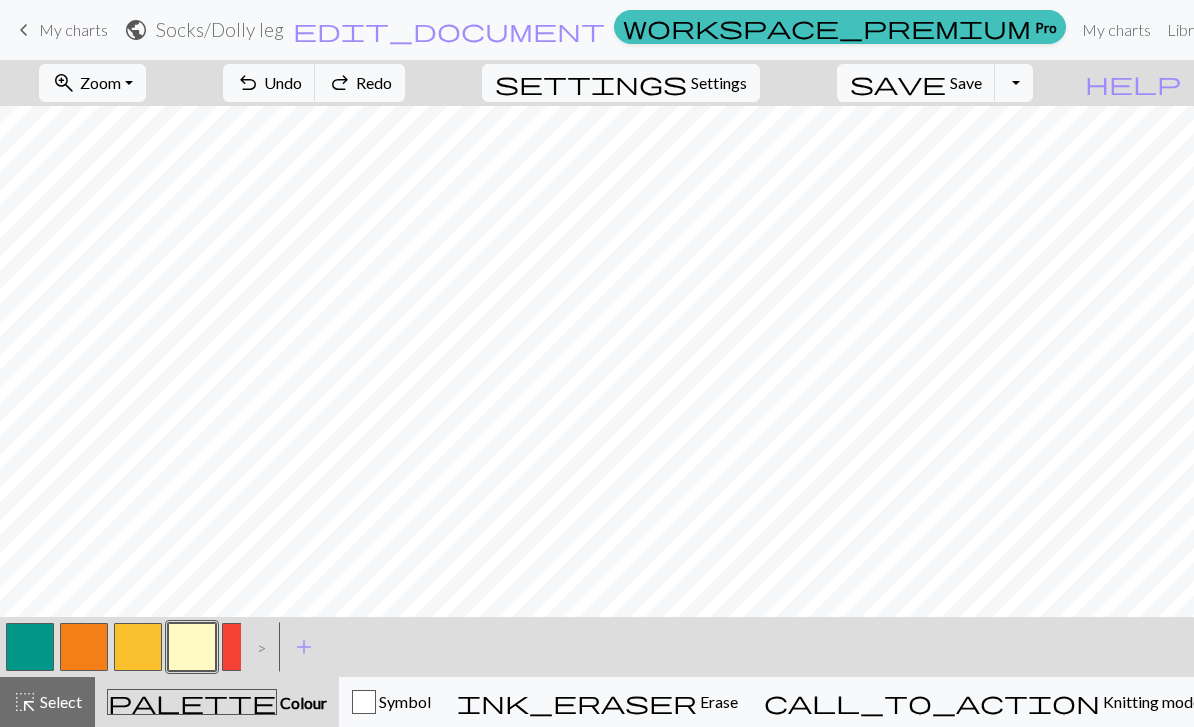 click on "Undo" at bounding box center (283, 82) 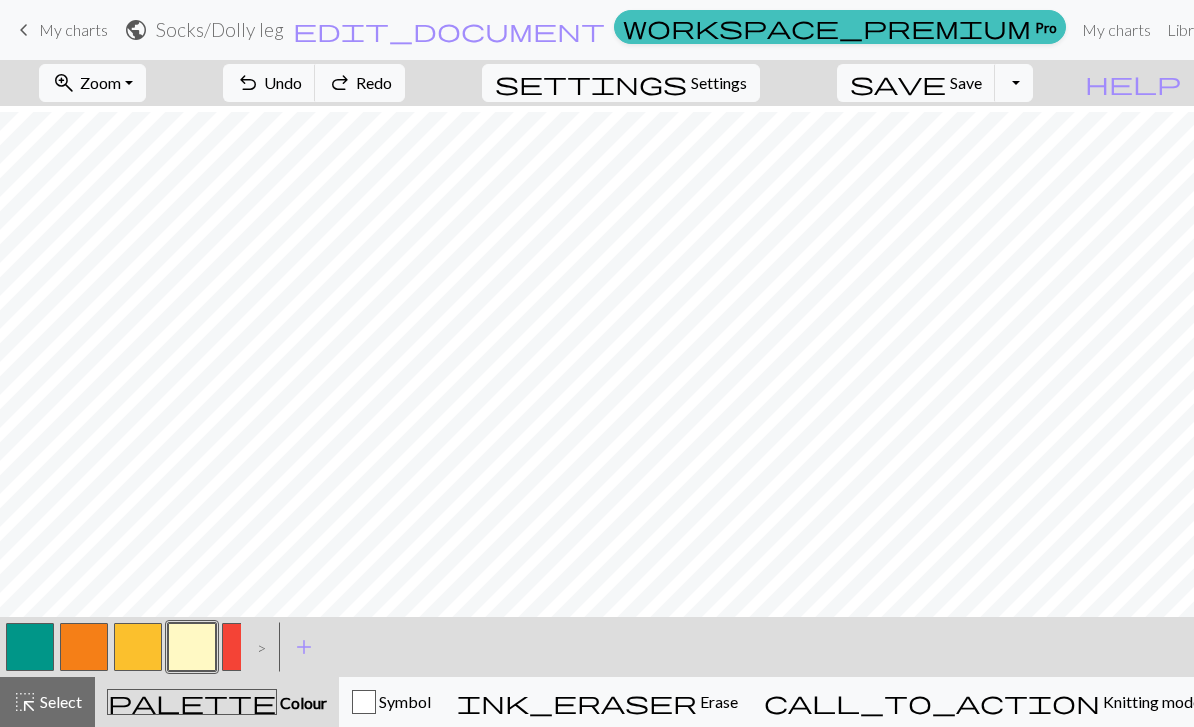 scroll, scrollTop: 108, scrollLeft: 415, axis: both 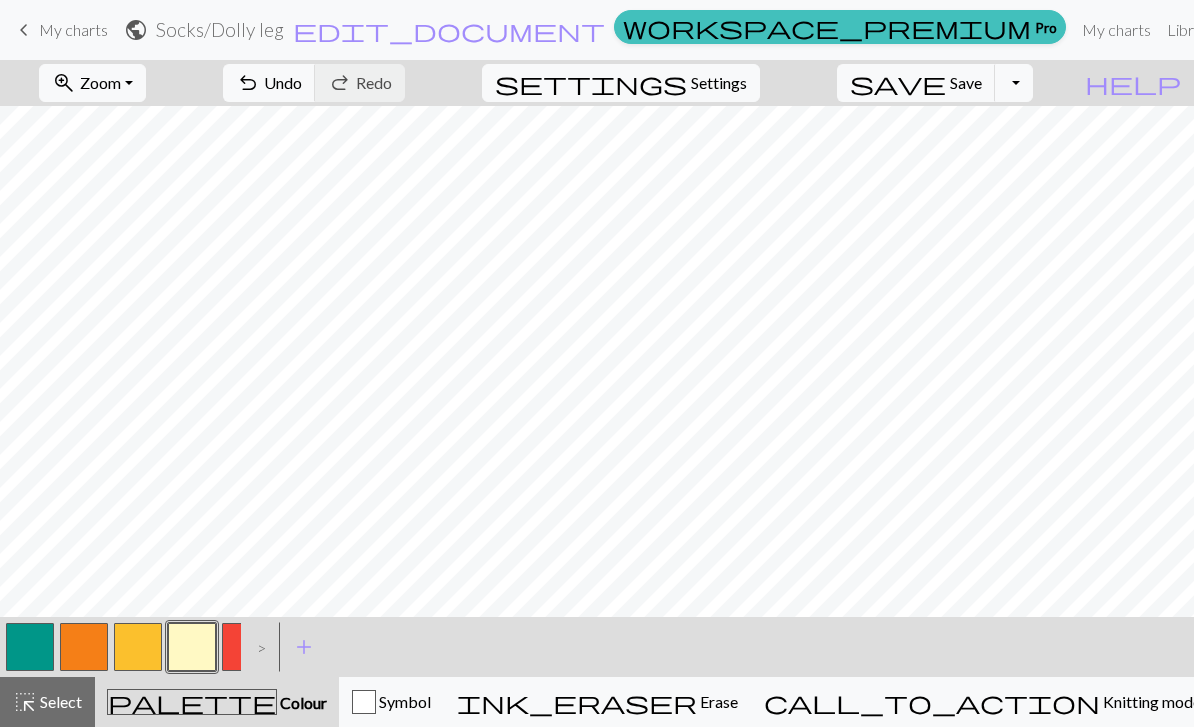 click on "undo Undo Undo redo Redo Redo" at bounding box center [314, 83] 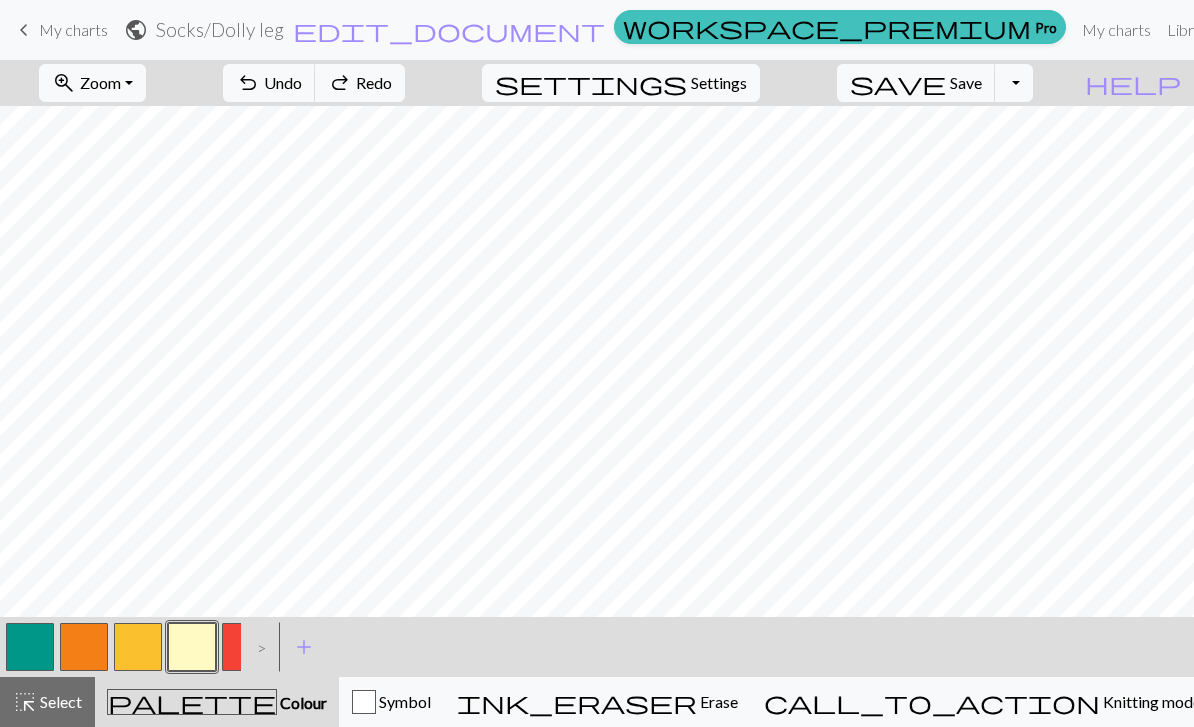 click on "Select" at bounding box center [59, 701] 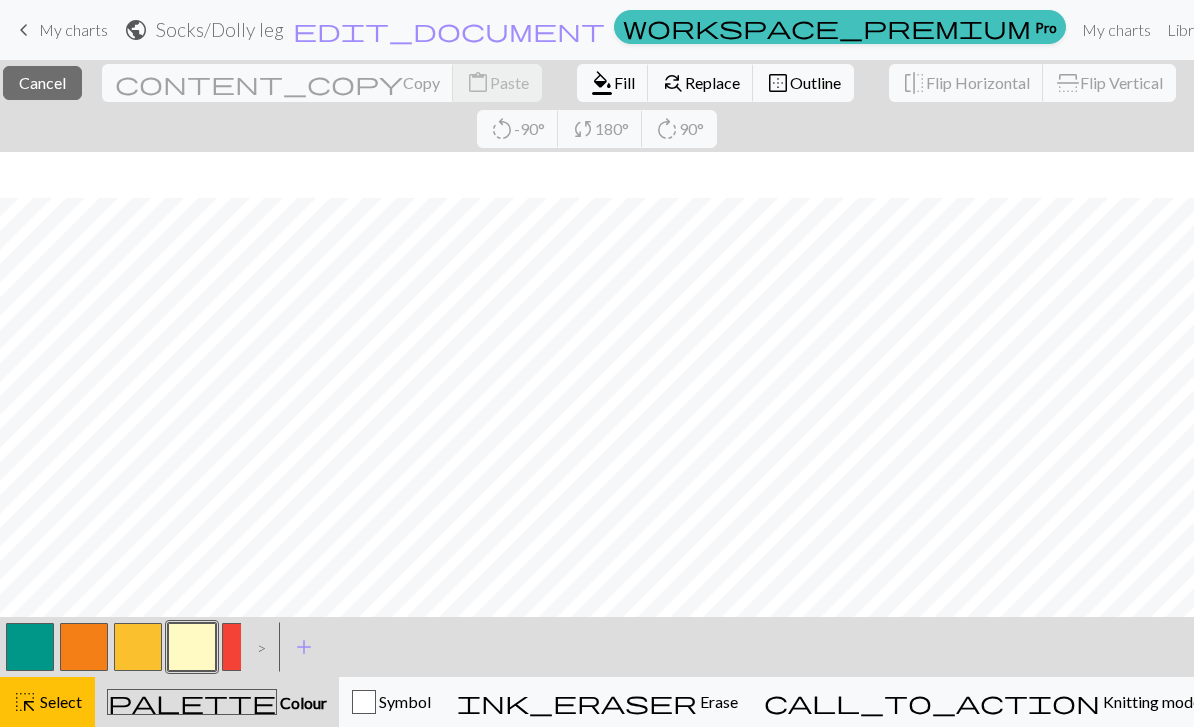 scroll, scrollTop: 154, scrollLeft: 415, axis: both 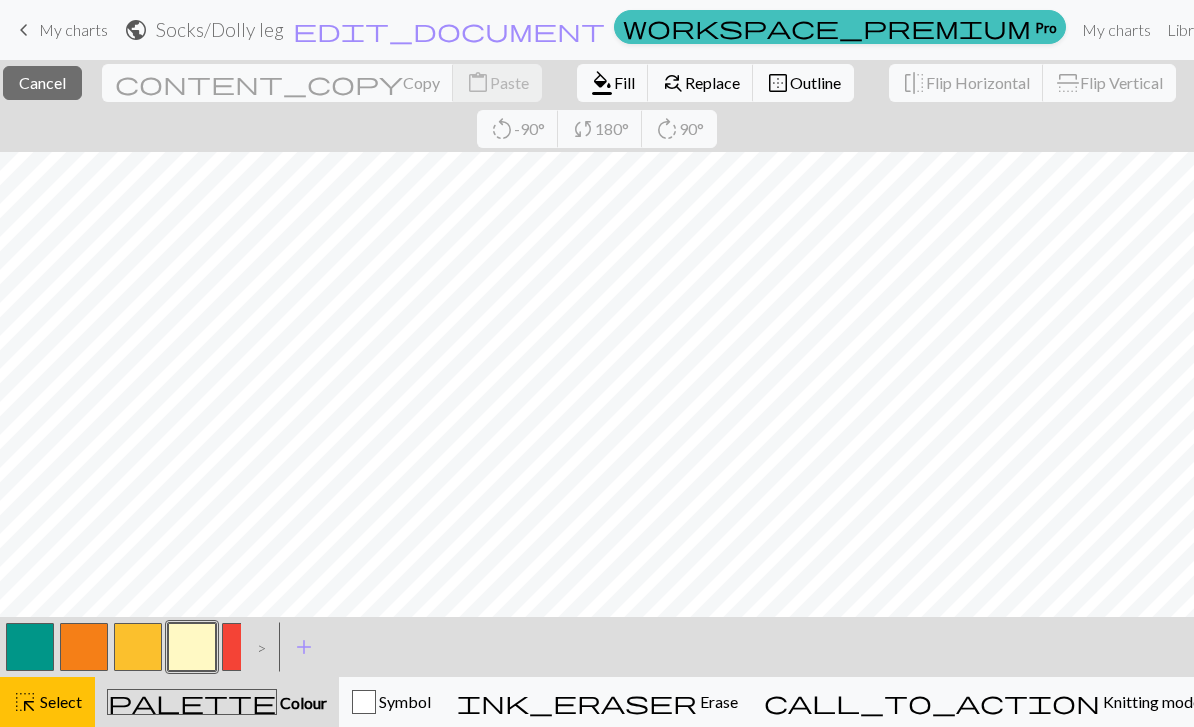 click at bounding box center [30, 647] 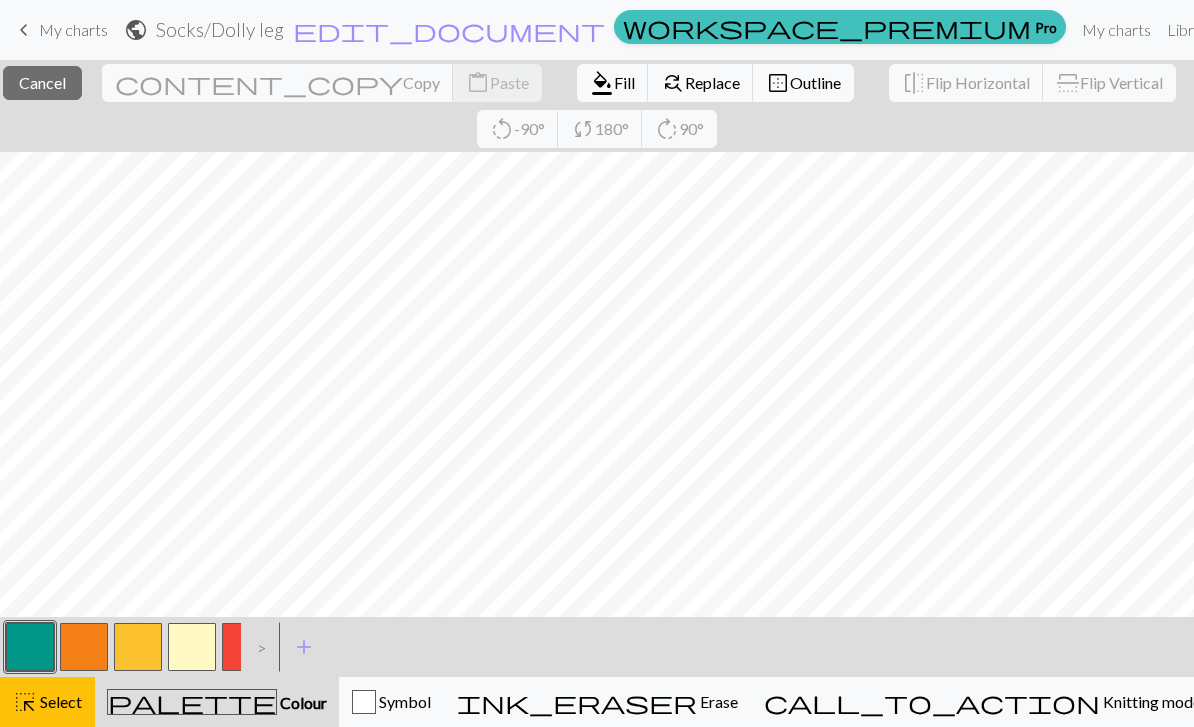click on "Fill" at bounding box center (624, 82) 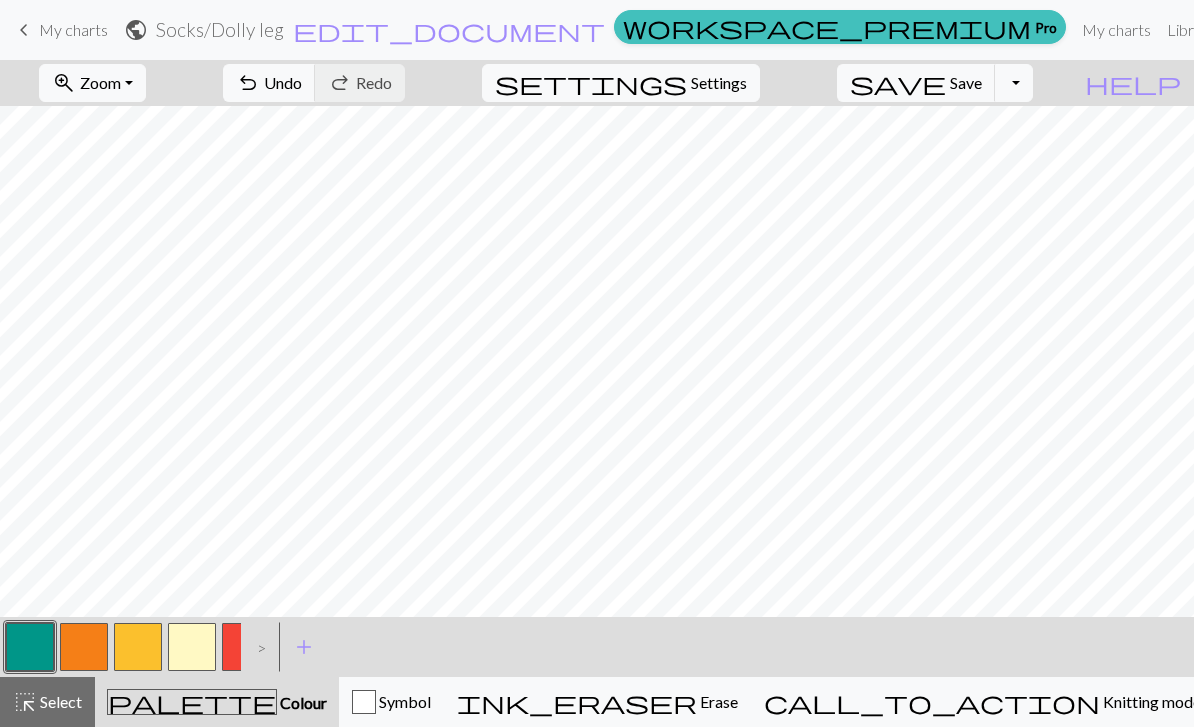 scroll, scrollTop: 108, scrollLeft: 415, axis: both 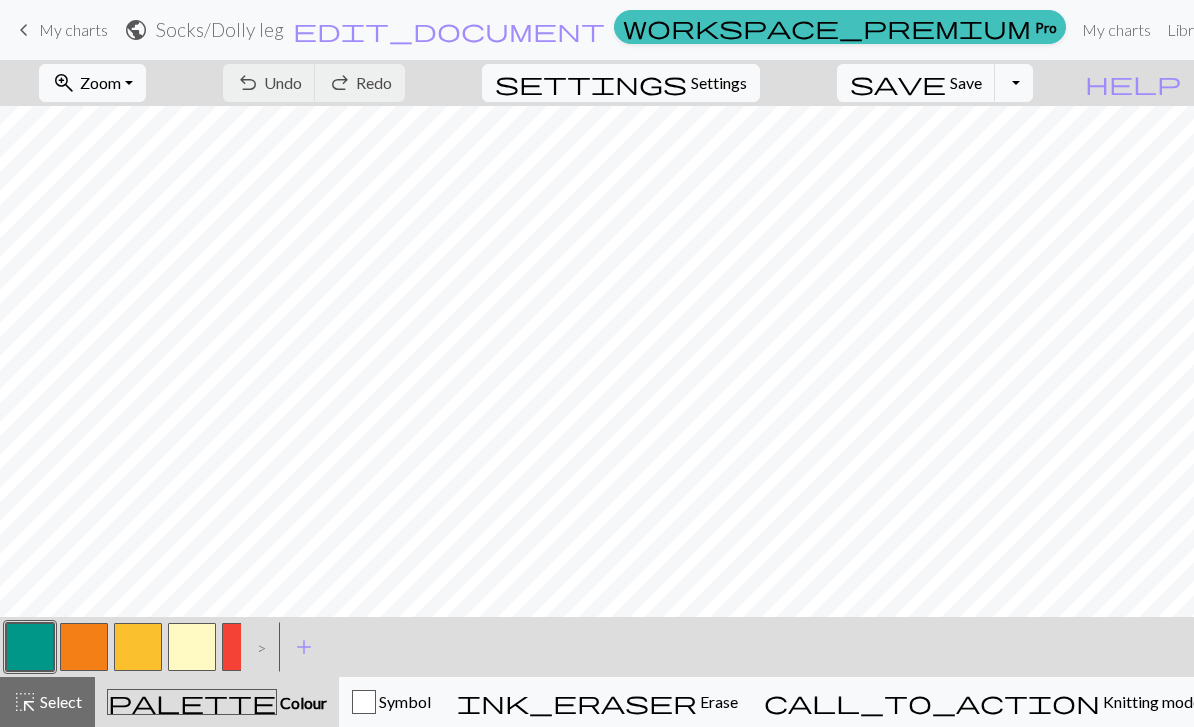 click on "Save" at bounding box center [966, 82] 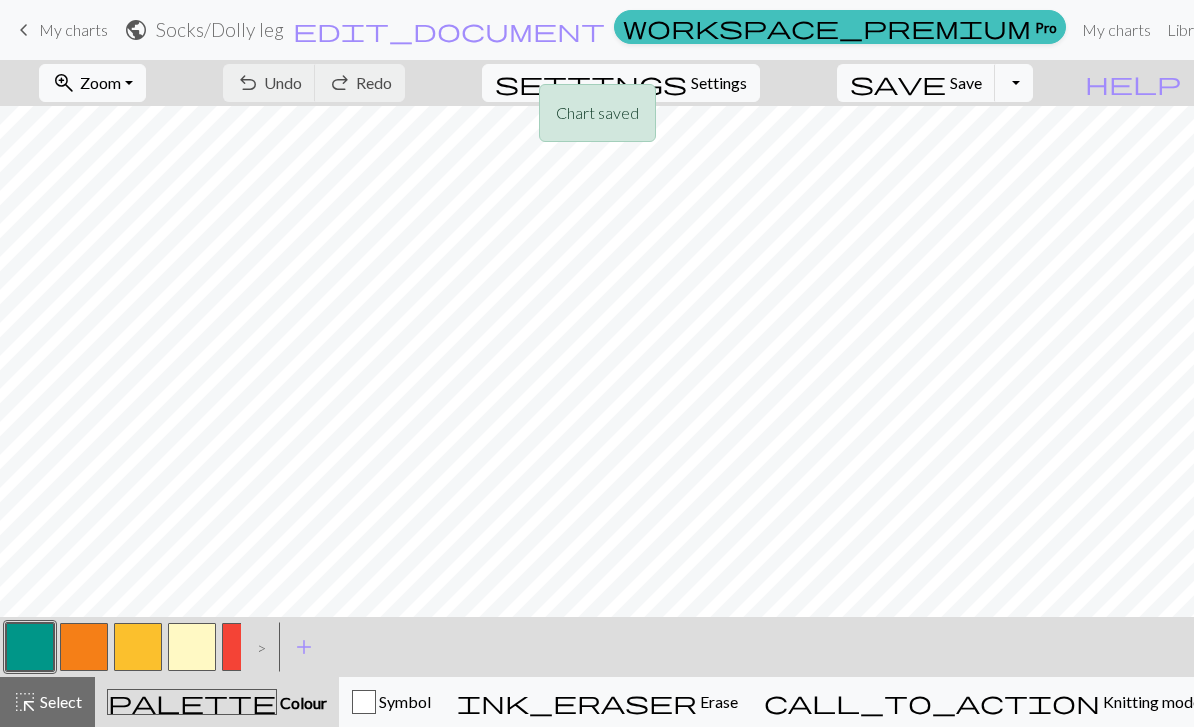 click on "Chart saved Chart saved" at bounding box center (597, 79) 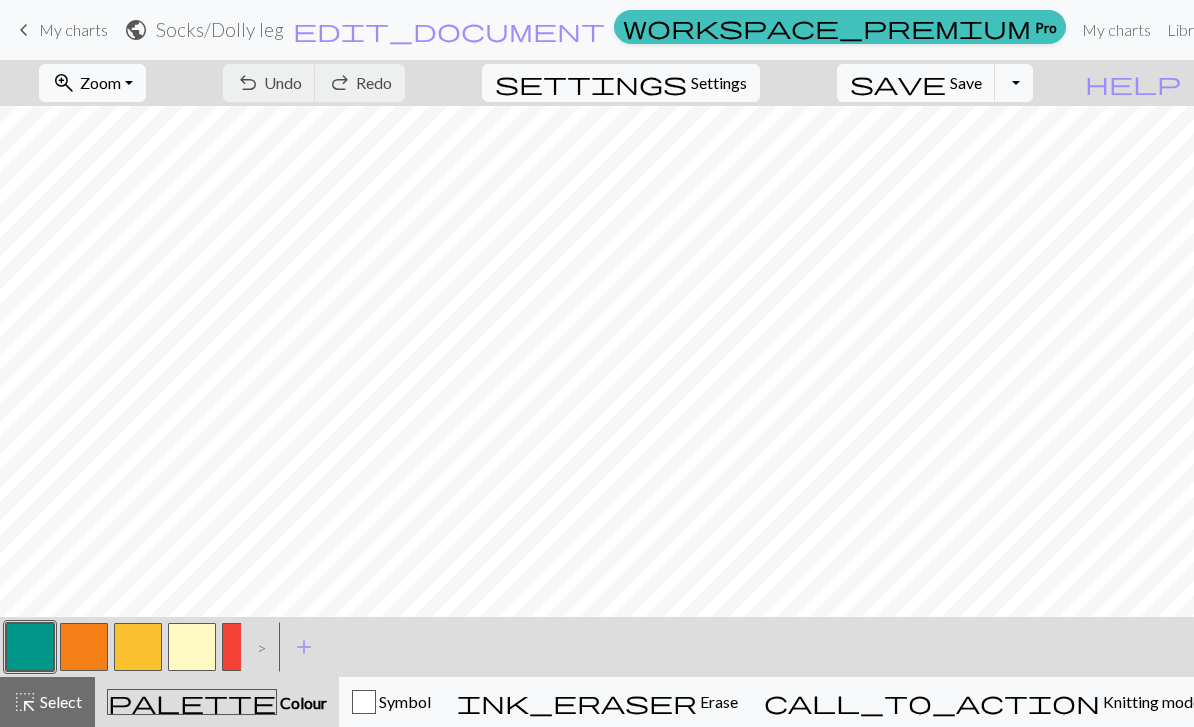 click on "keyboard_arrow_left" at bounding box center (24, 30) 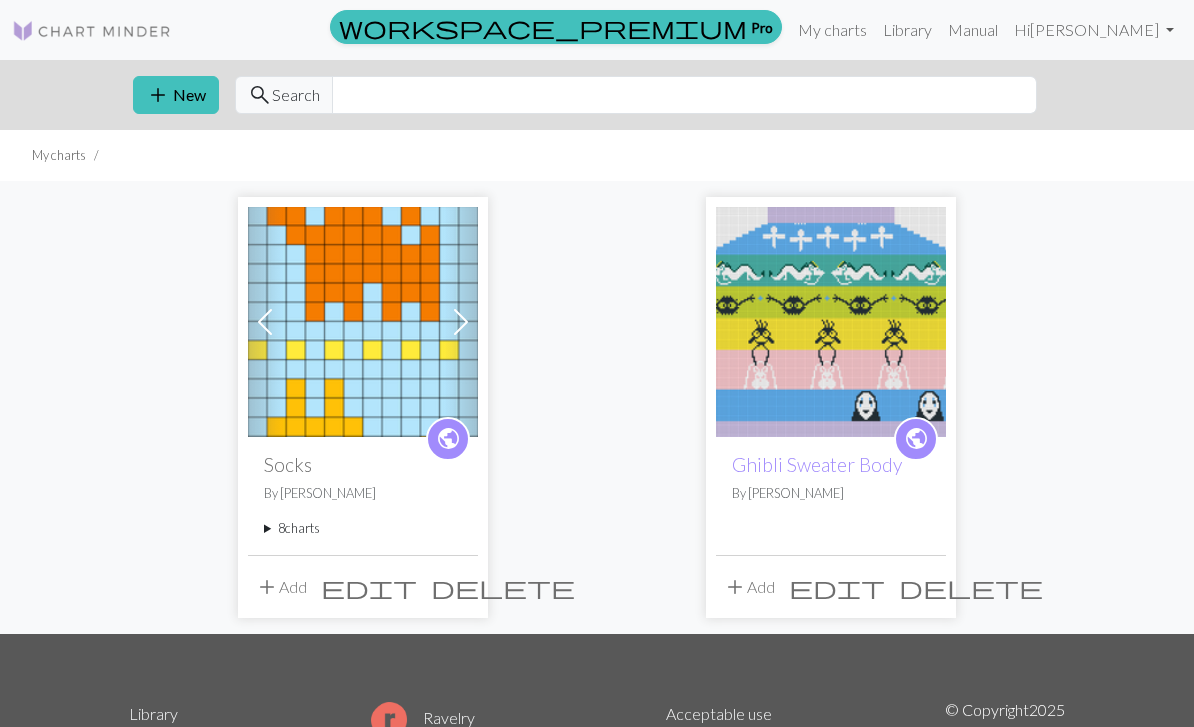 click on "8  charts" at bounding box center (363, 528) 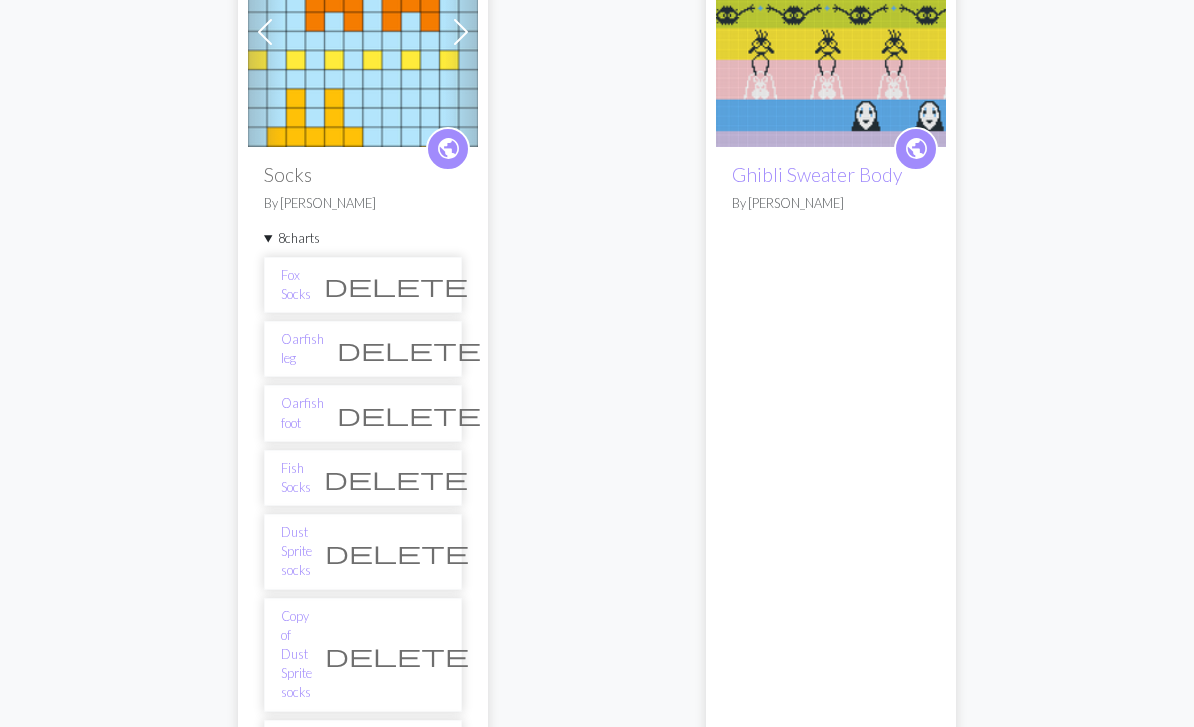 scroll, scrollTop: 299, scrollLeft: 0, axis: vertical 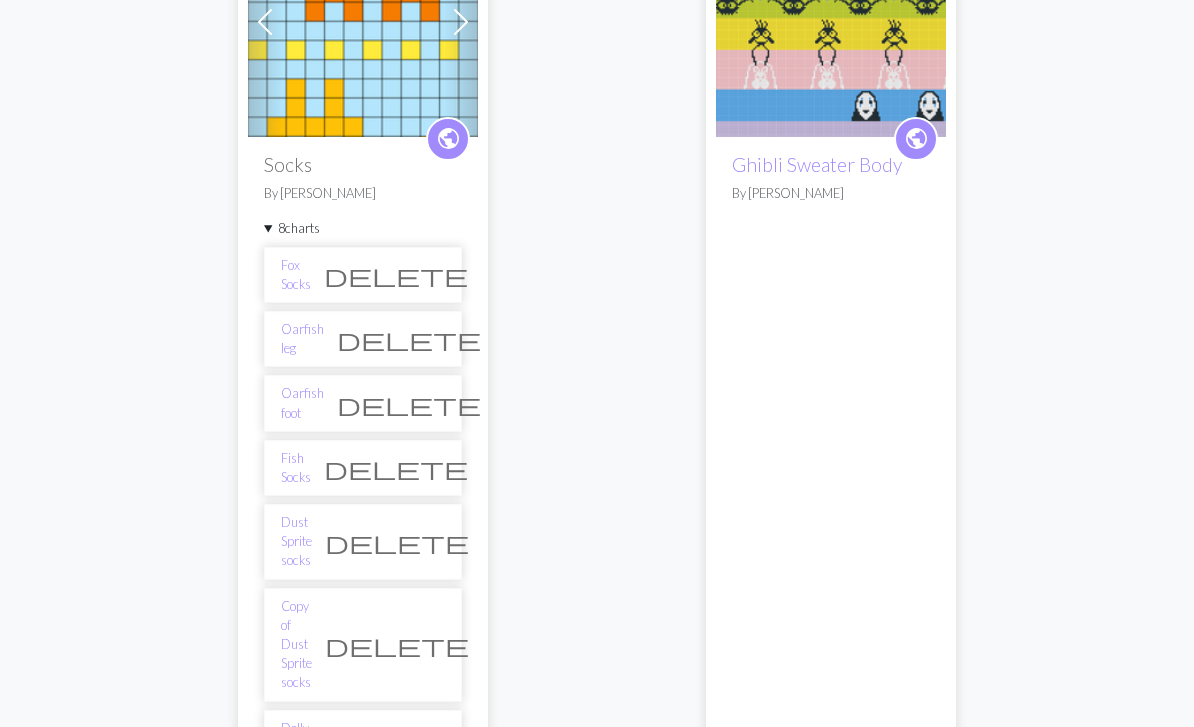 click on "Dolly foot" at bounding box center (295, 739) 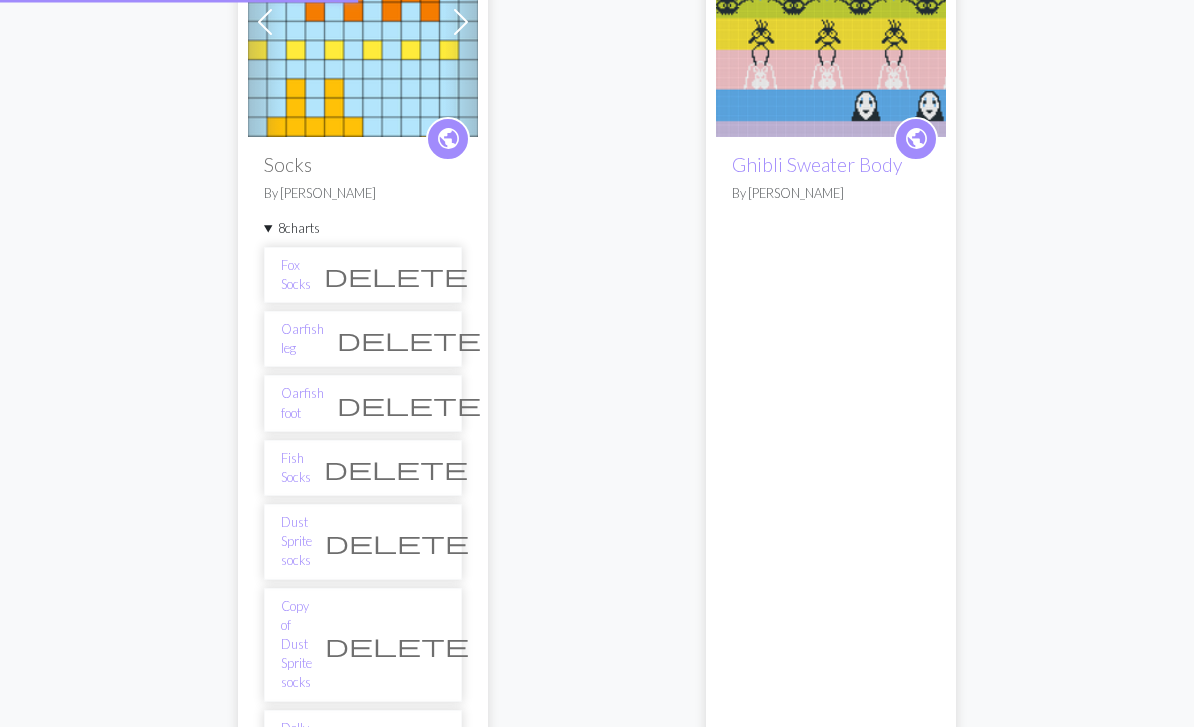 scroll, scrollTop: 300, scrollLeft: 0, axis: vertical 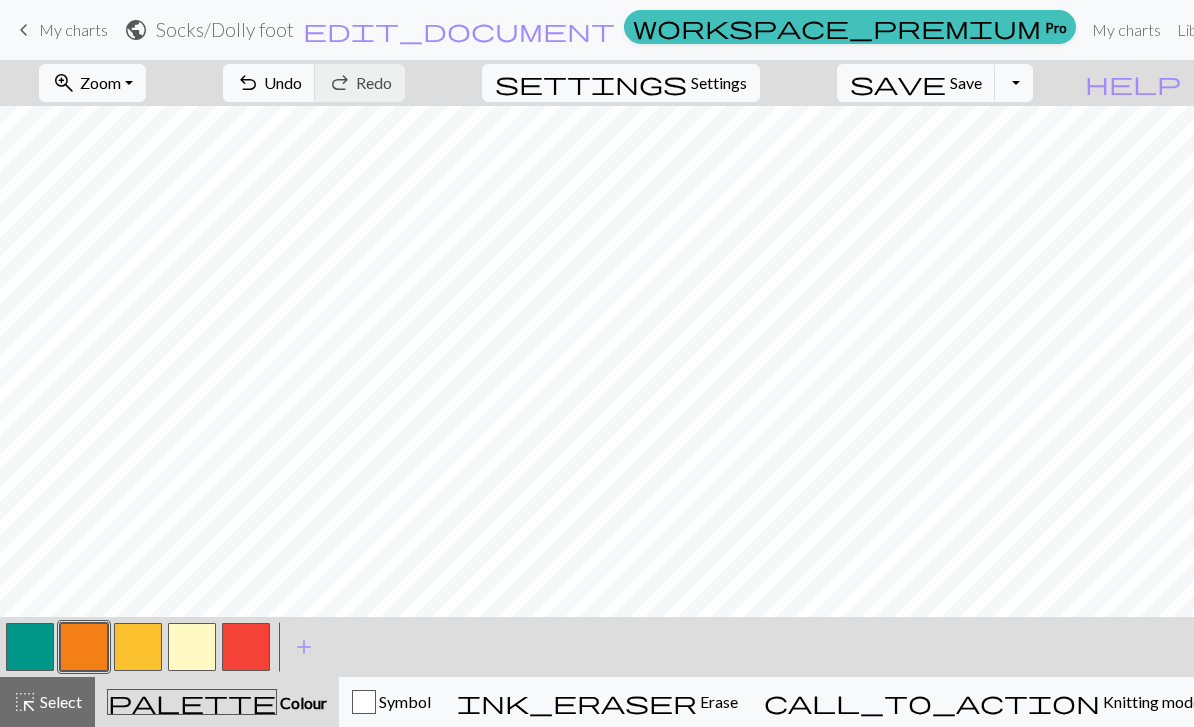 click on "Undo" at bounding box center [283, 82] 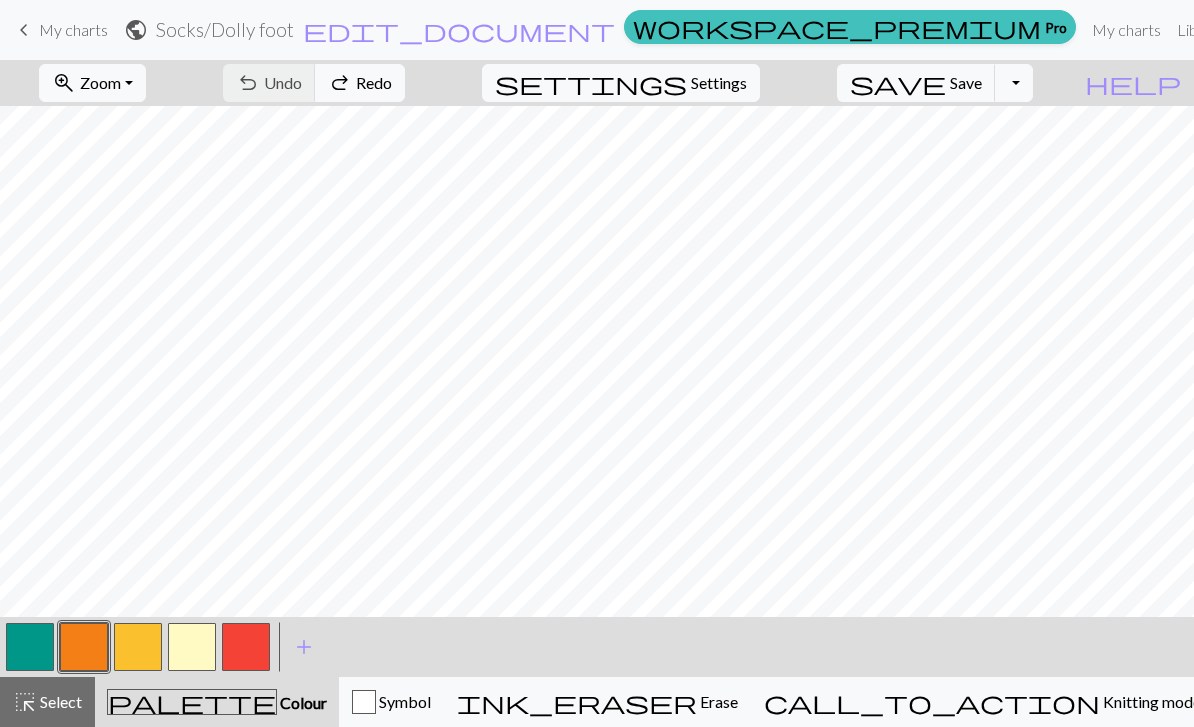 click at bounding box center [192, 647] 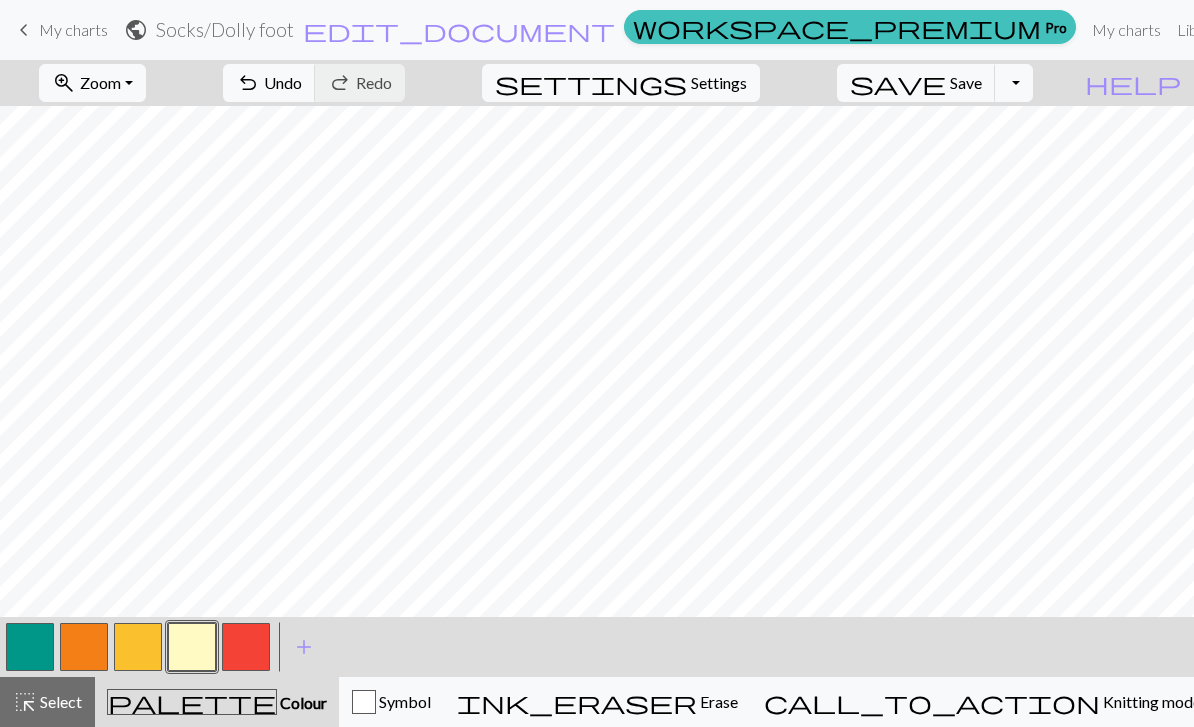 click on "Select" at bounding box center [59, 701] 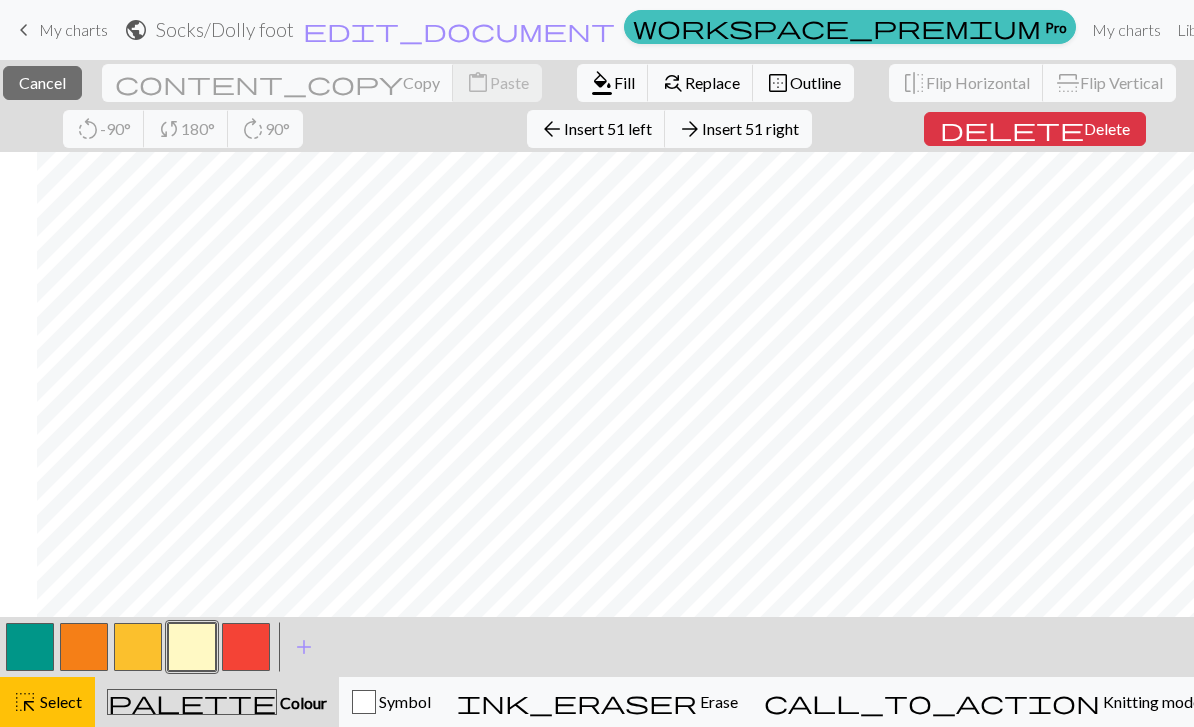scroll, scrollTop: 111, scrollLeft: 50, axis: both 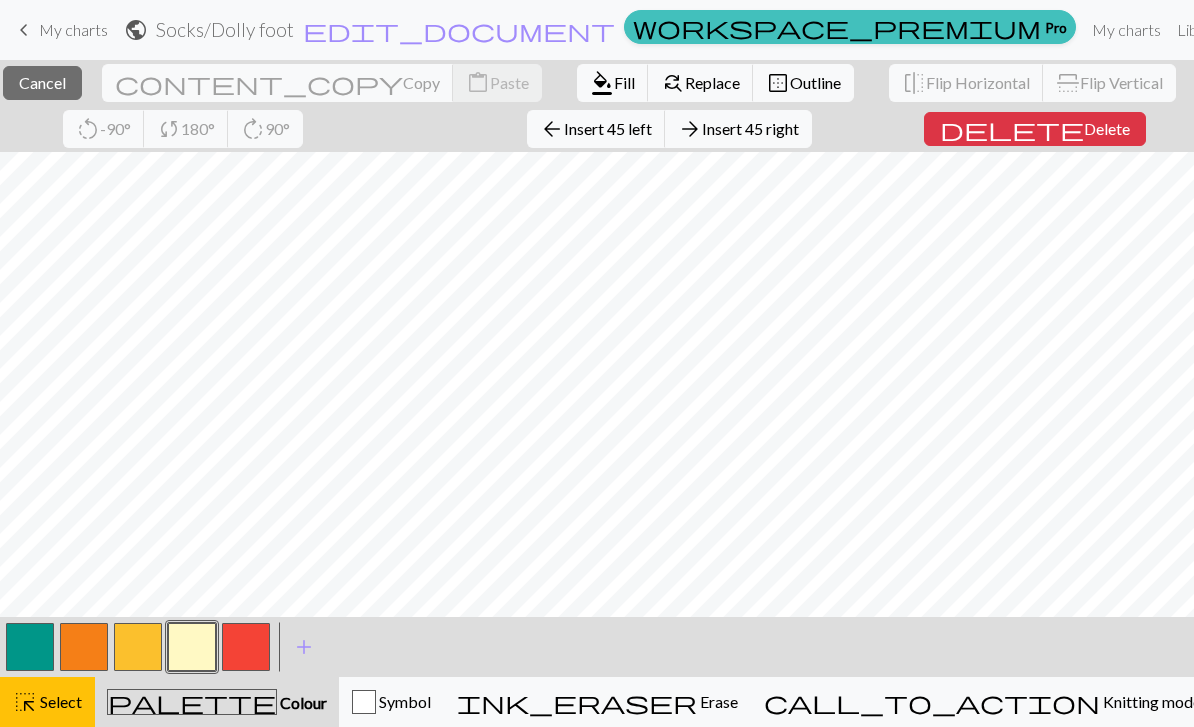 click on "Select" at bounding box center (59, 701) 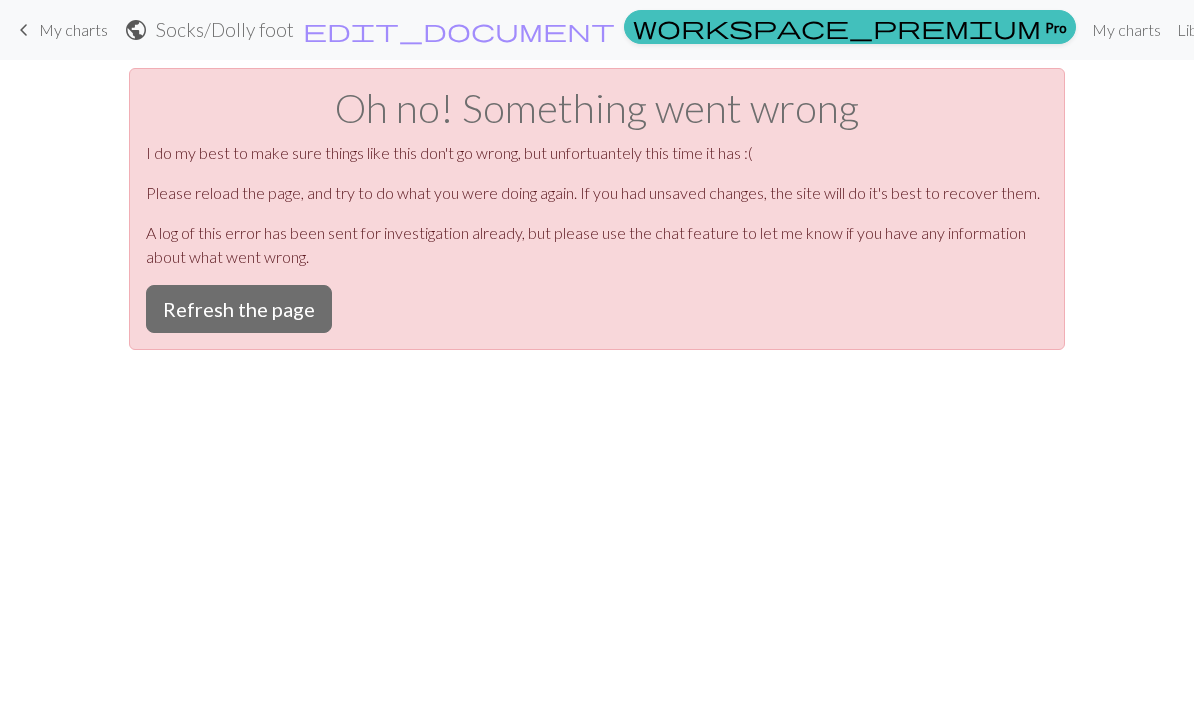 click on "Refresh the page" at bounding box center [239, 309] 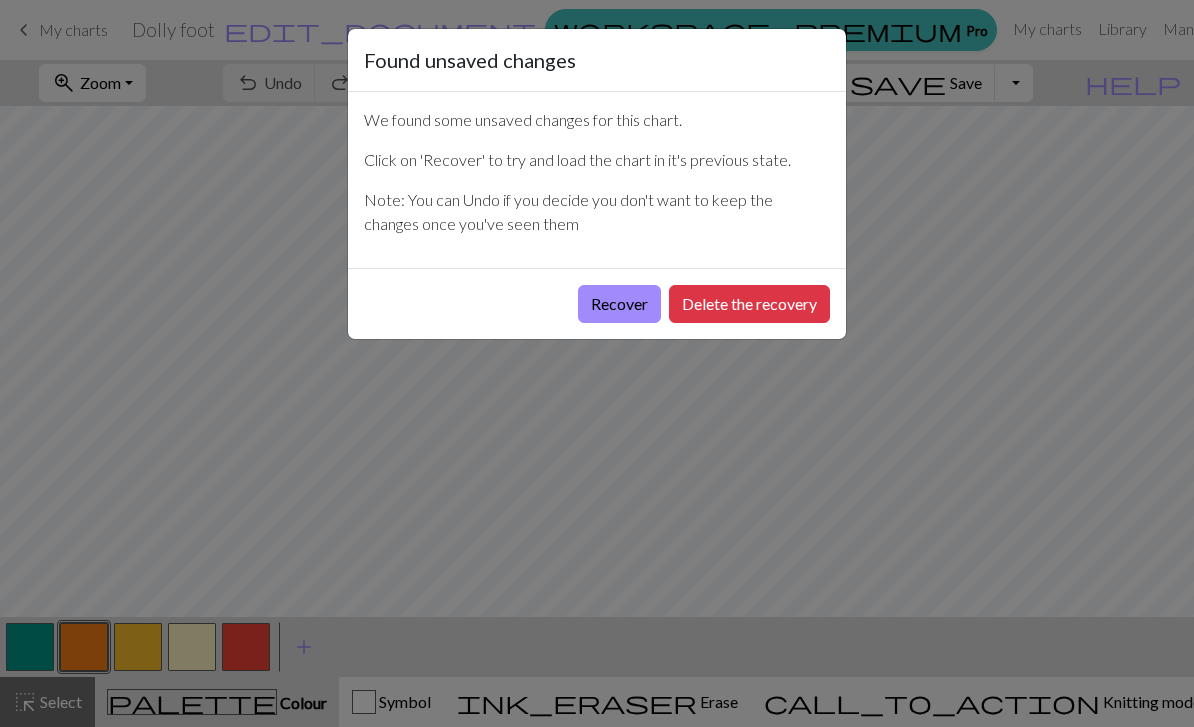scroll, scrollTop: 0, scrollLeft: 0, axis: both 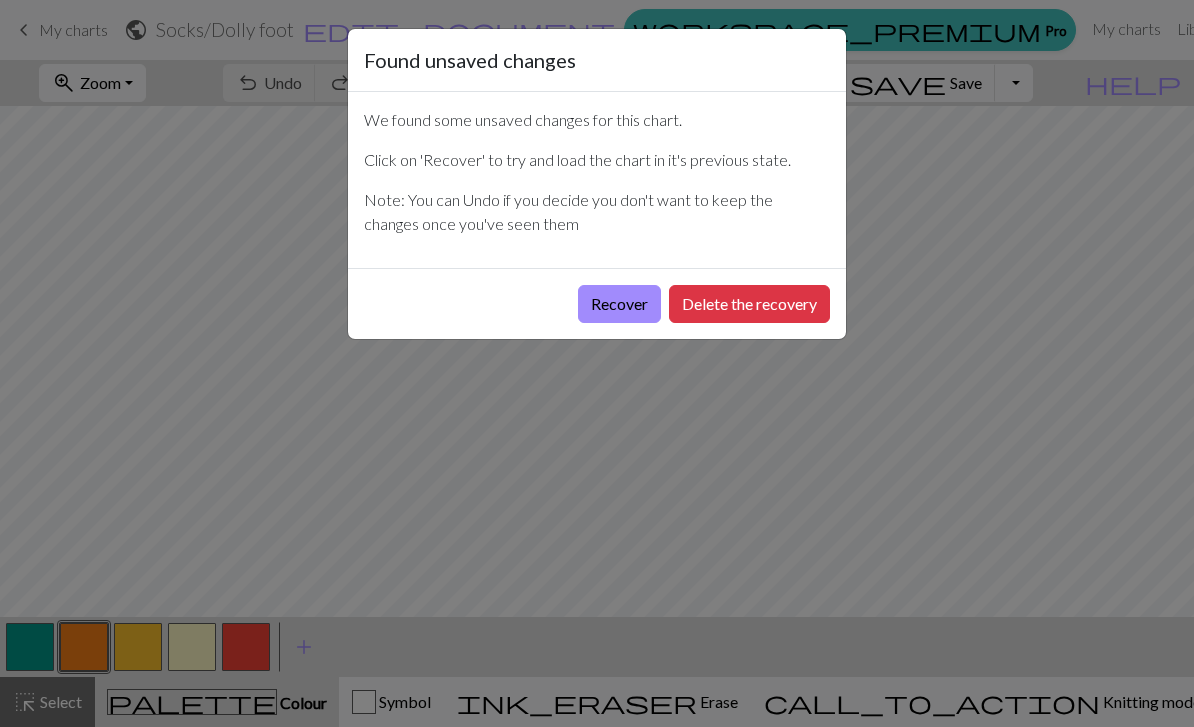 click on "Recover" at bounding box center [619, 304] 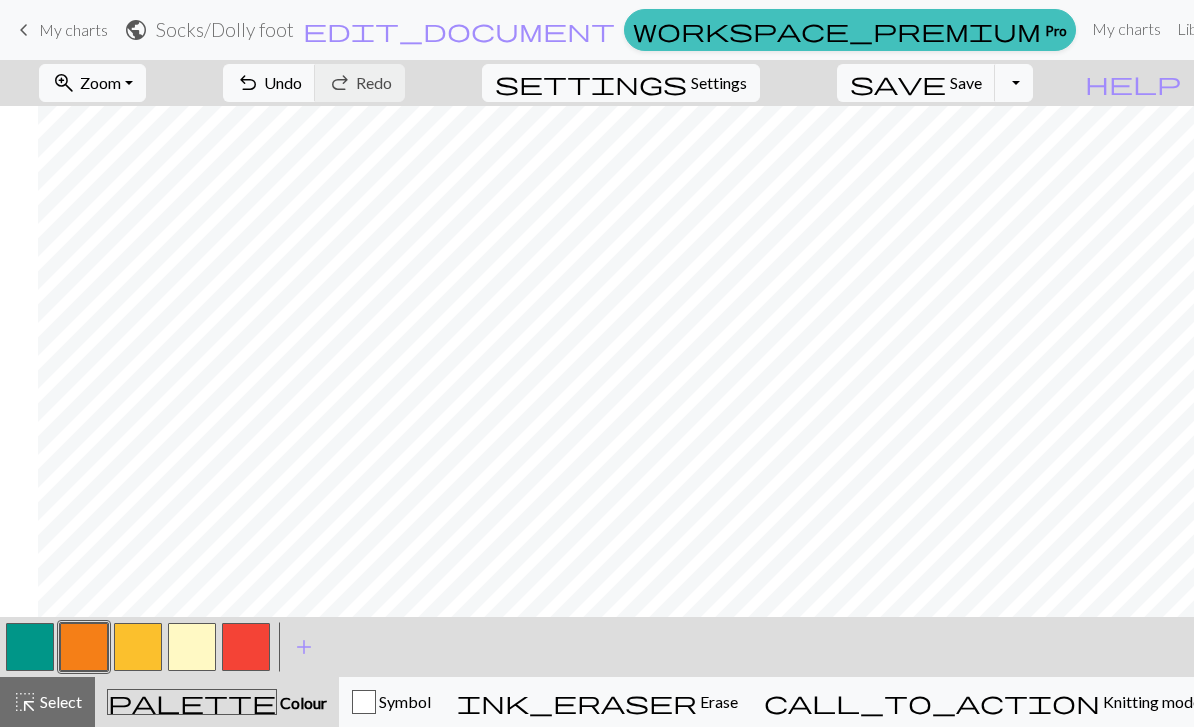 scroll, scrollTop: 151, scrollLeft: 78, axis: both 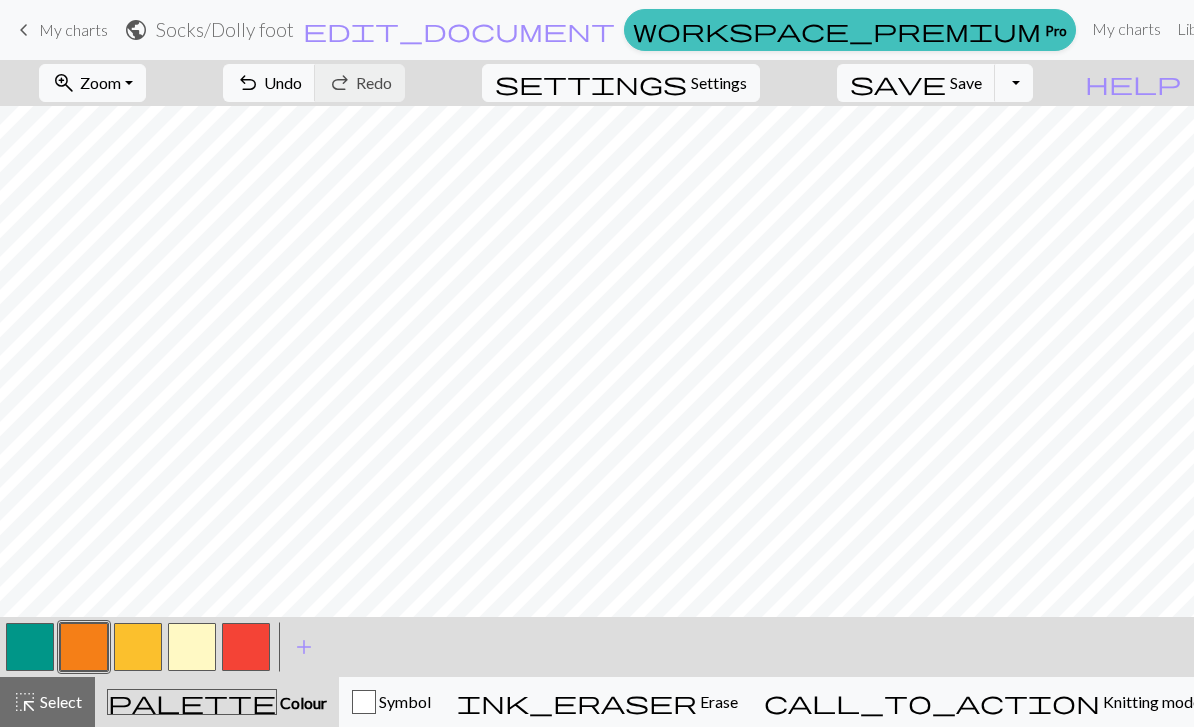 click on "undo Undo Undo" at bounding box center [269, 83] 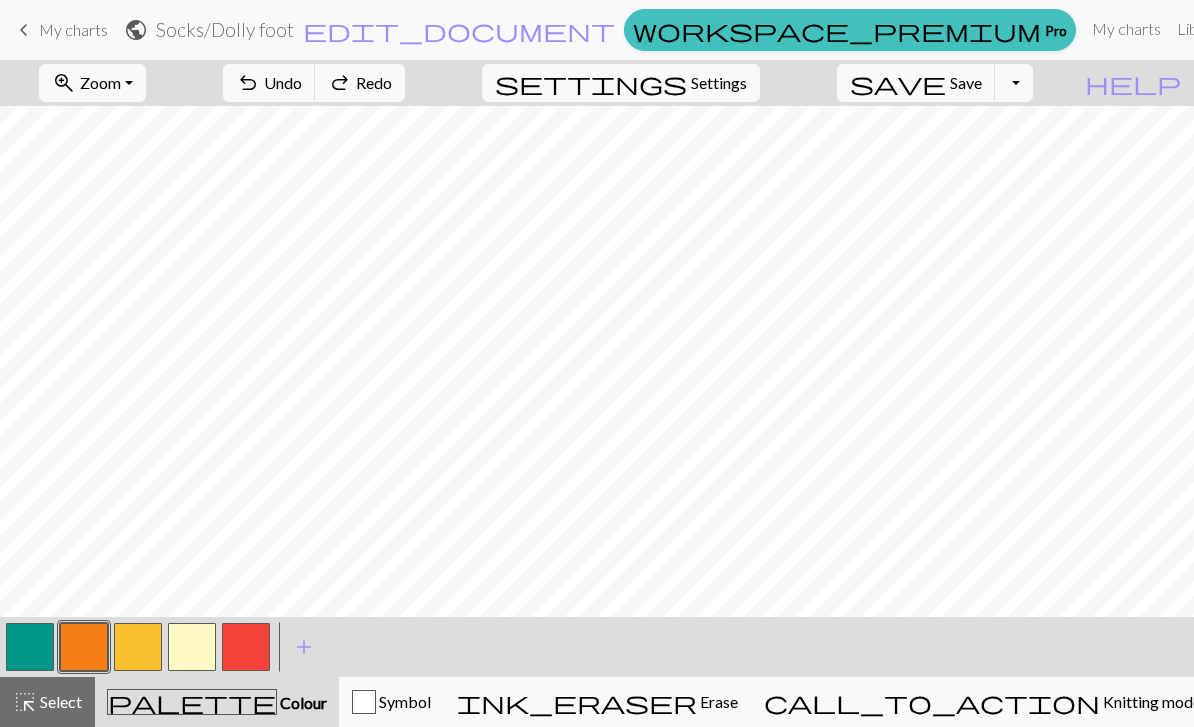 click at bounding box center [192, 647] 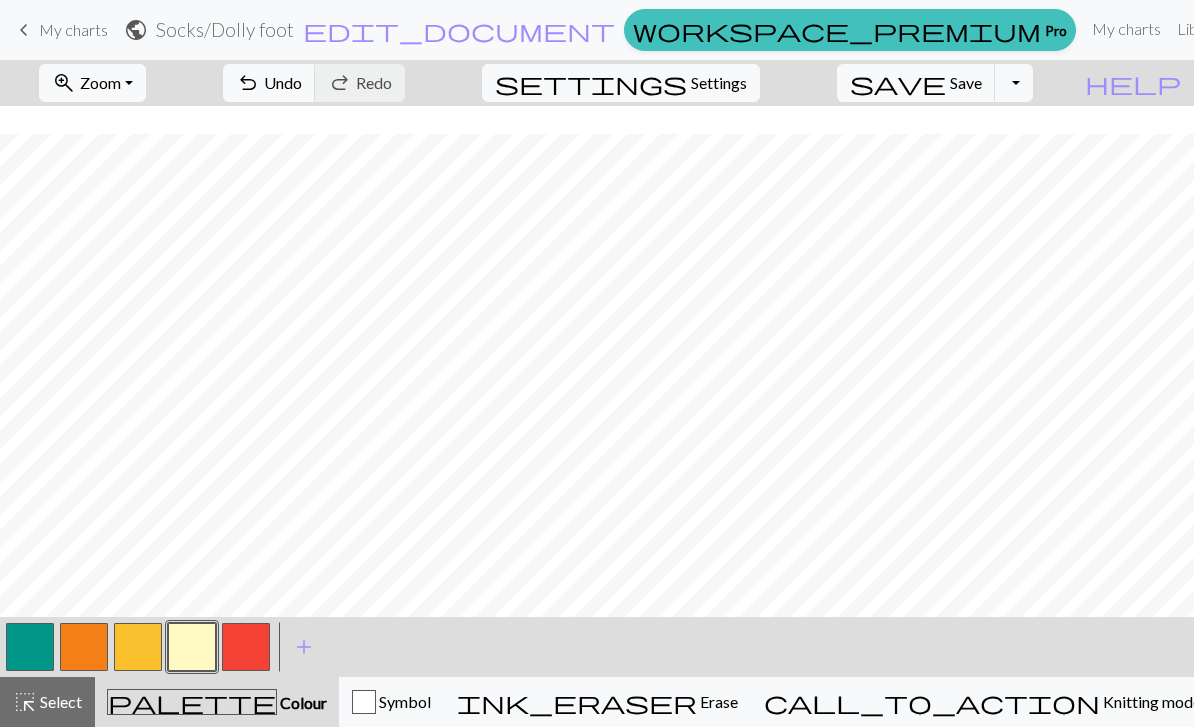 scroll, scrollTop: 259, scrollLeft: 616, axis: both 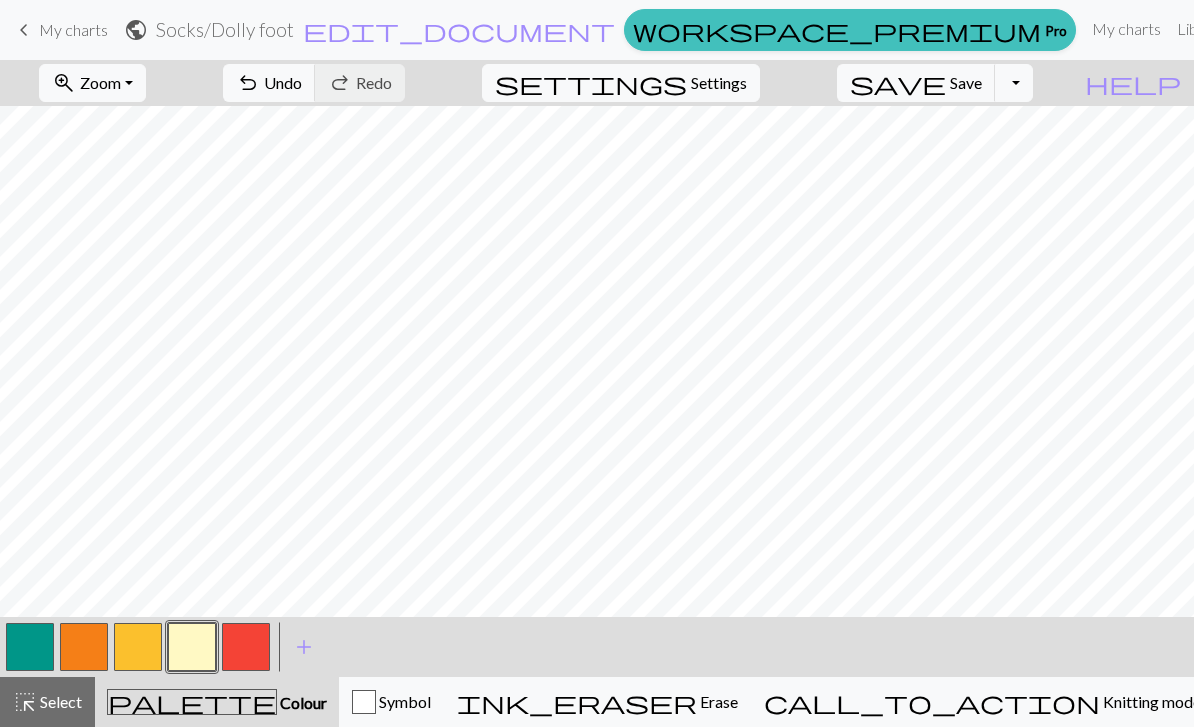 click on "Undo" at bounding box center [283, 82] 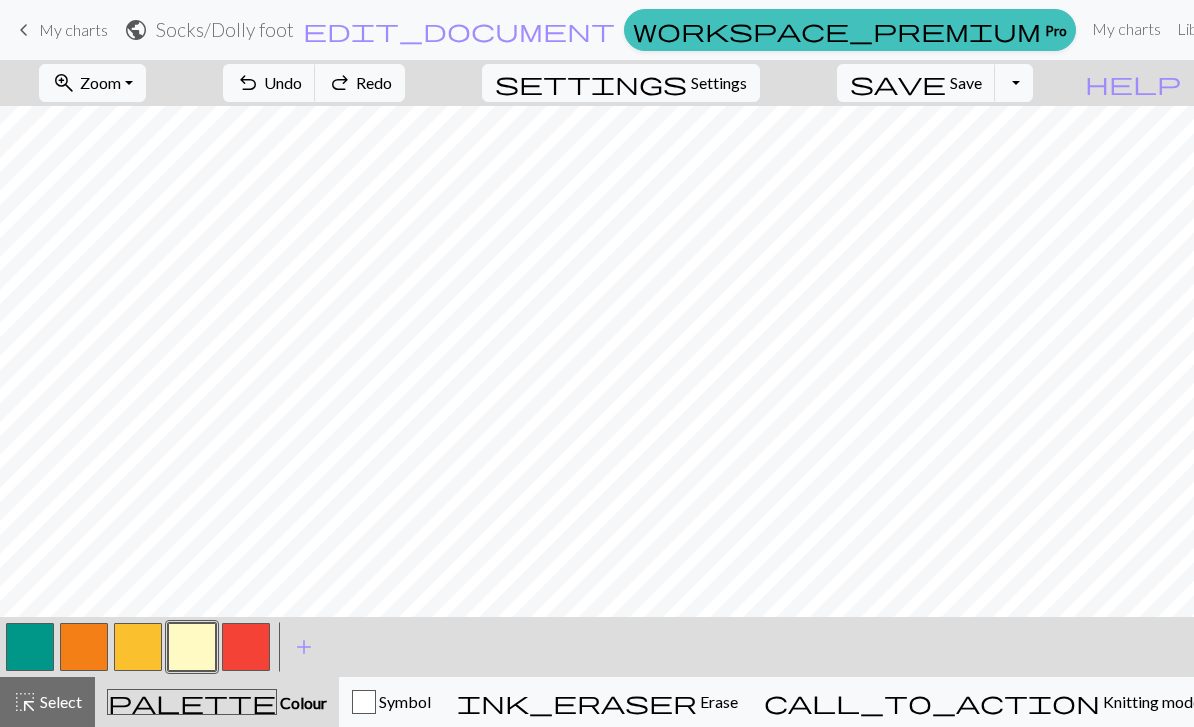 click on "undo Undo Undo" at bounding box center [269, 83] 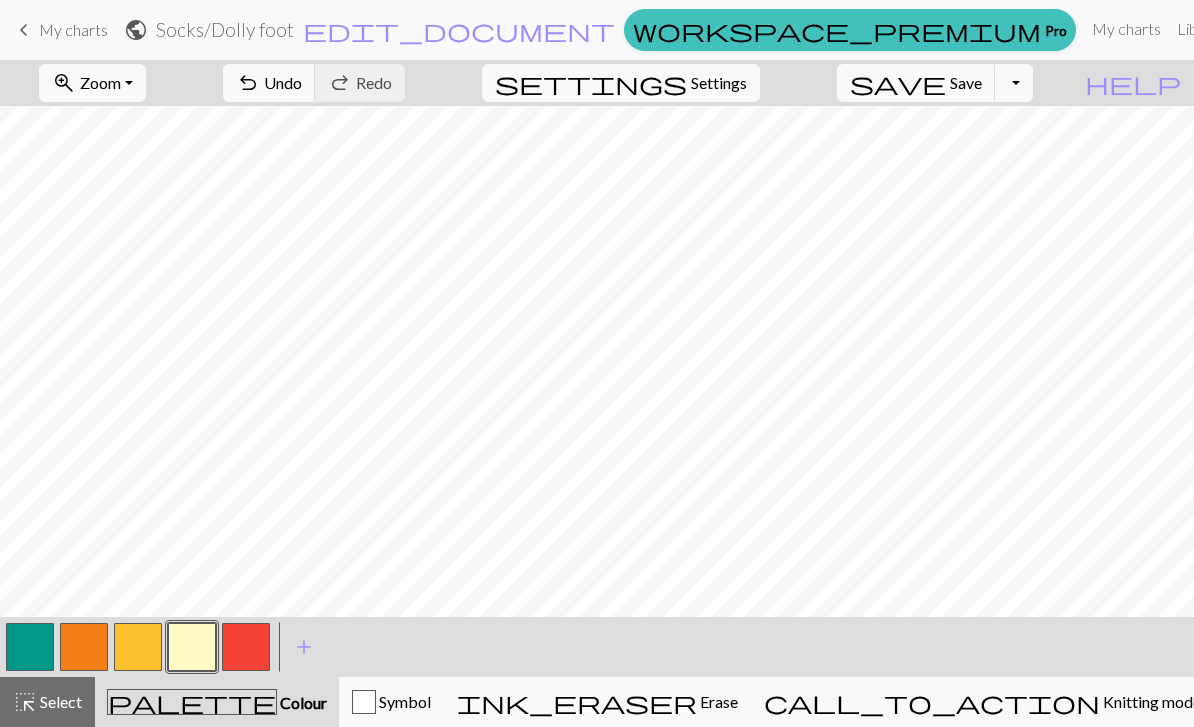 scroll, scrollTop: 255, scrollLeft: 0, axis: vertical 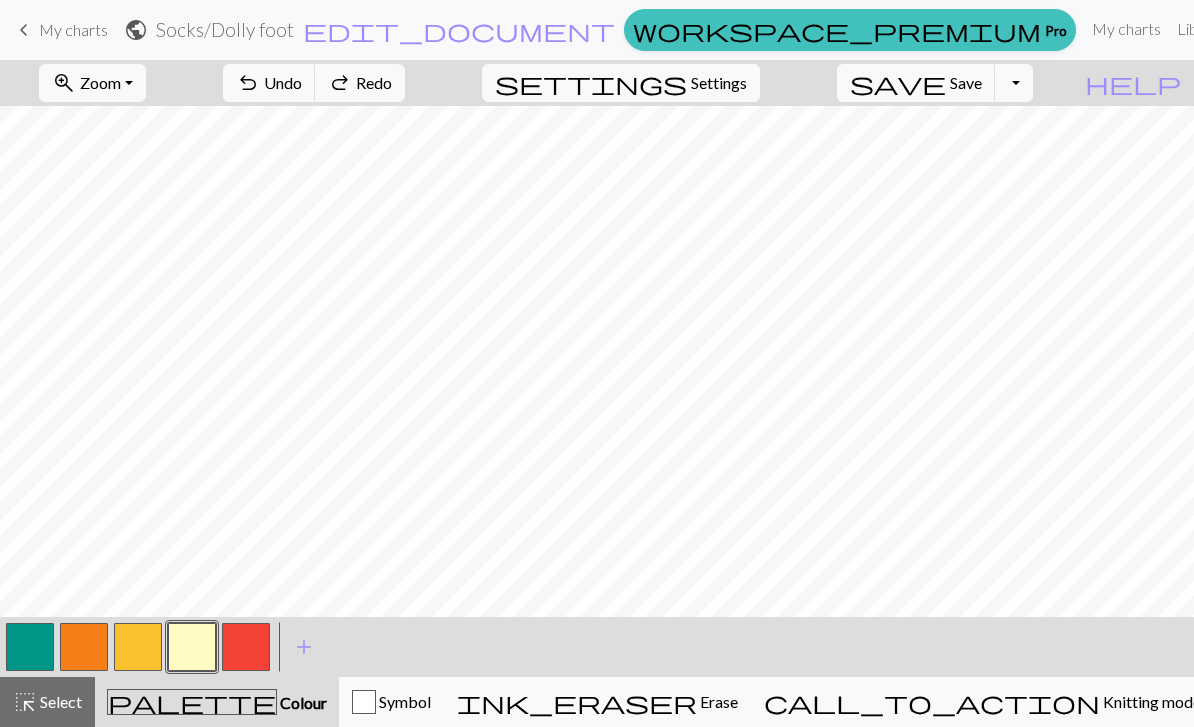click at bounding box center (246, 647) 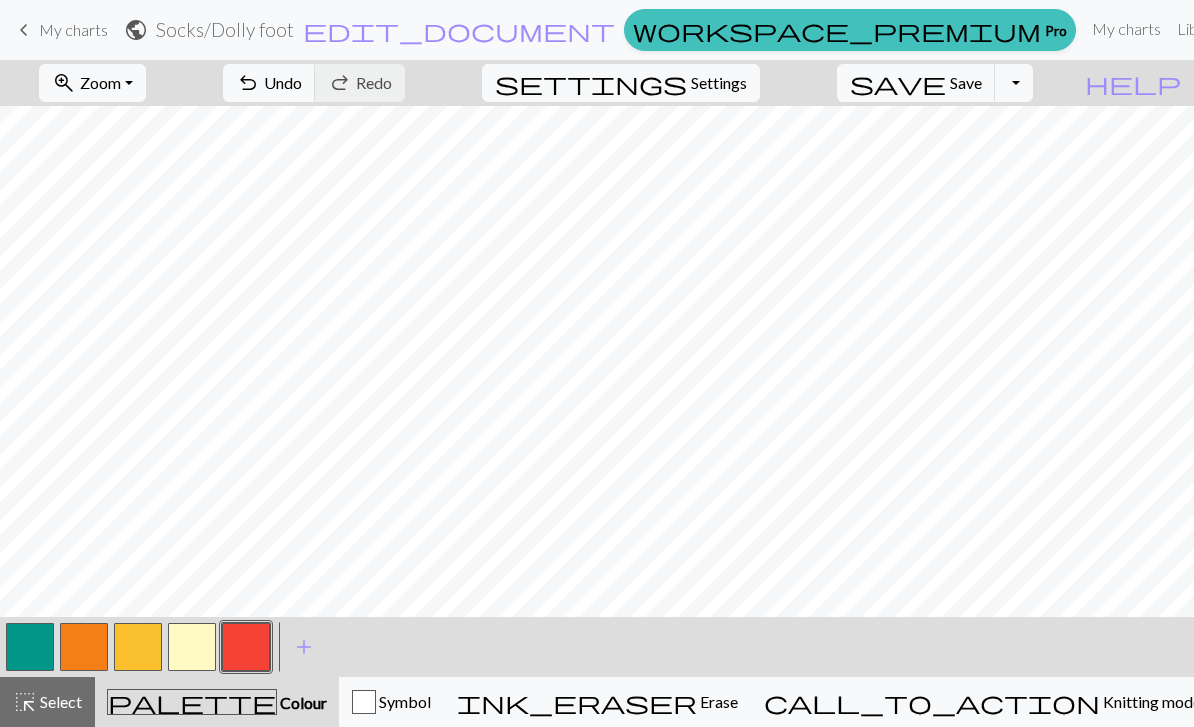 click at bounding box center [192, 647] 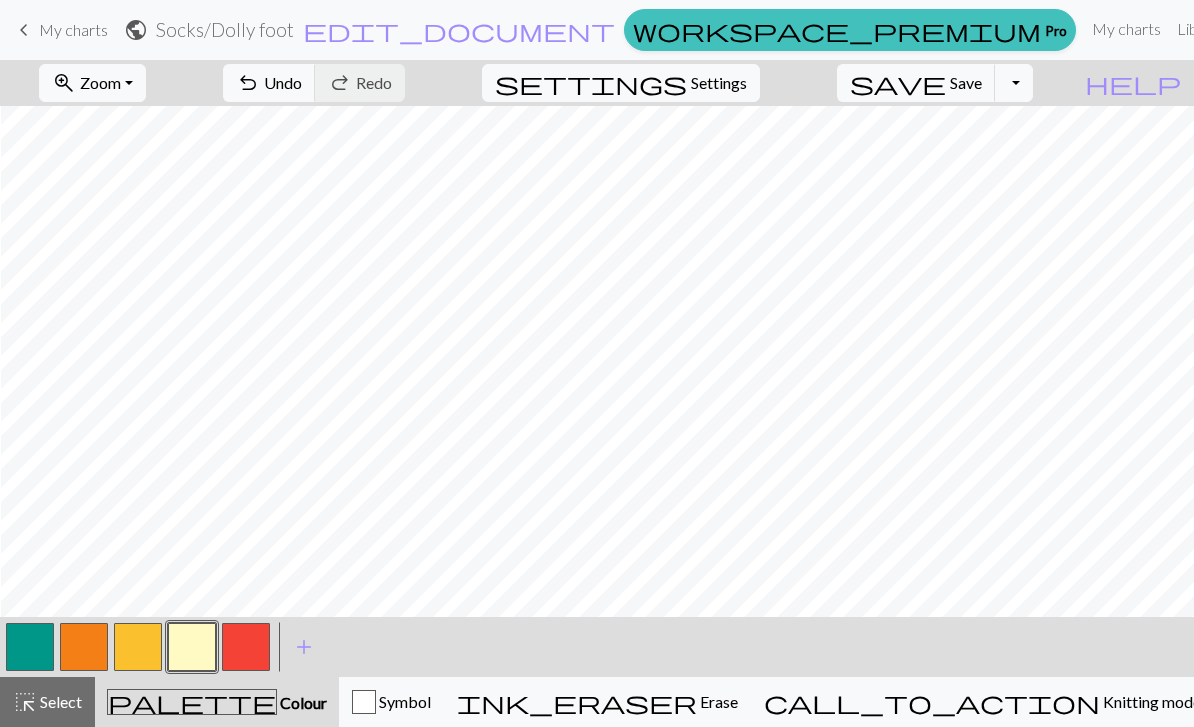 scroll, scrollTop: 0, scrollLeft: 2, axis: horizontal 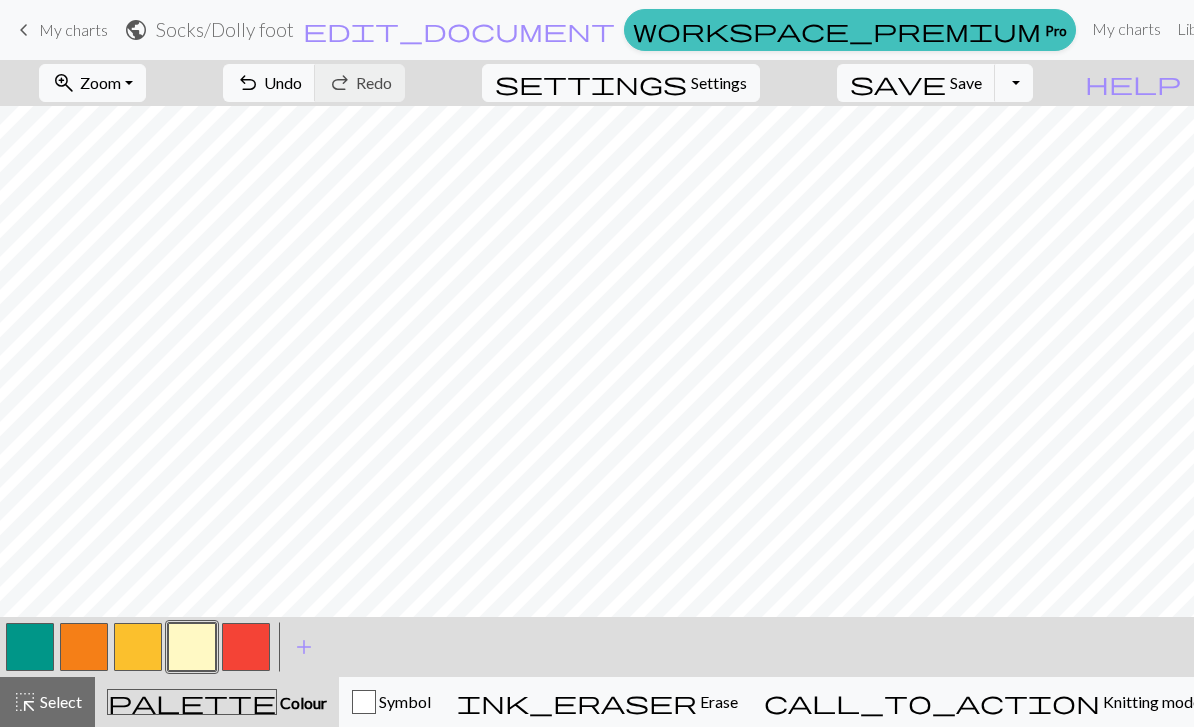 click at bounding box center [30, 647] 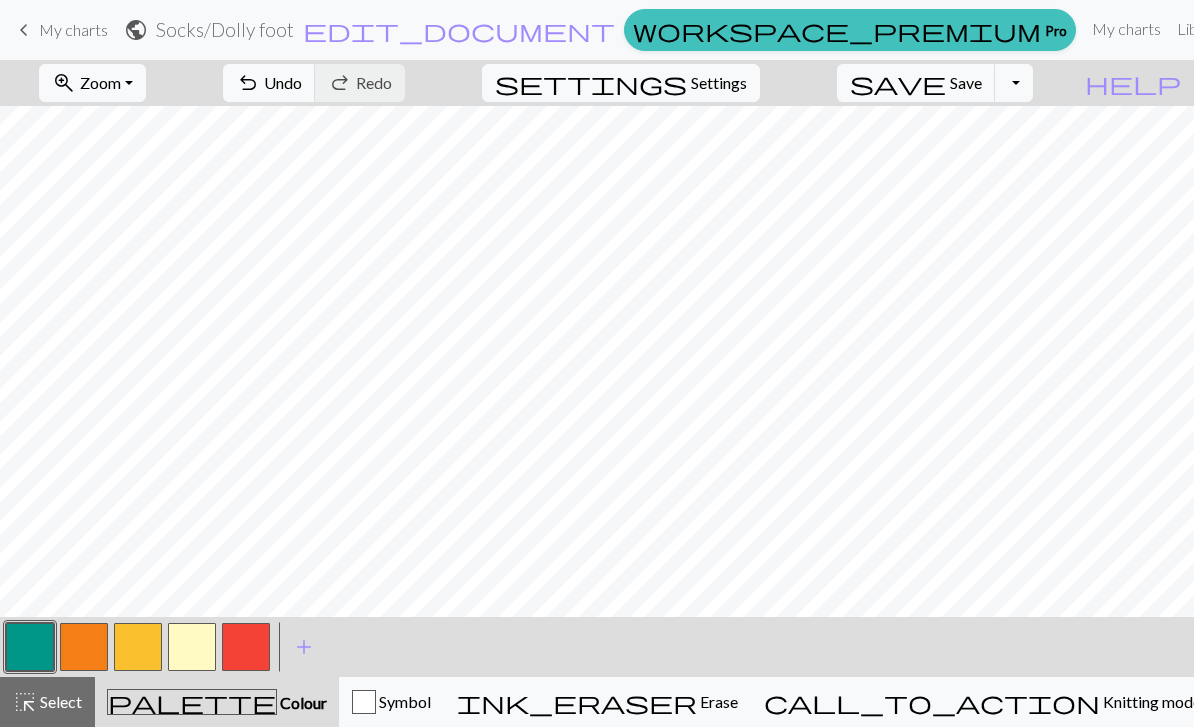 click at bounding box center [192, 647] 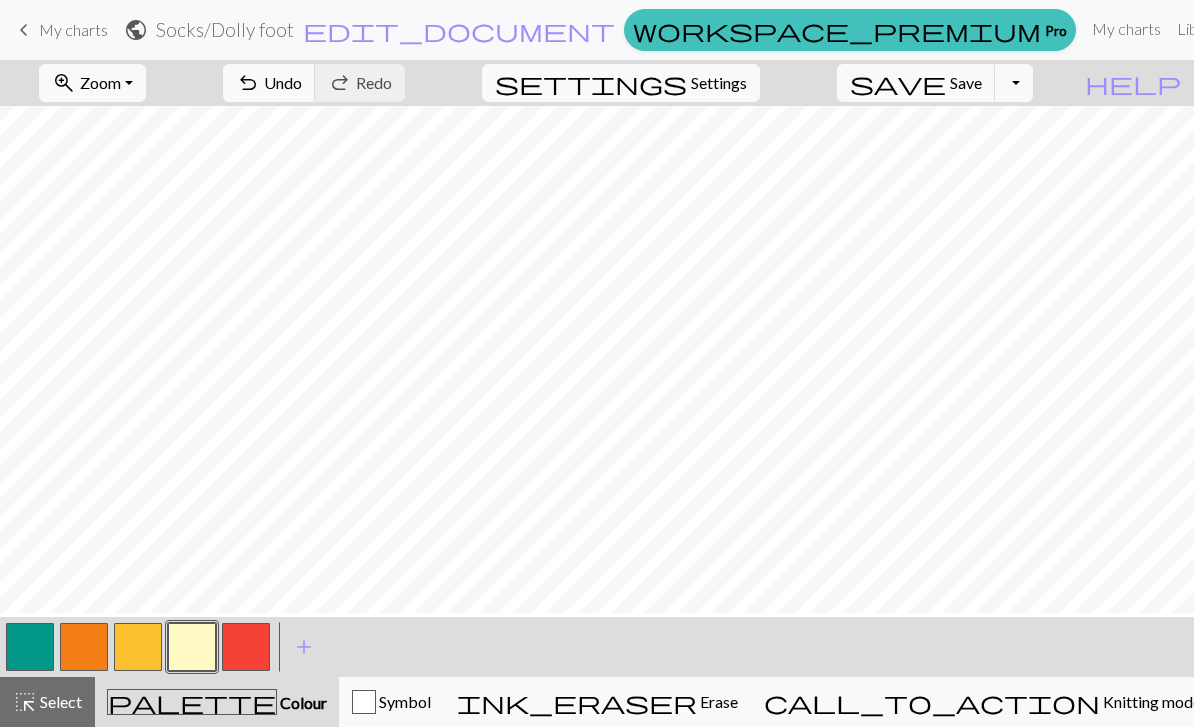 scroll, scrollTop: 208, scrollLeft: 0, axis: vertical 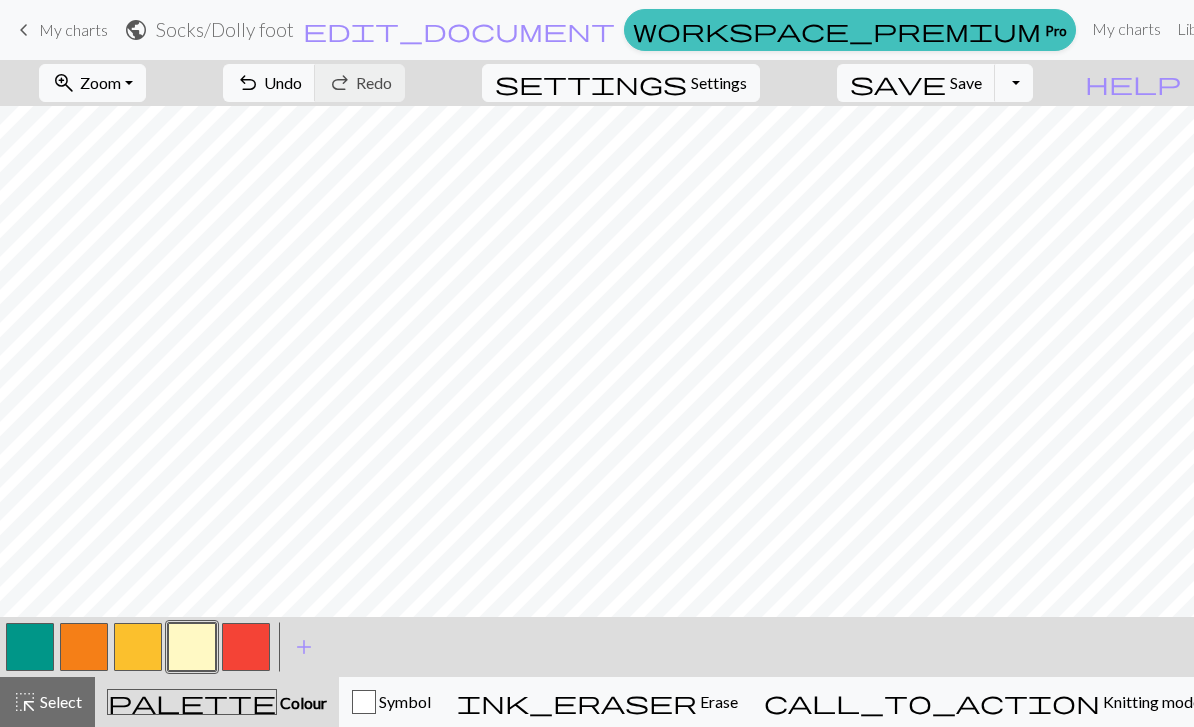 click at bounding box center (30, 647) 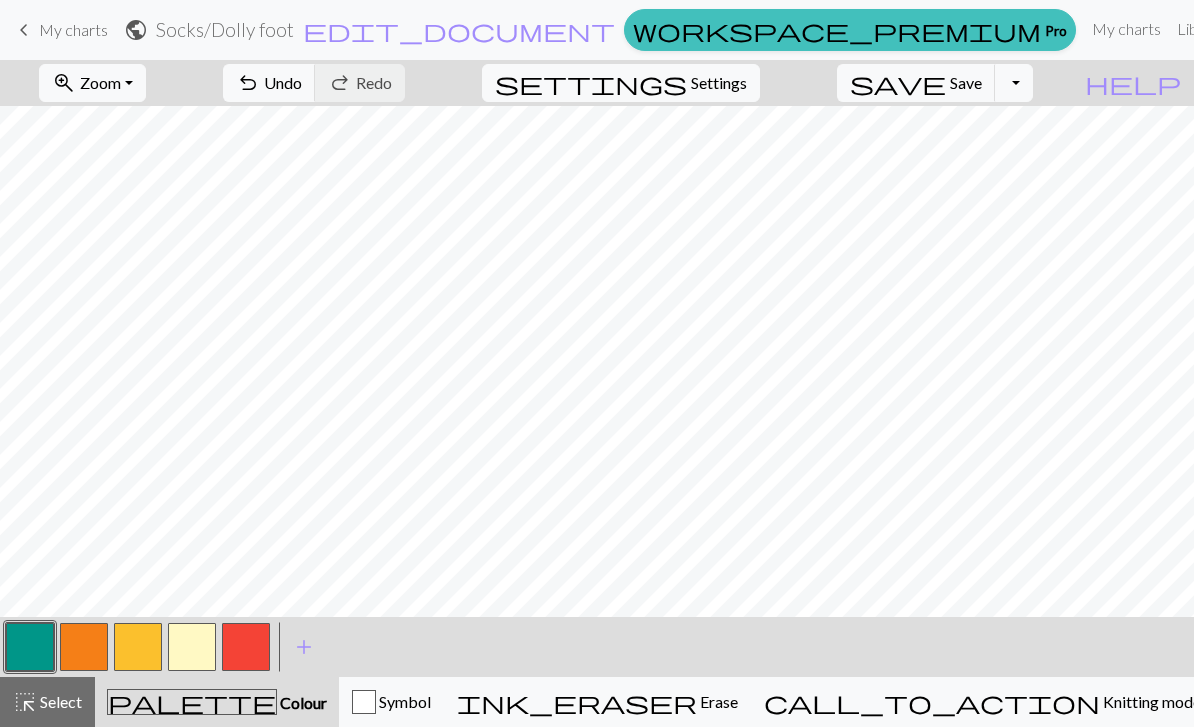 click at bounding box center [192, 647] 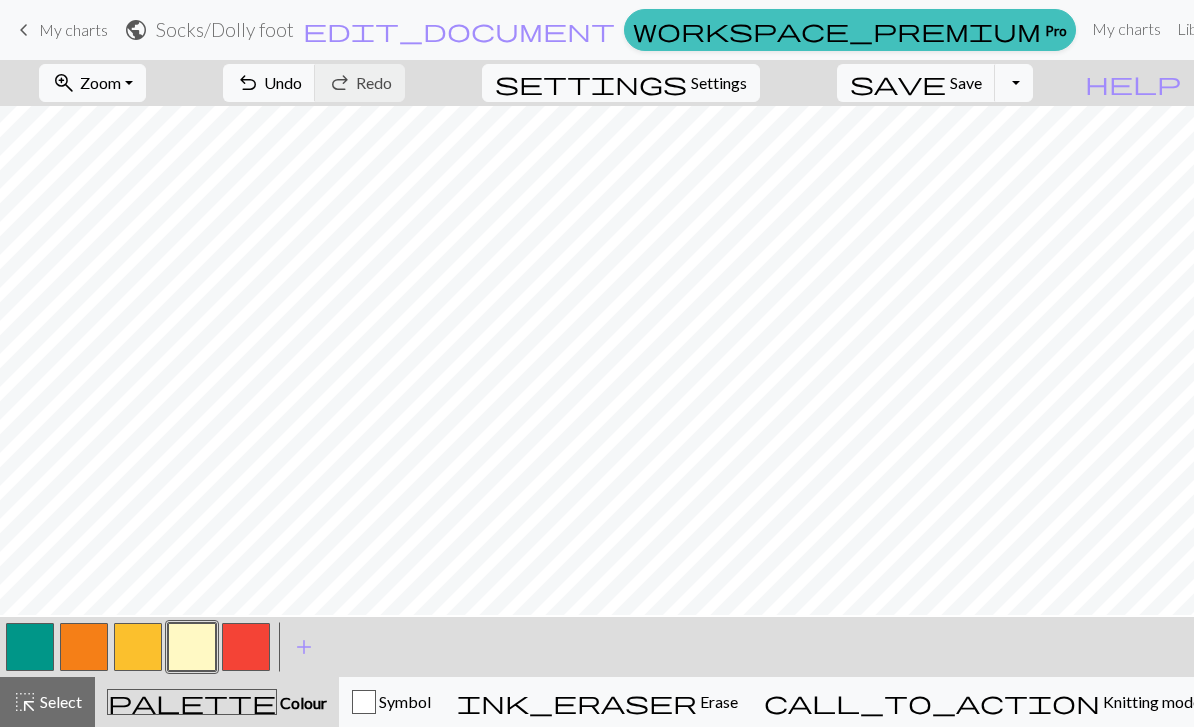 scroll, scrollTop: 0, scrollLeft: 20, axis: horizontal 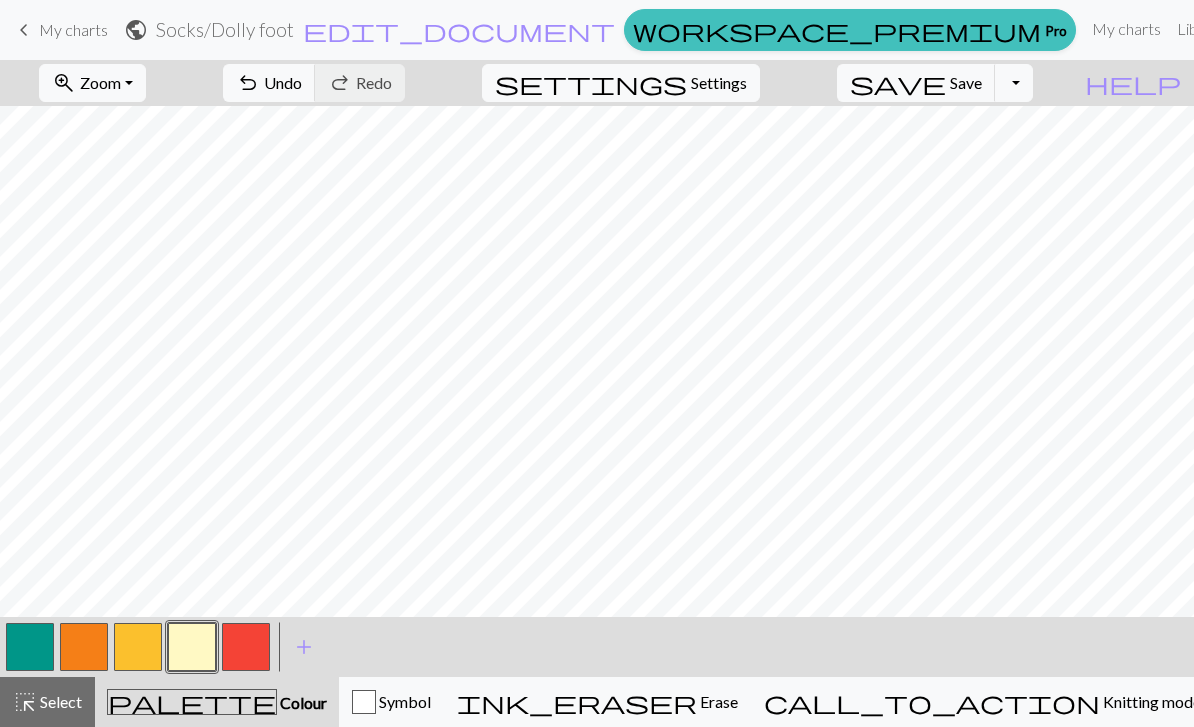 click on "Undo" at bounding box center (283, 82) 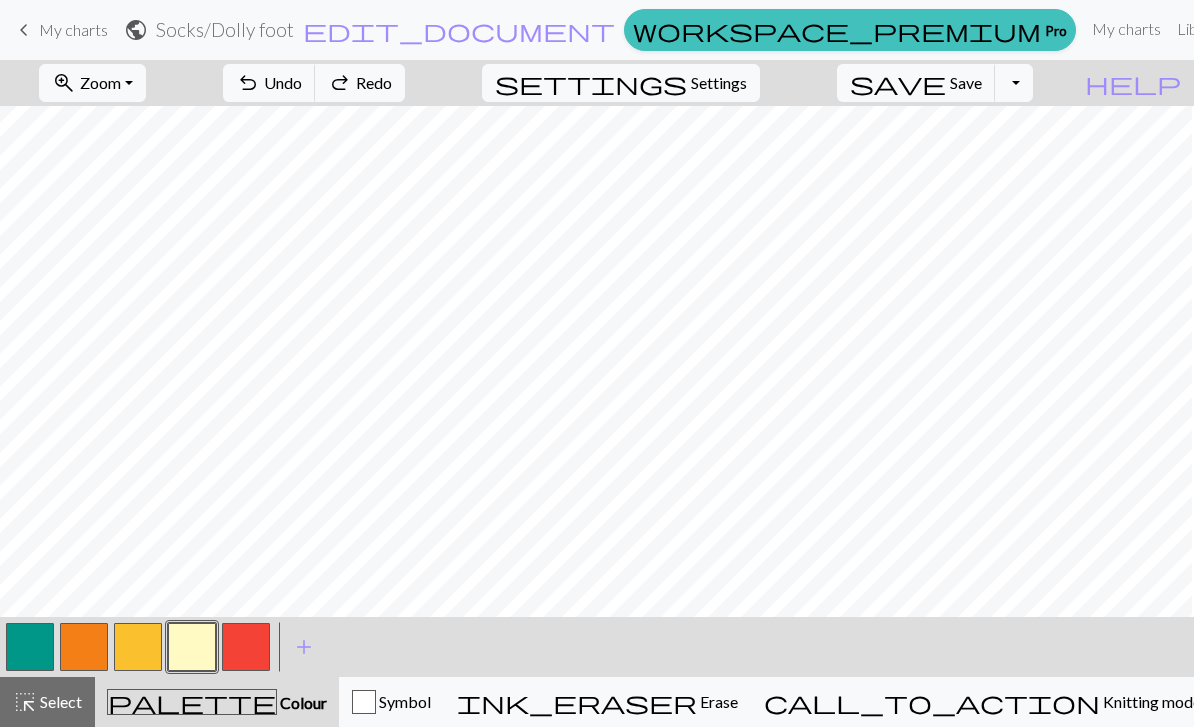 scroll, scrollTop: 173, scrollLeft: 0, axis: vertical 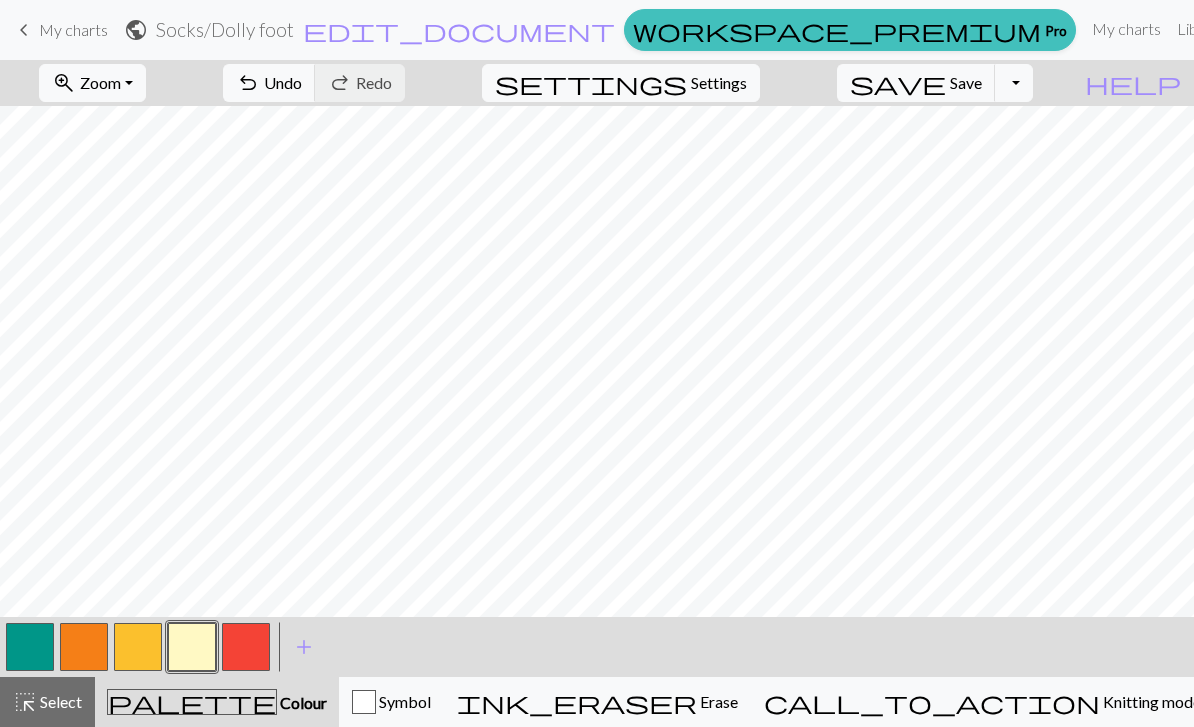 click on "Undo" at bounding box center (283, 82) 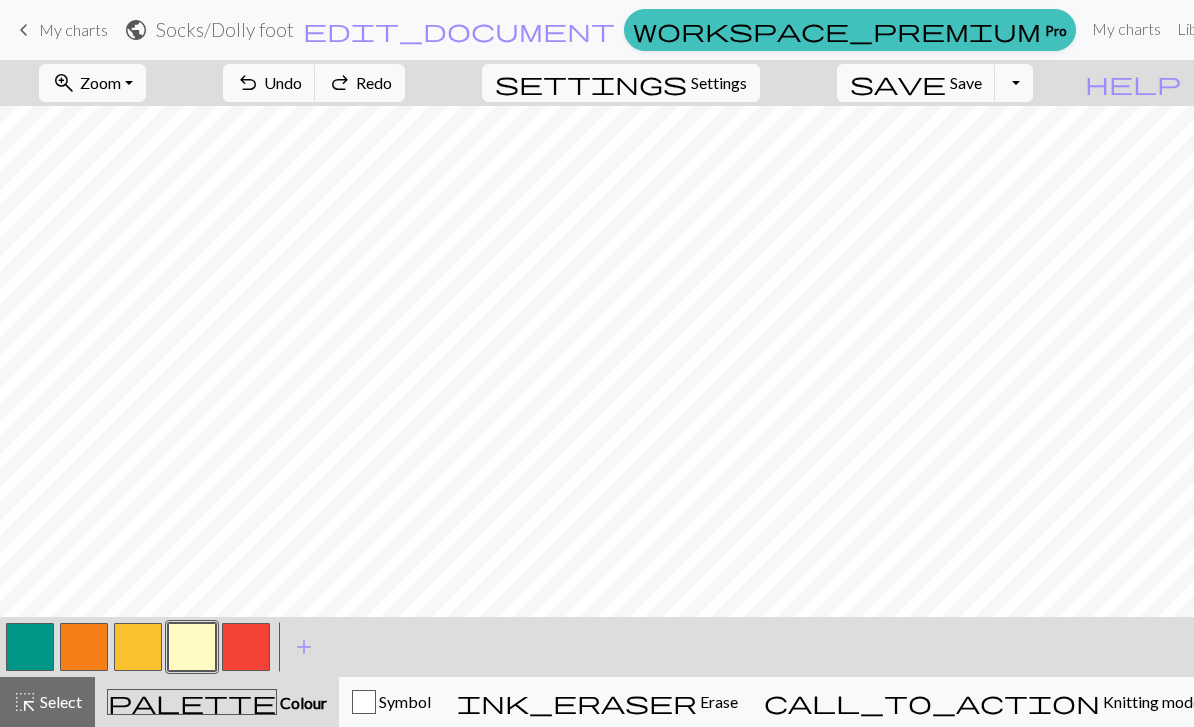 click at bounding box center (30, 647) 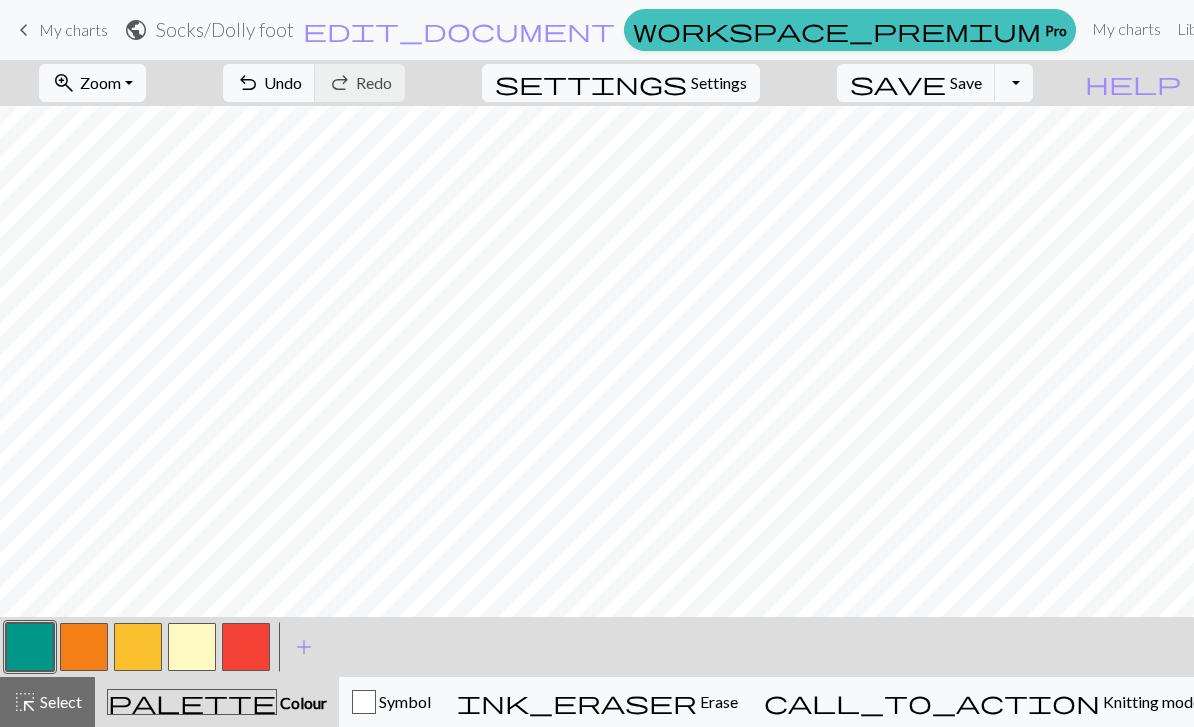 click at bounding box center [192, 647] 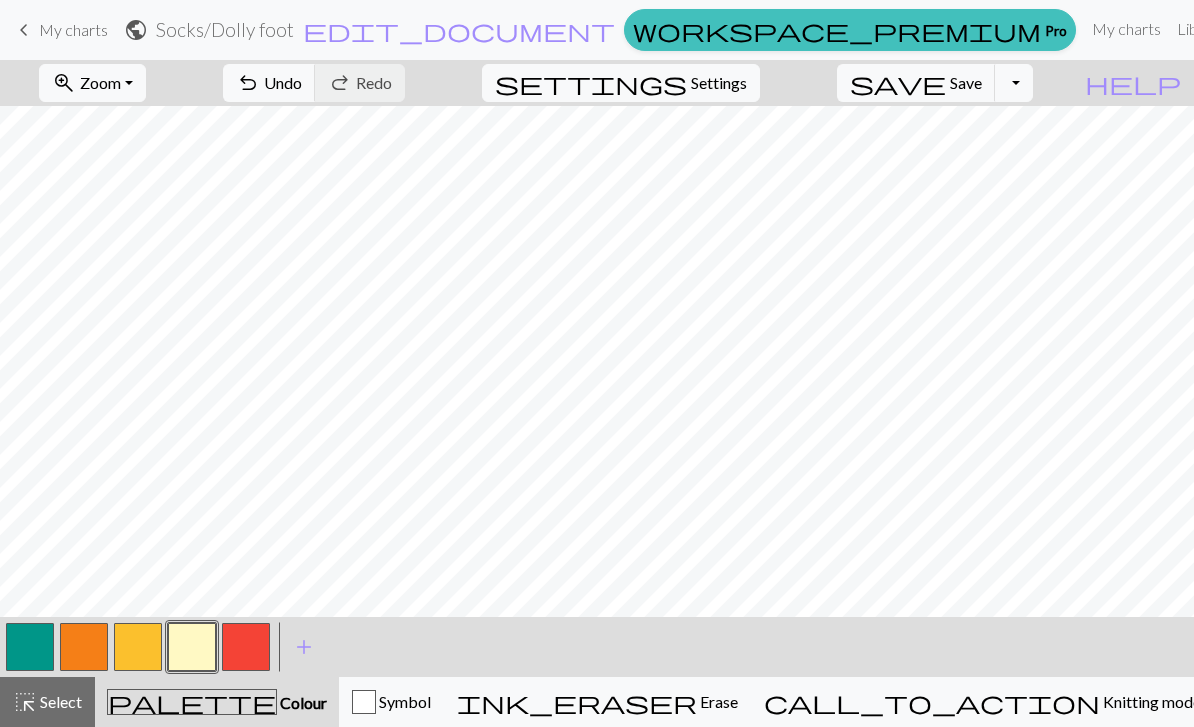 click on "undo" at bounding box center (248, 83) 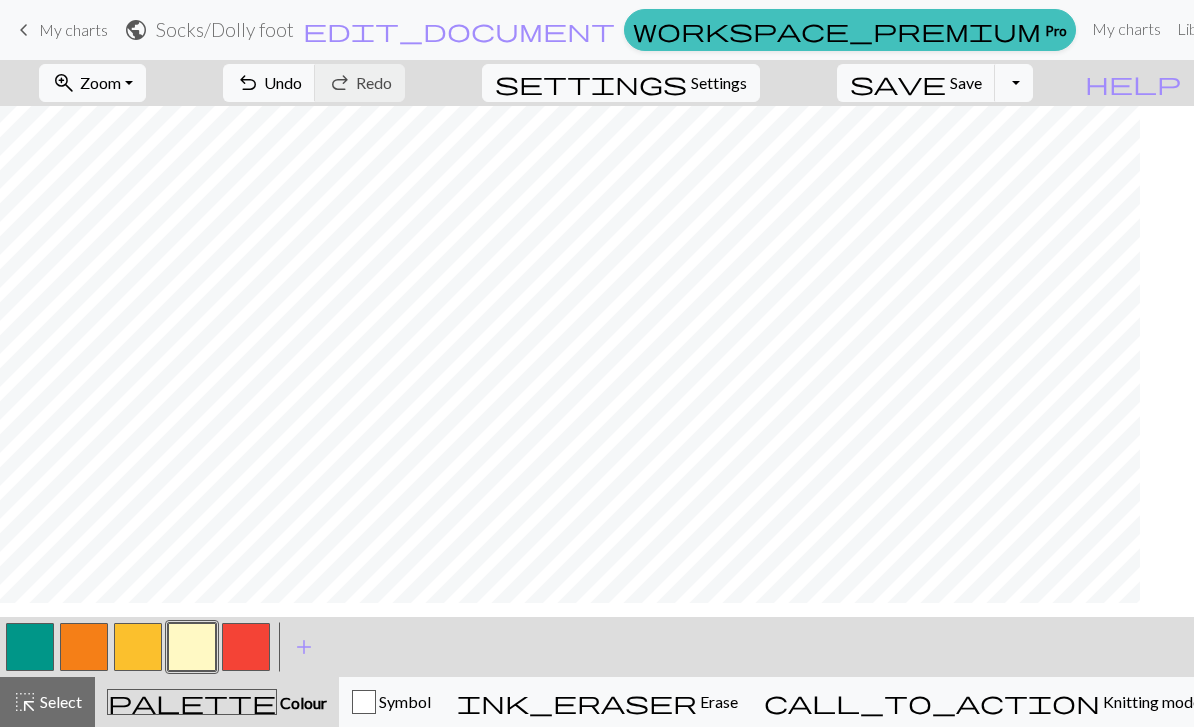 scroll, scrollTop: 155, scrollLeft: 0, axis: vertical 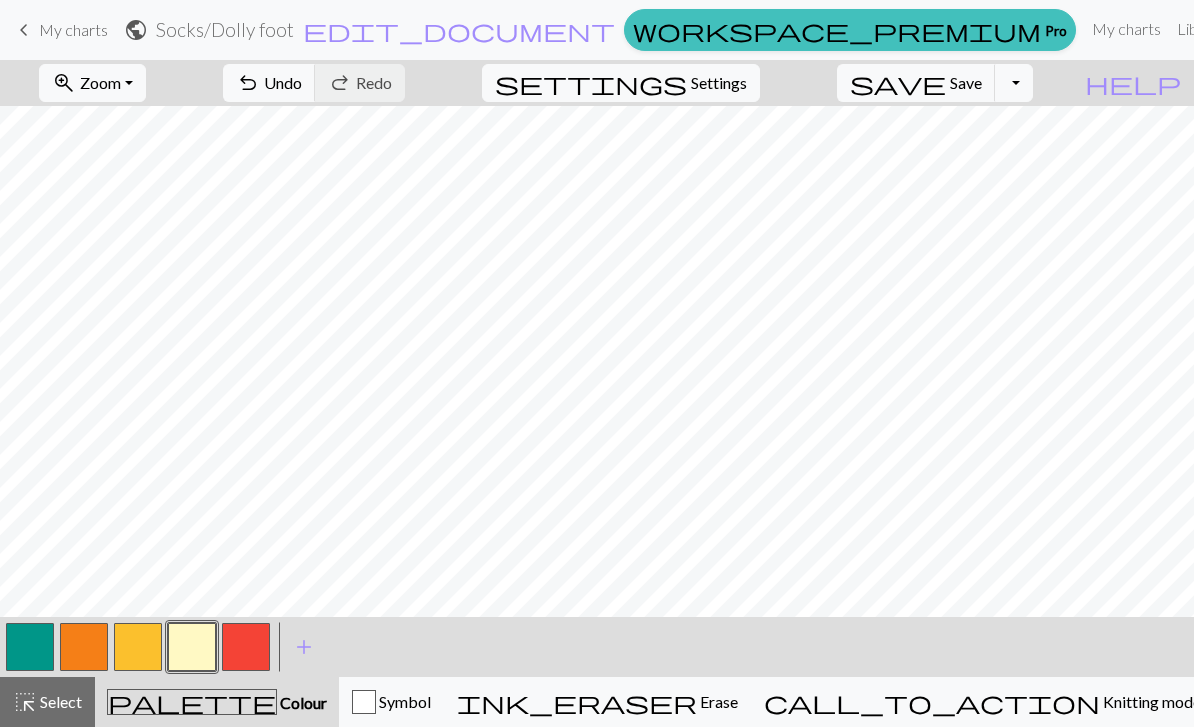 click at bounding box center (30, 647) 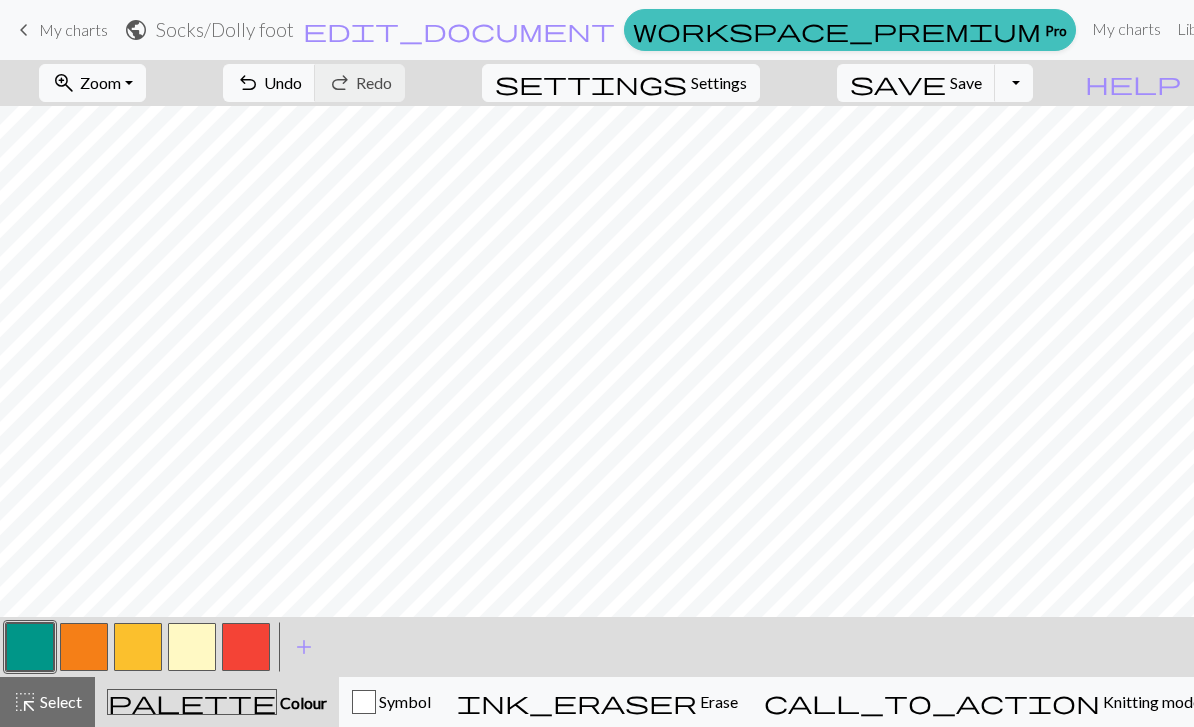 click on "undo Undo Undo" at bounding box center [269, 83] 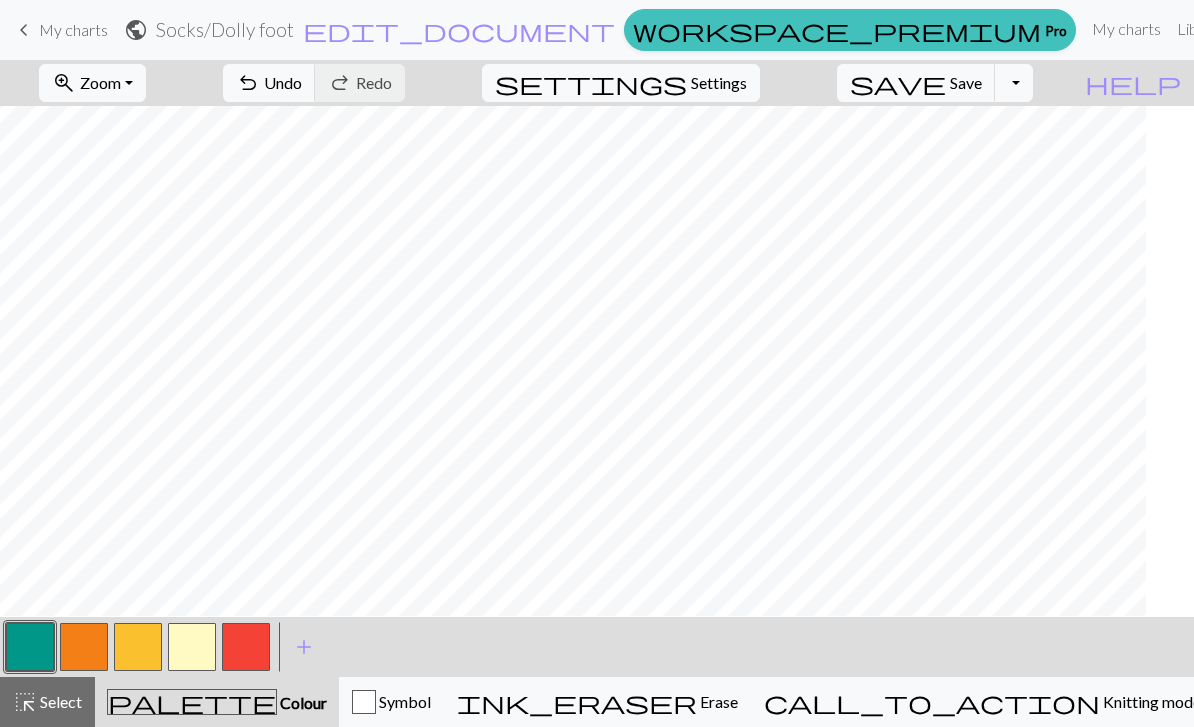 scroll, scrollTop: 169, scrollLeft: 0, axis: vertical 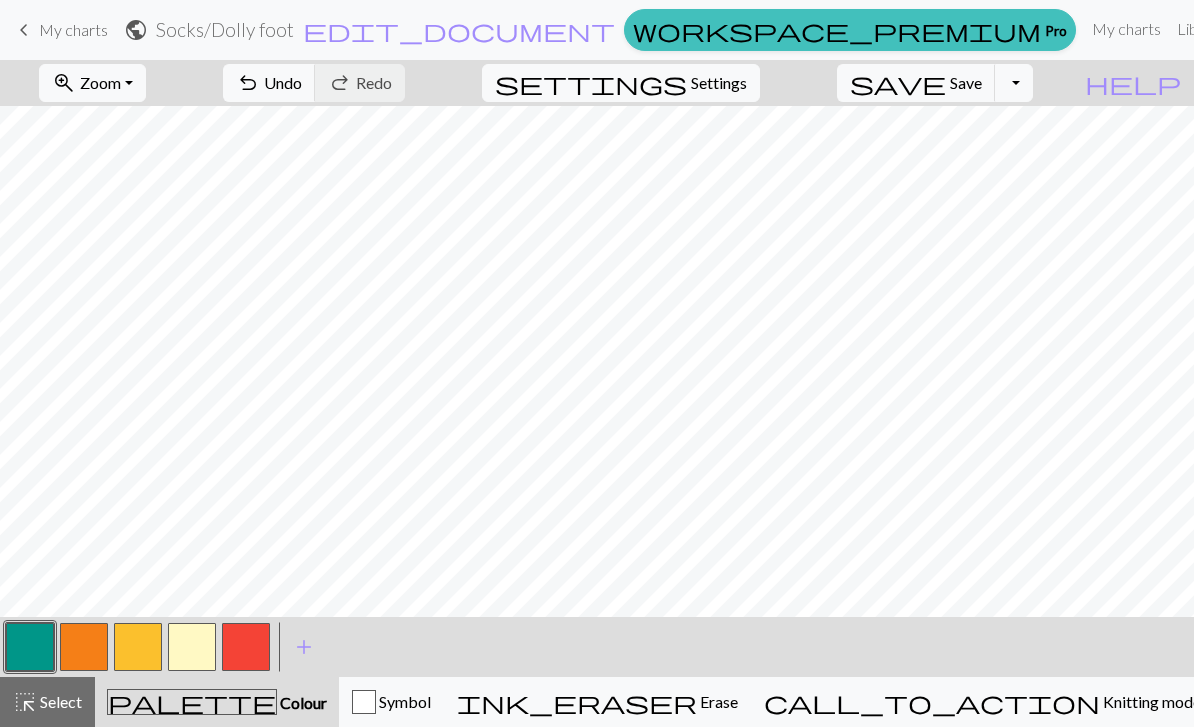 click at bounding box center (192, 647) 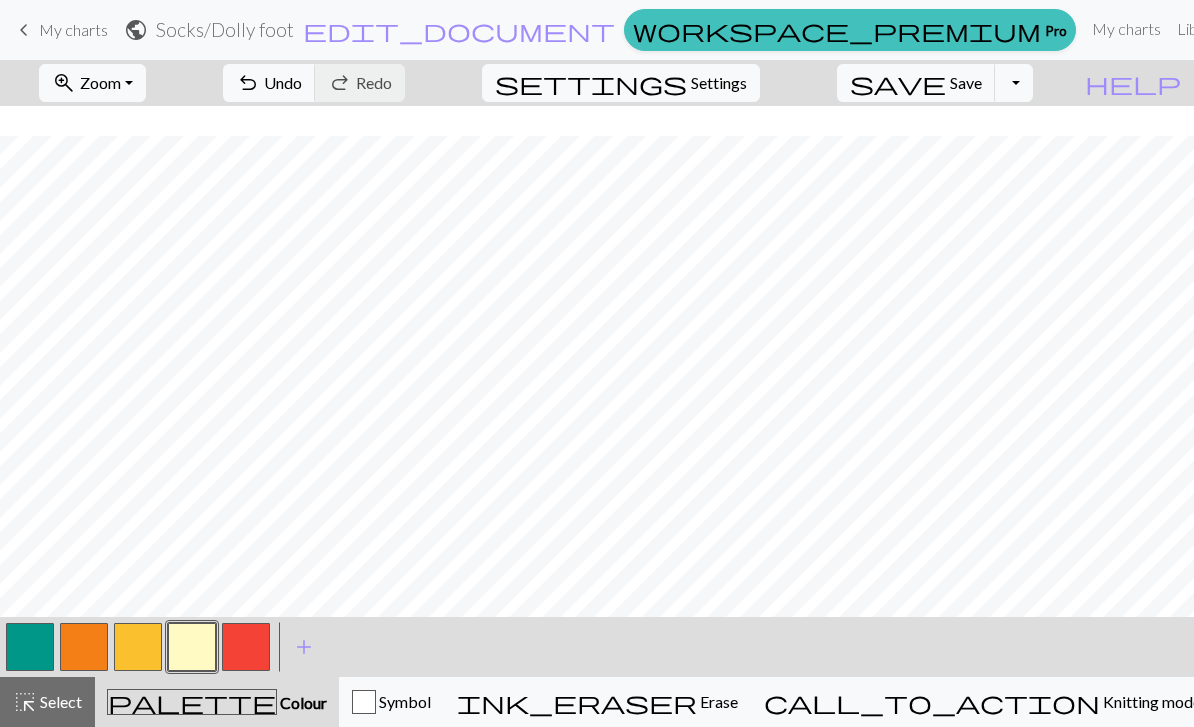 scroll, scrollTop: 173, scrollLeft: 405, axis: both 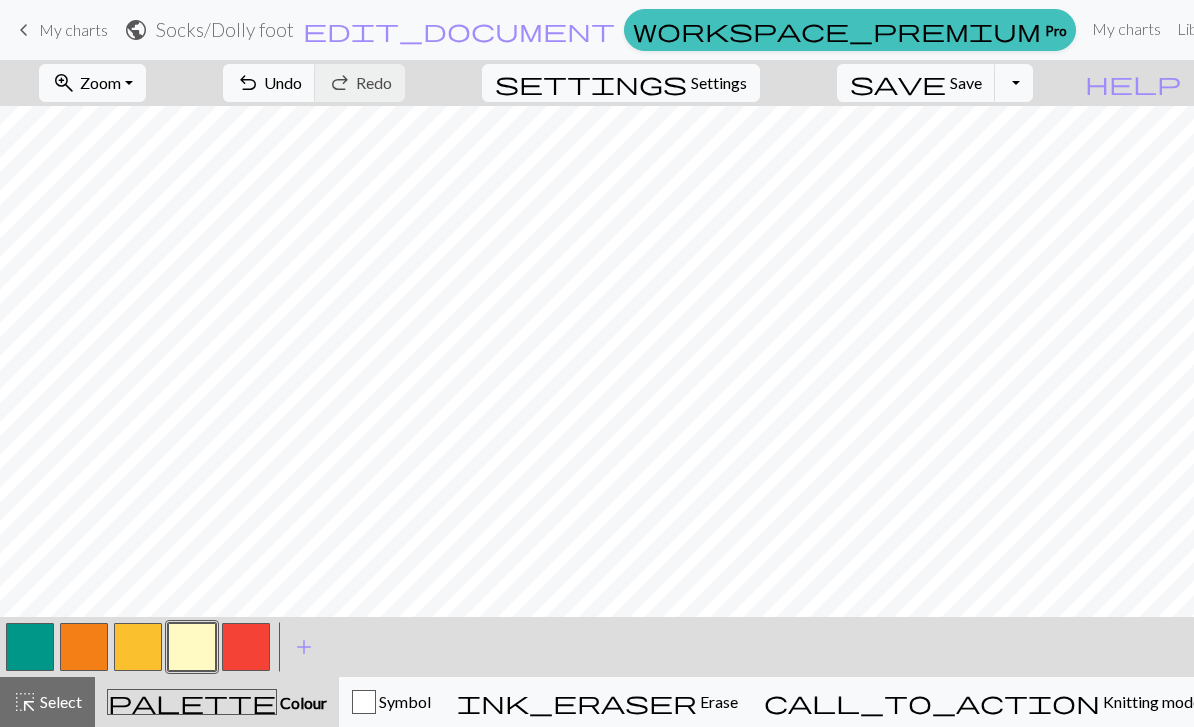 click on "undo Undo Undo" at bounding box center [269, 83] 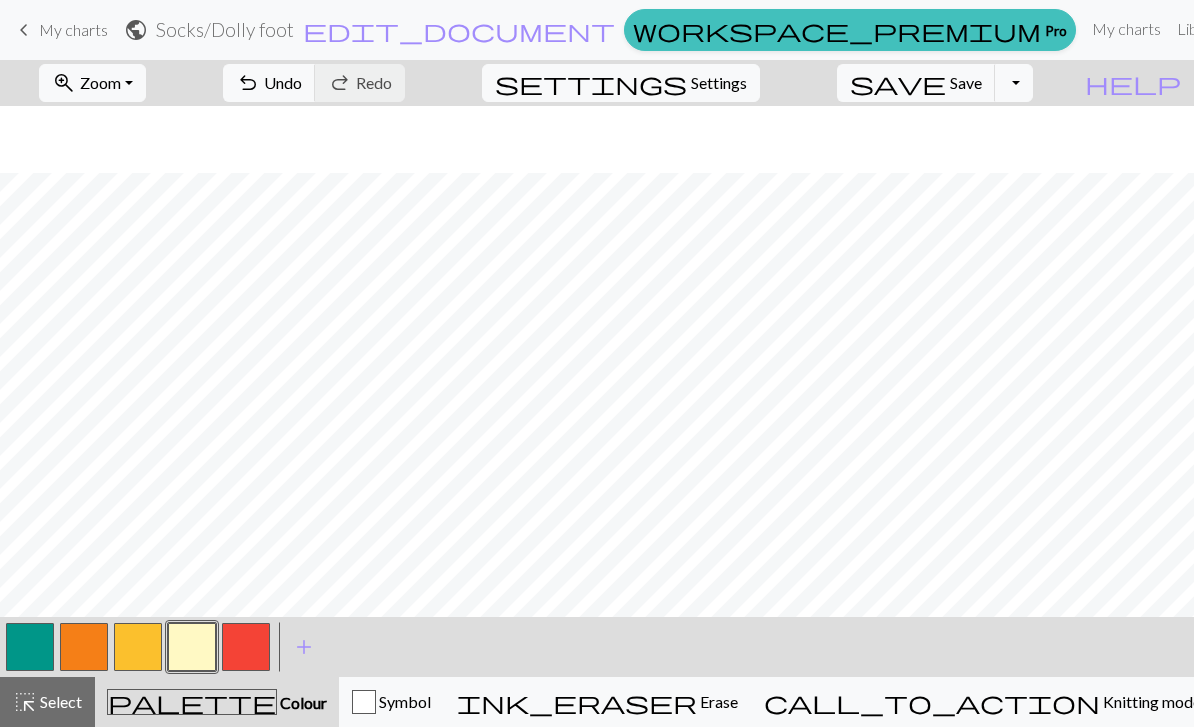 scroll, scrollTop: 173, scrollLeft: 405, axis: both 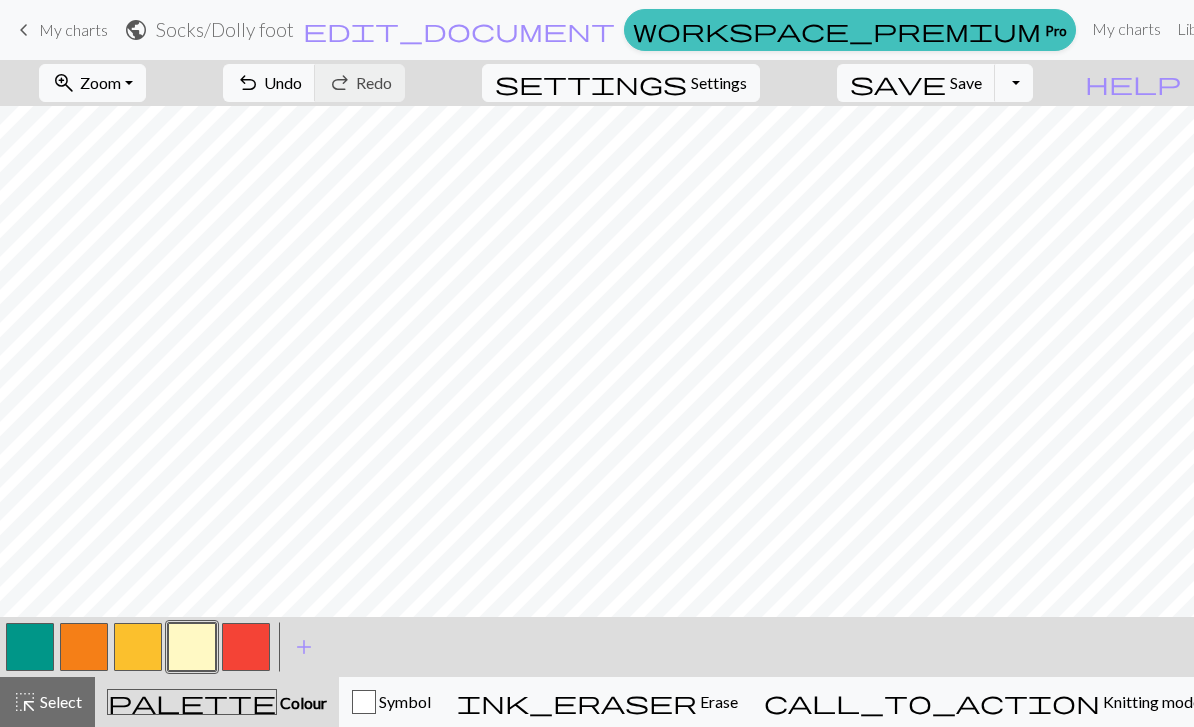 click on "Undo" at bounding box center (283, 82) 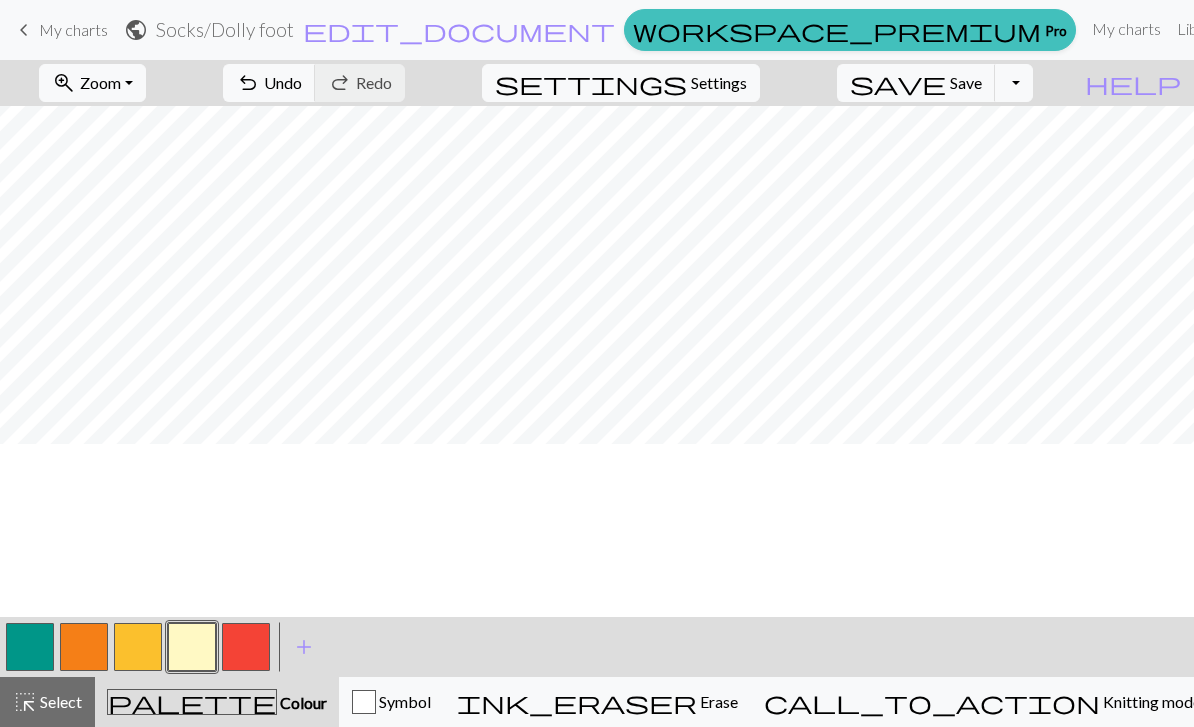 scroll, scrollTop: 0, scrollLeft: 405, axis: horizontal 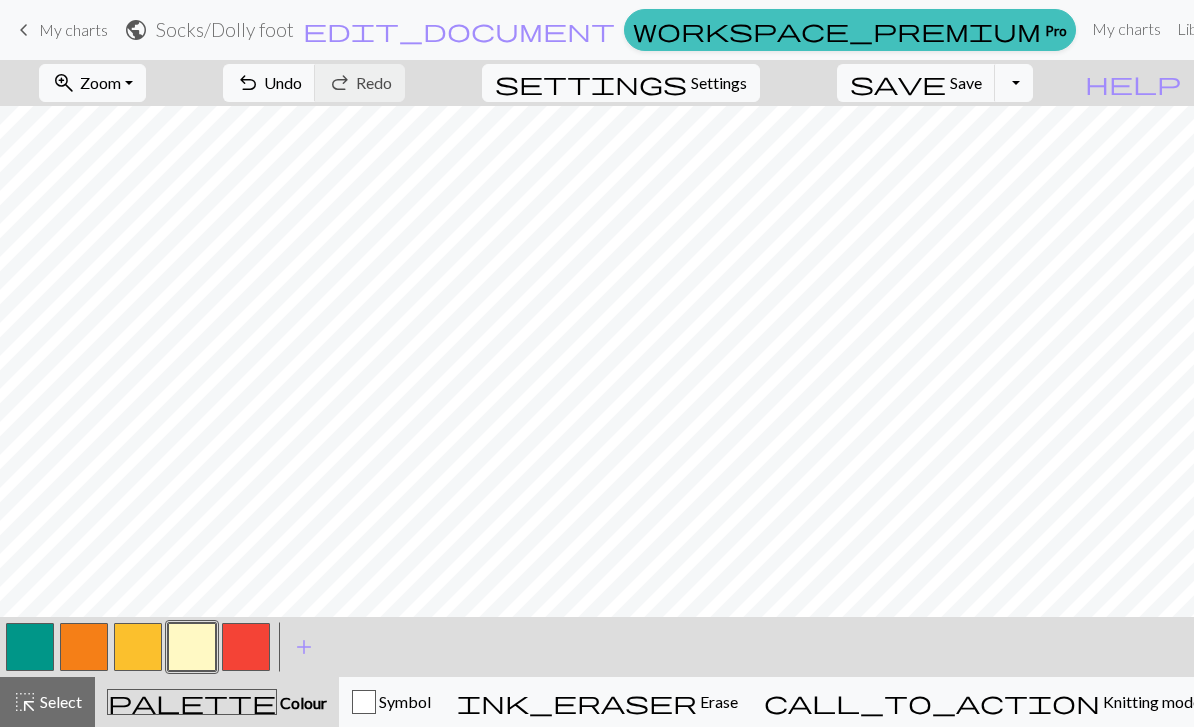 click on "Undo" at bounding box center (283, 82) 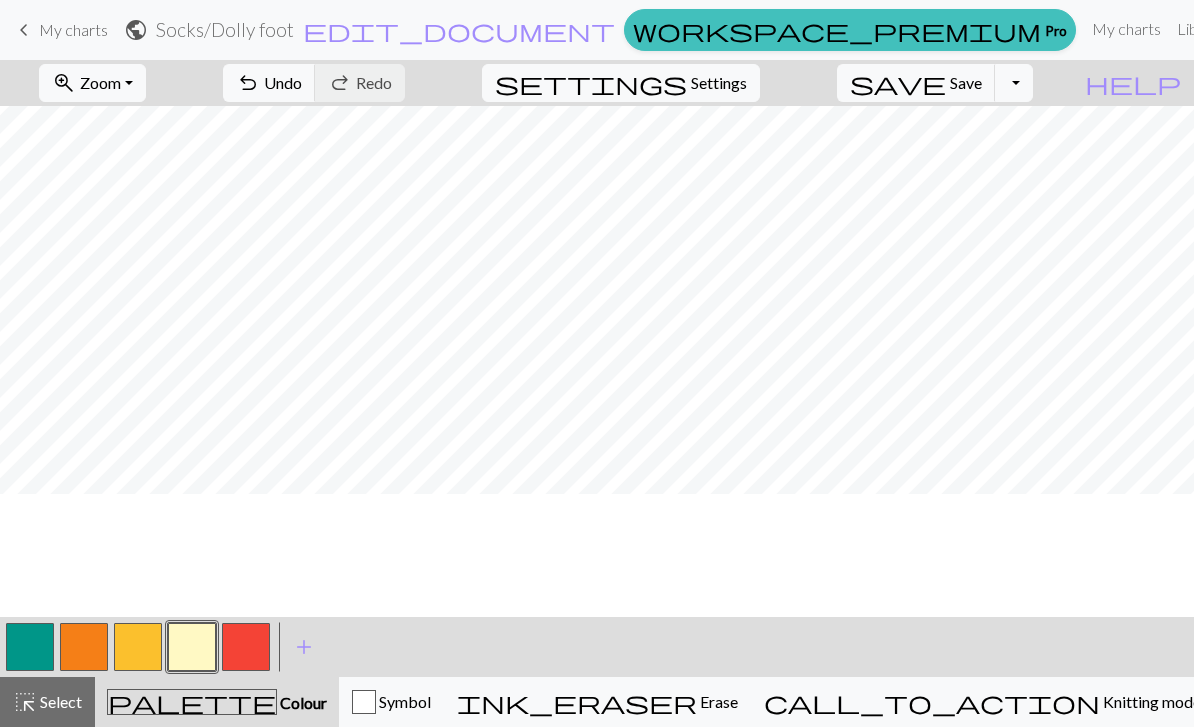 scroll, scrollTop: 0, scrollLeft: 0, axis: both 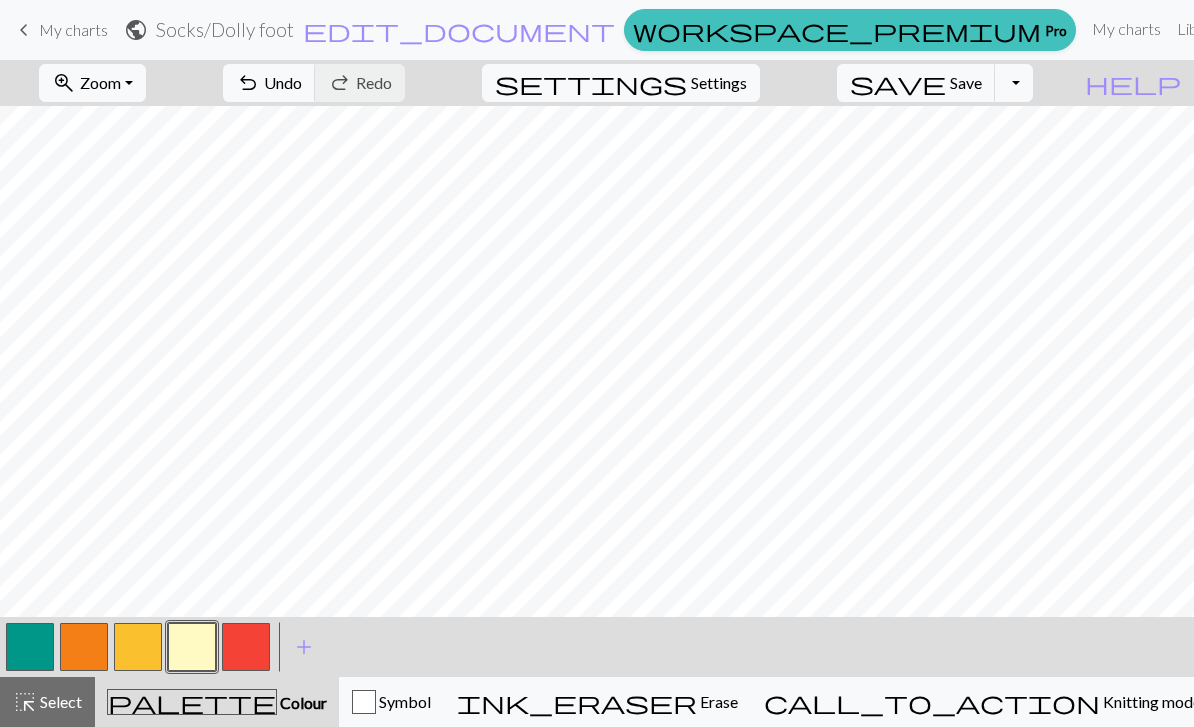 click at bounding box center (30, 647) 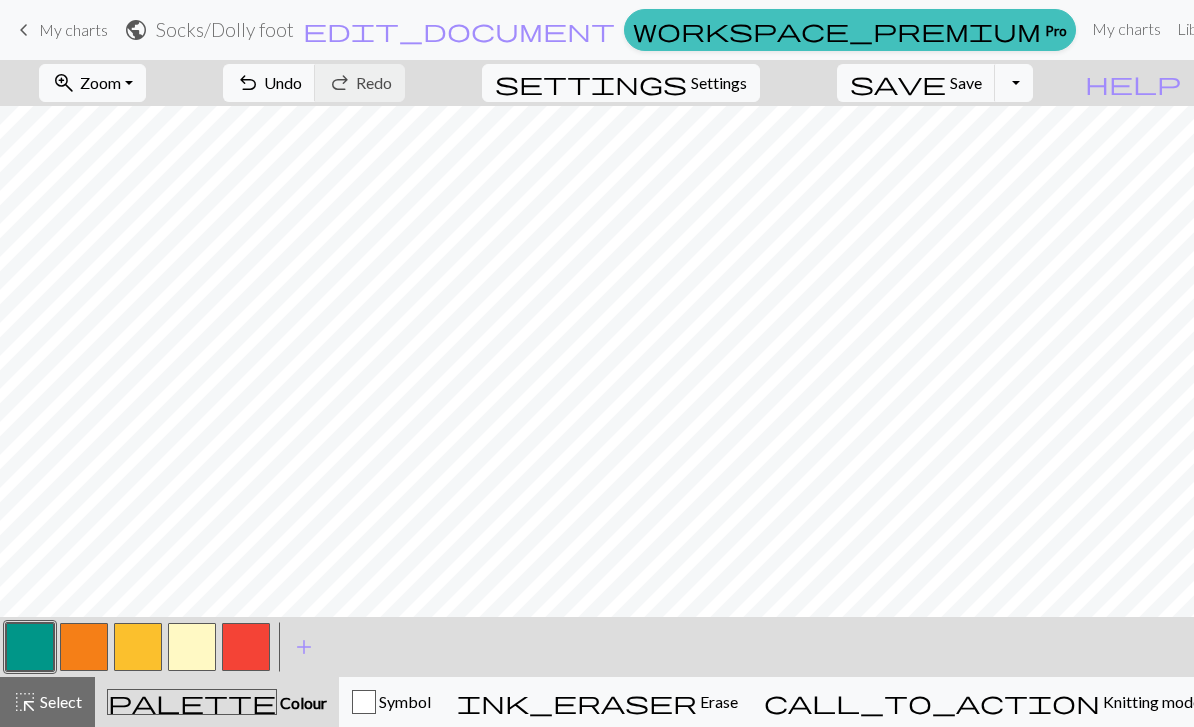 click at bounding box center [30, 647] 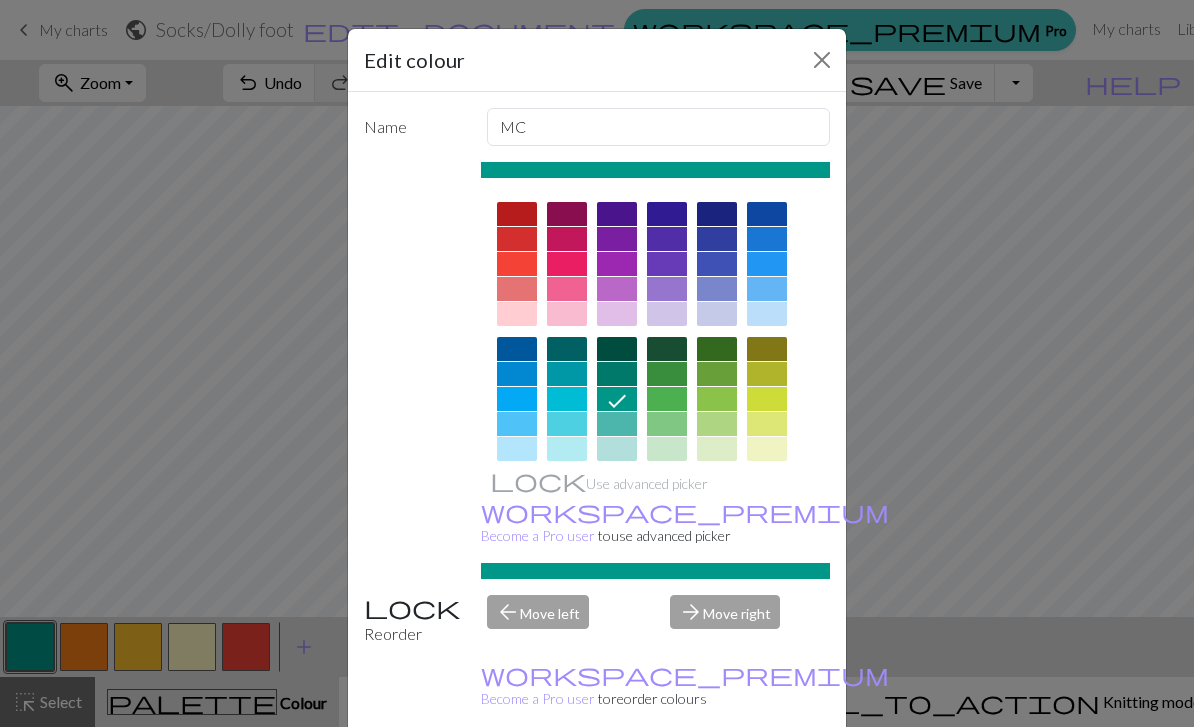 click at bounding box center [517, 509] 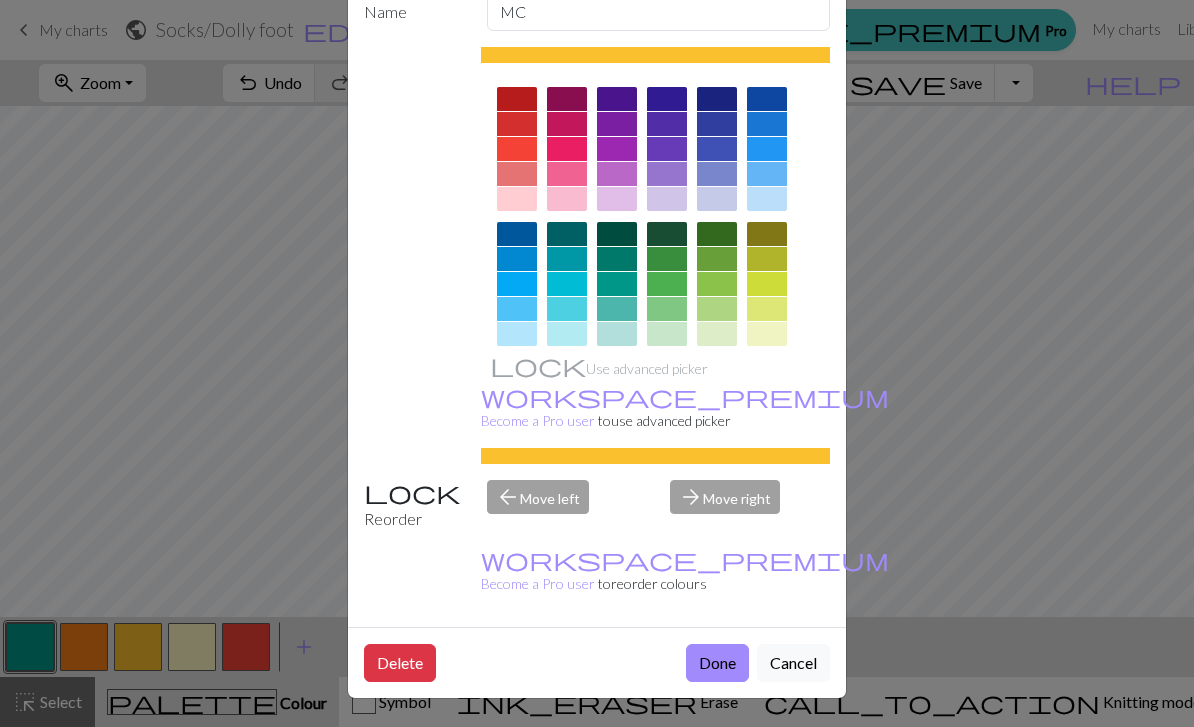 scroll, scrollTop: 114, scrollLeft: 0, axis: vertical 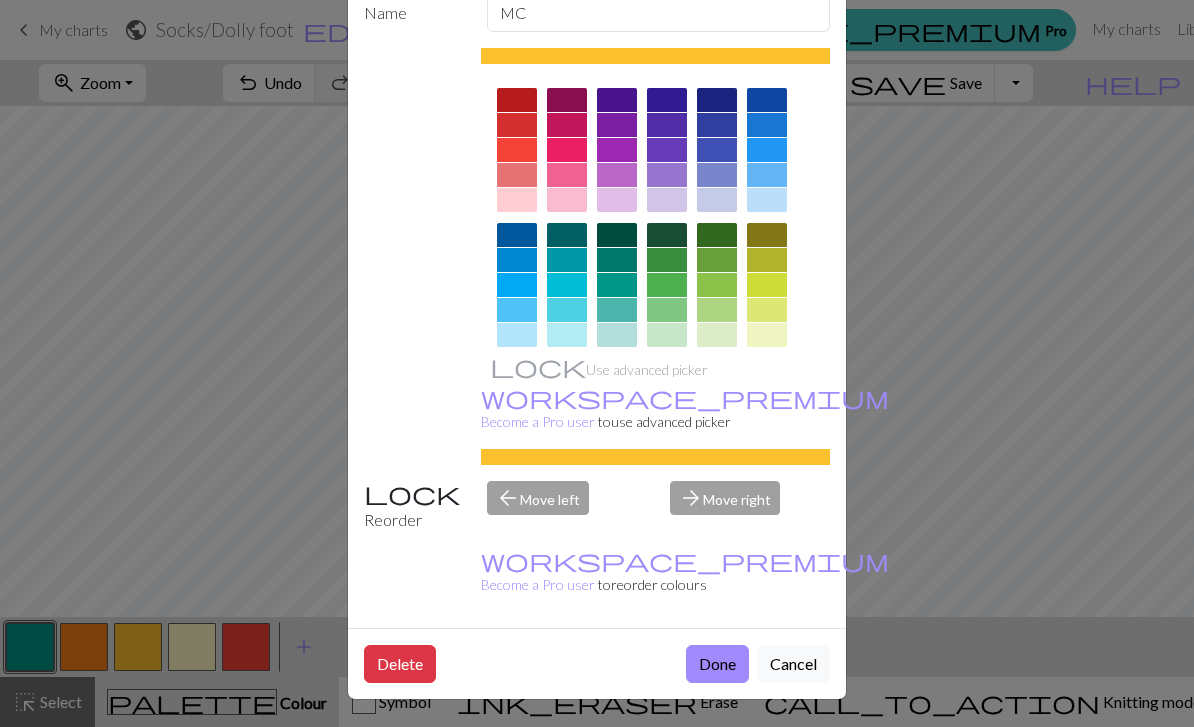 click on "Done" at bounding box center (717, 664) 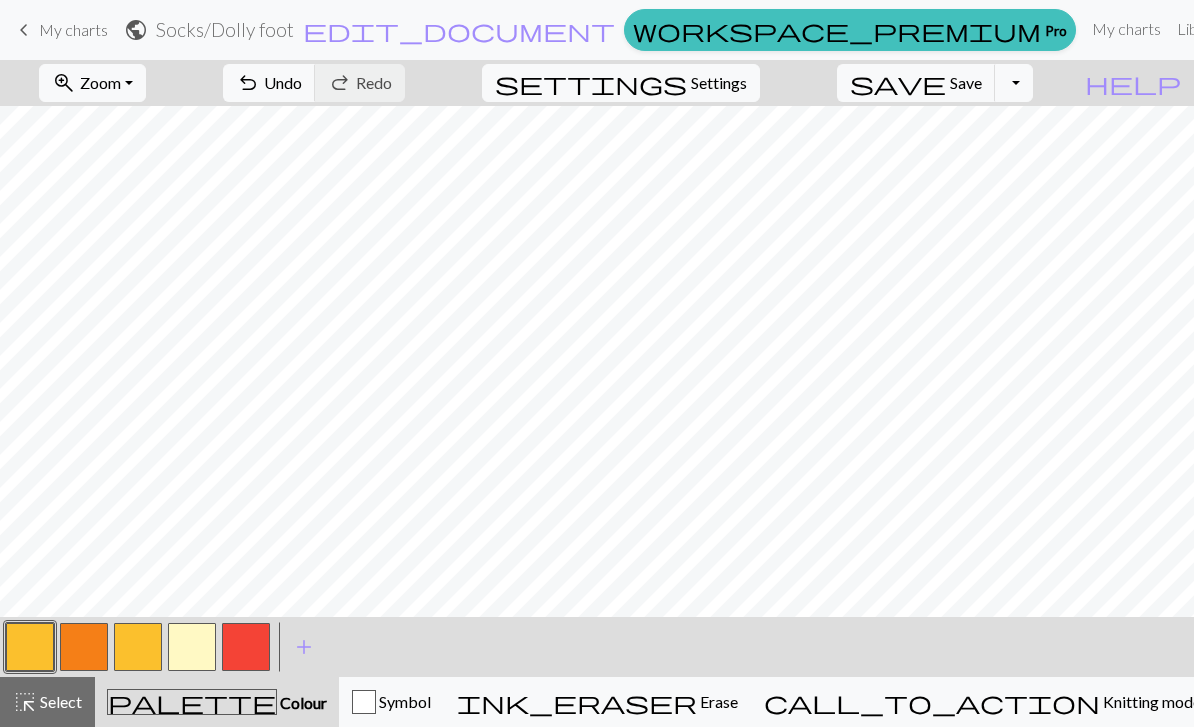 click at bounding box center (138, 647) 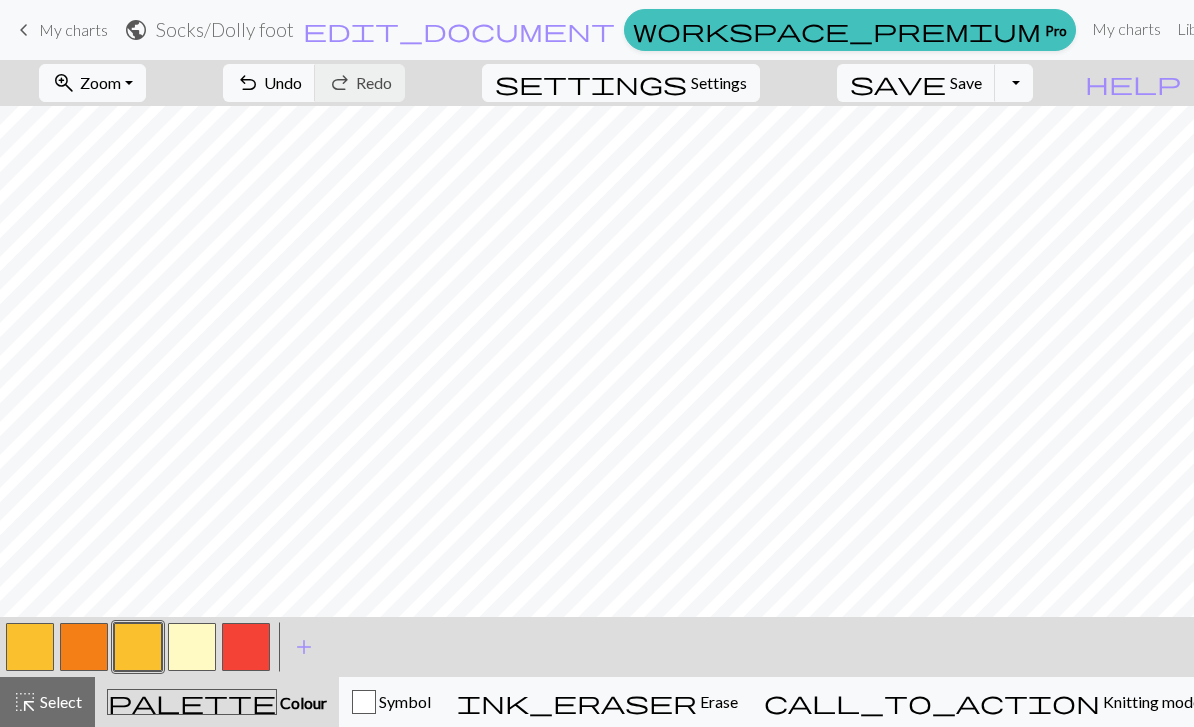 click at bounding box center [138, 647] 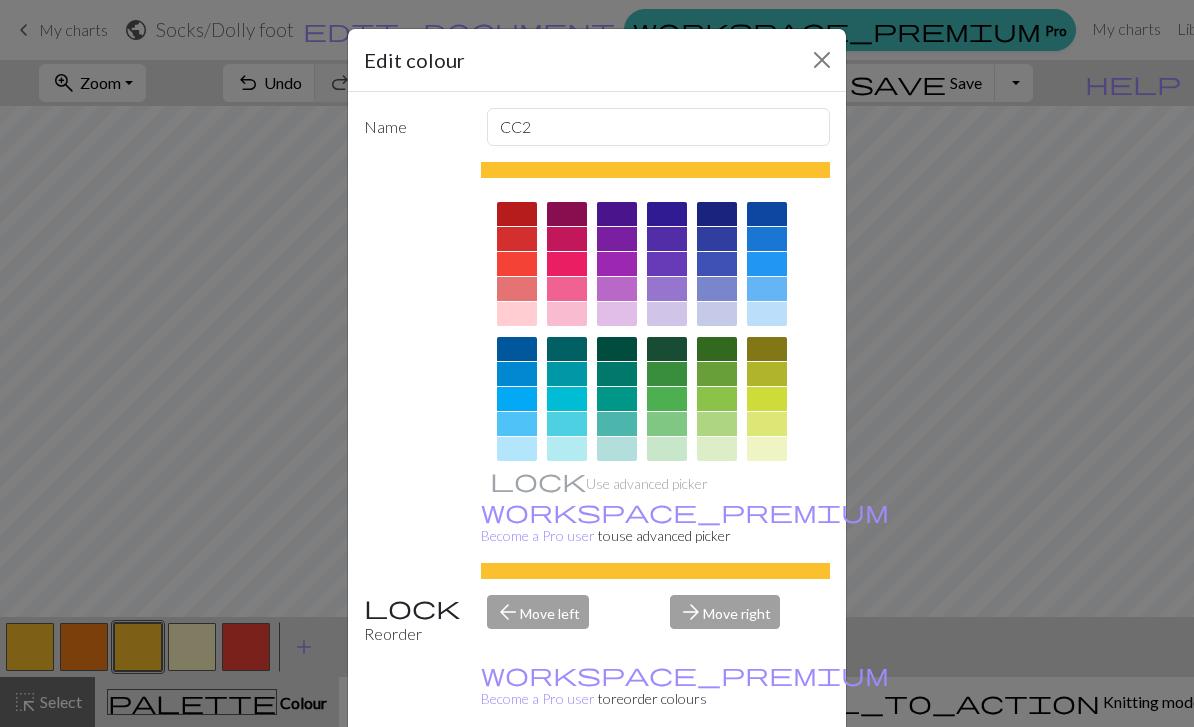click at bounding box center (617, 399) 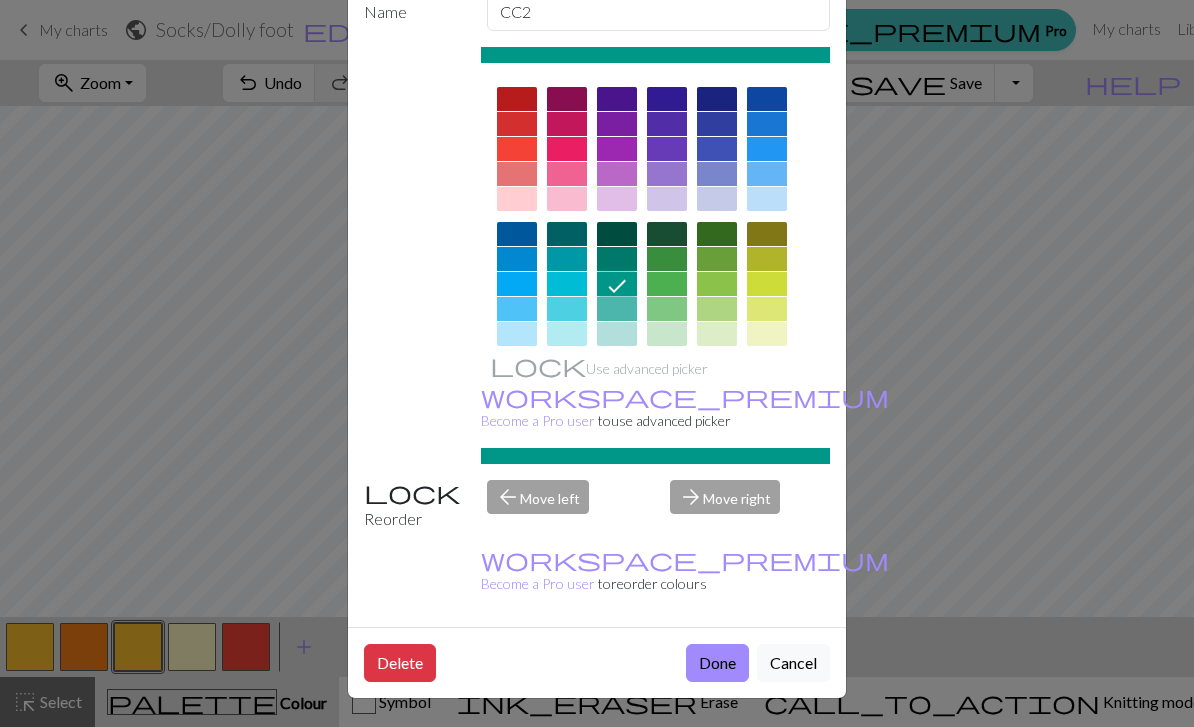 scroll, scrollTop: 114, scrollLeft: 0, axis: vertical 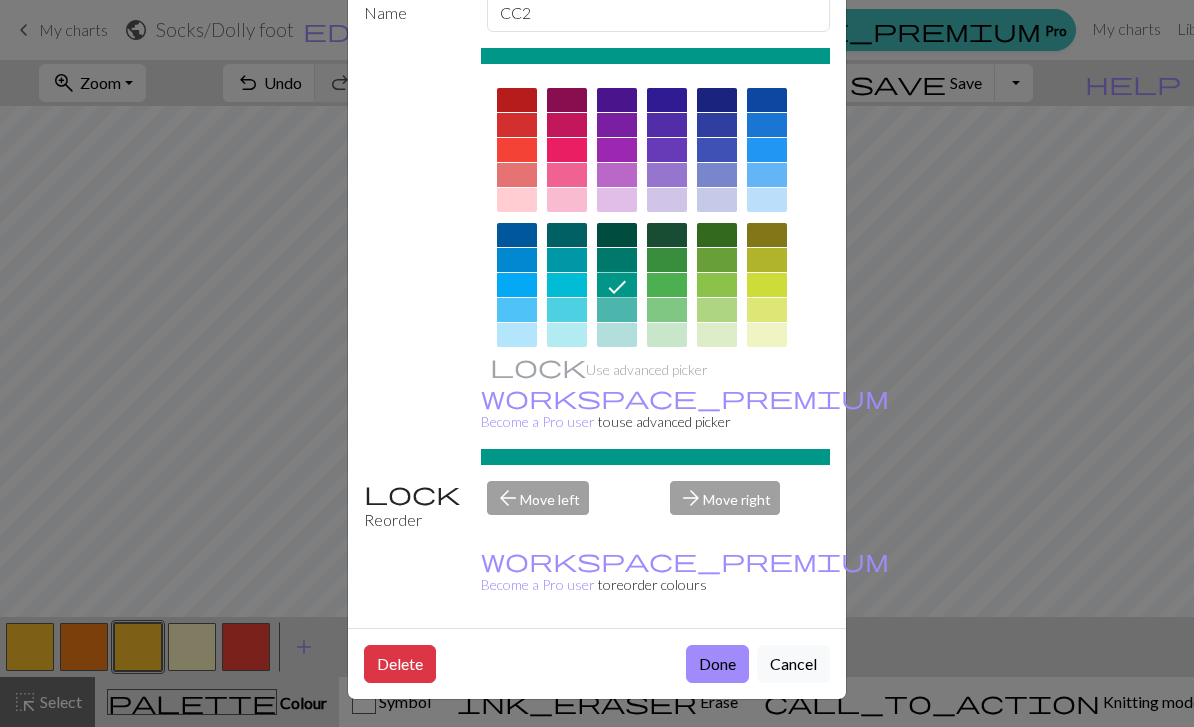 click on "Done" at bounding box center (717, 664) 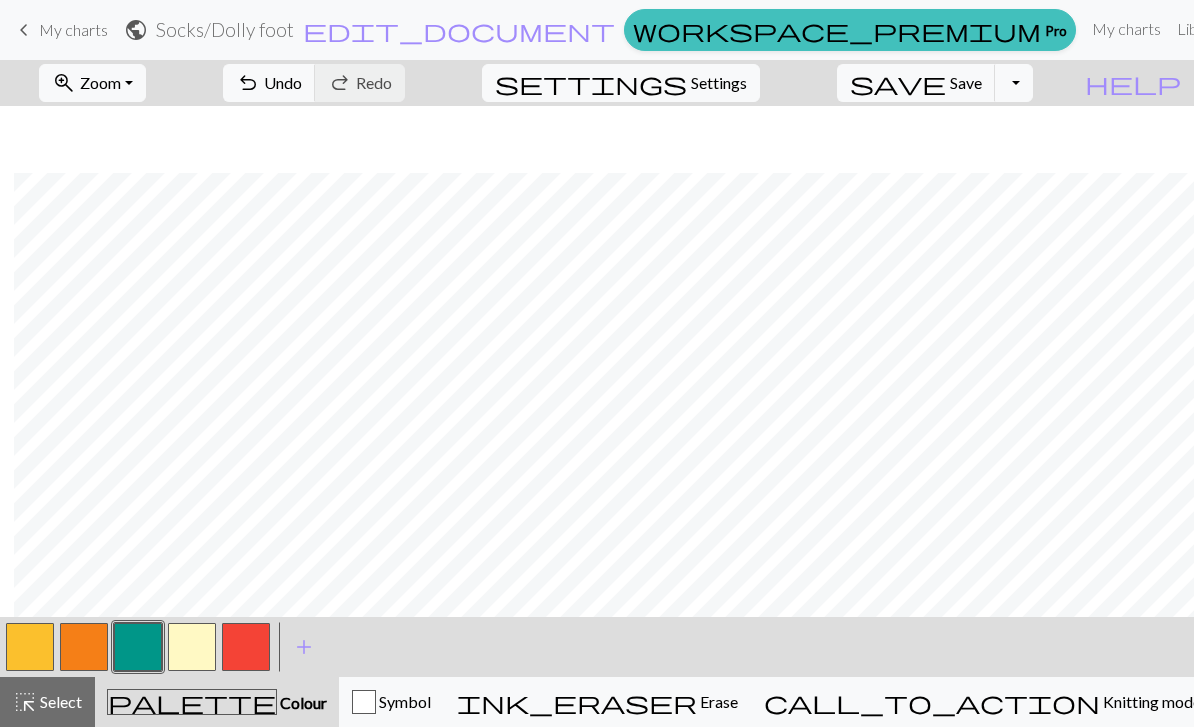 scroll, scrollTop: 173, scrollLeft: 54, axis: both 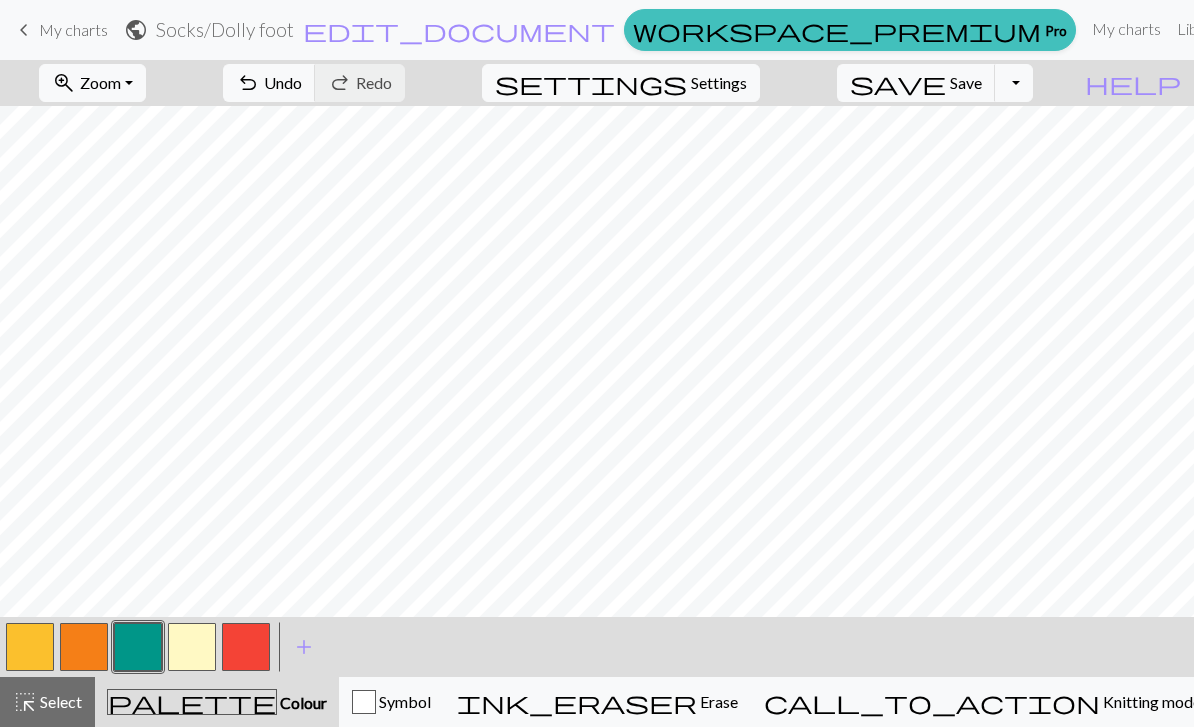 click on "undo Undo Undo" at bounding box center (269, 83) 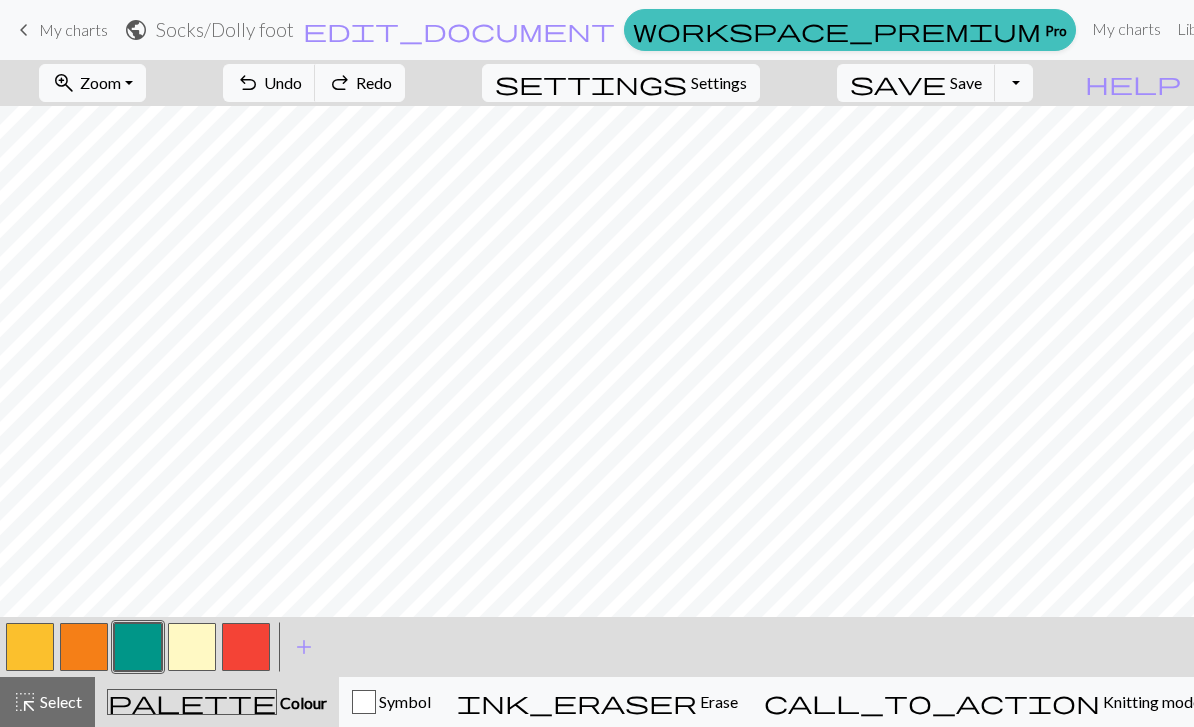 click at bounding box center (246, 647) 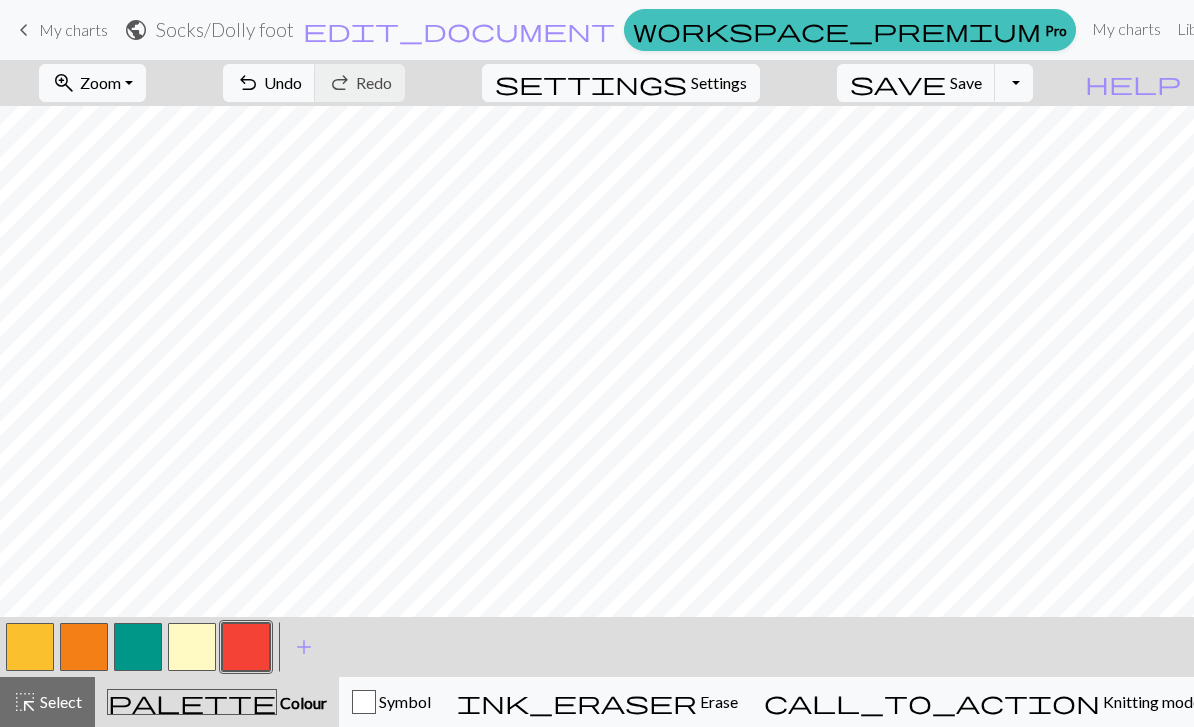 click on "undo Undo Undo" at bounding box center (269, 83) 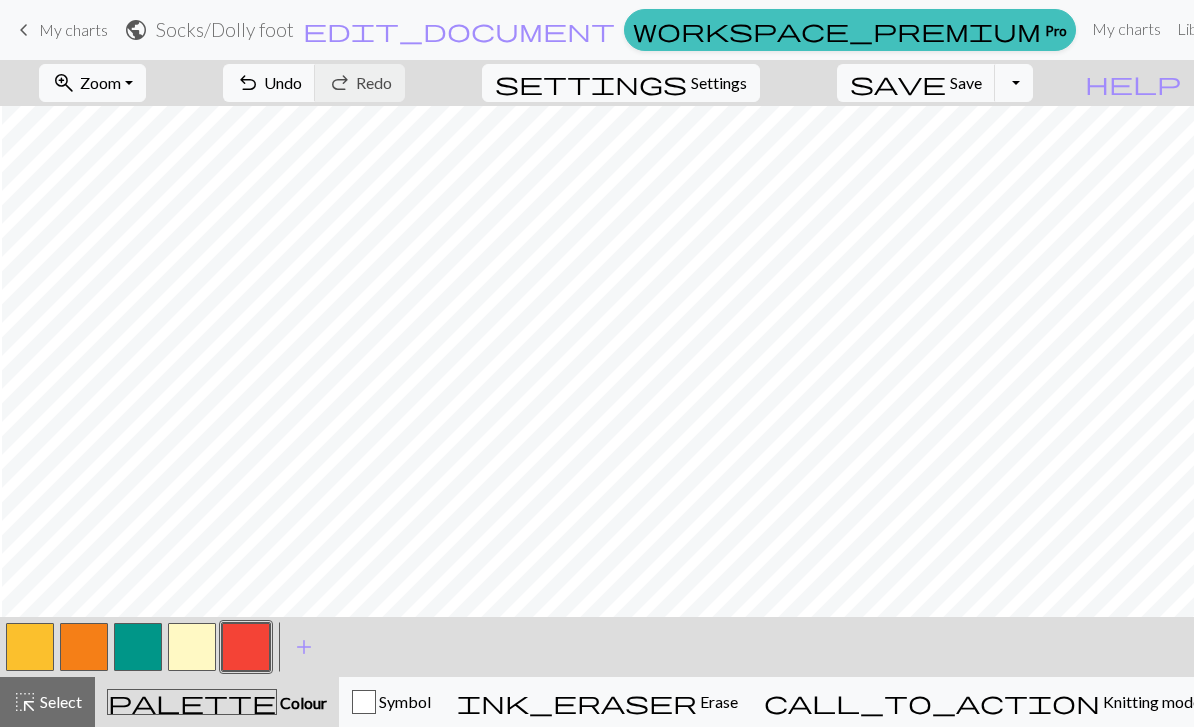 scroll, scrollTop: 0, scrollLeft: 90, axis: horizontal 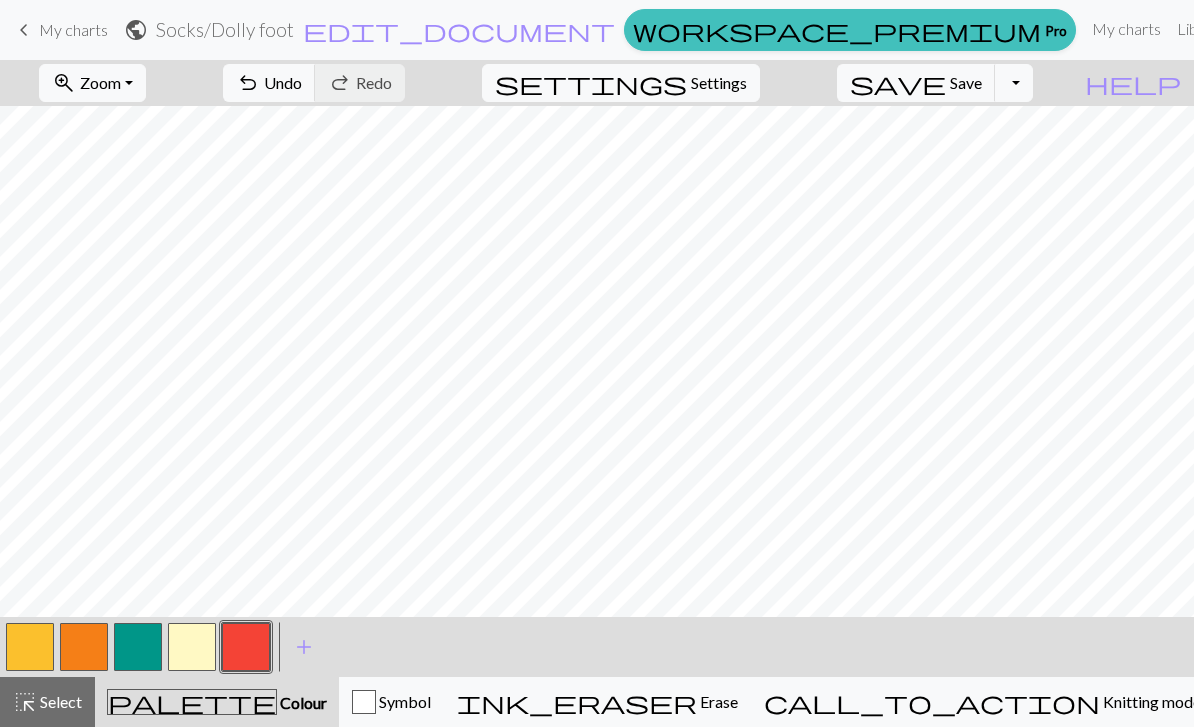 click on "Save" at bounding box center [966, 82] 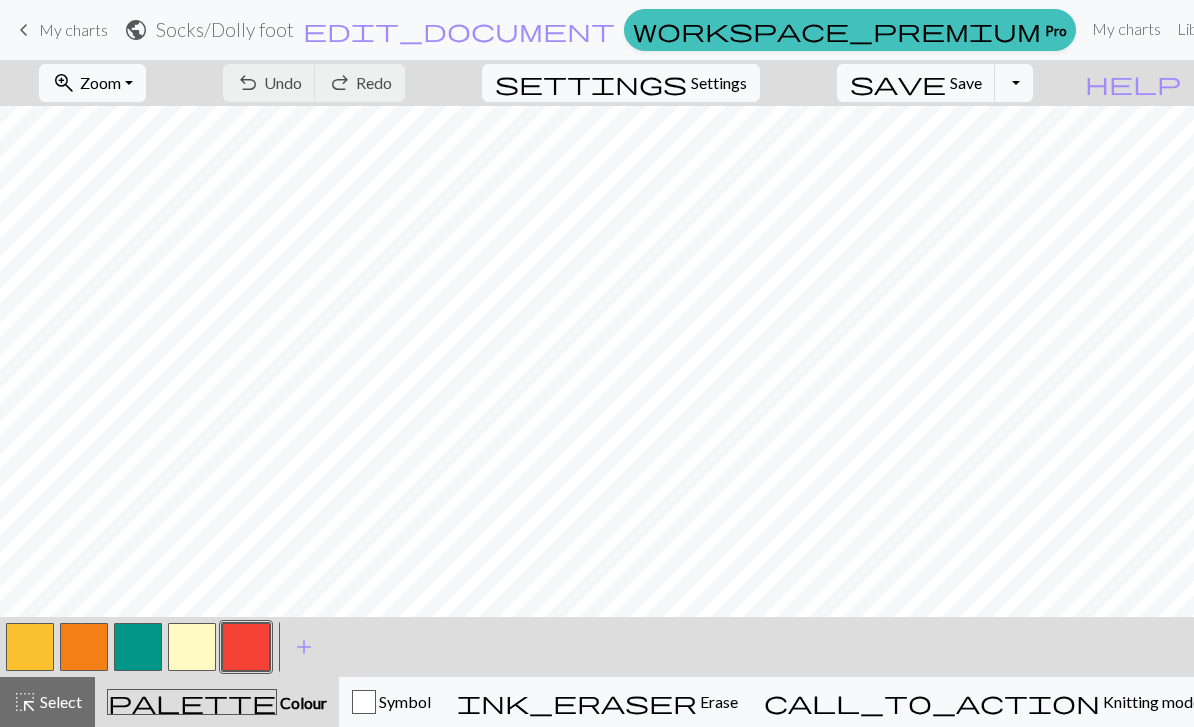 click on "Save" at bounding box center (966, 82) 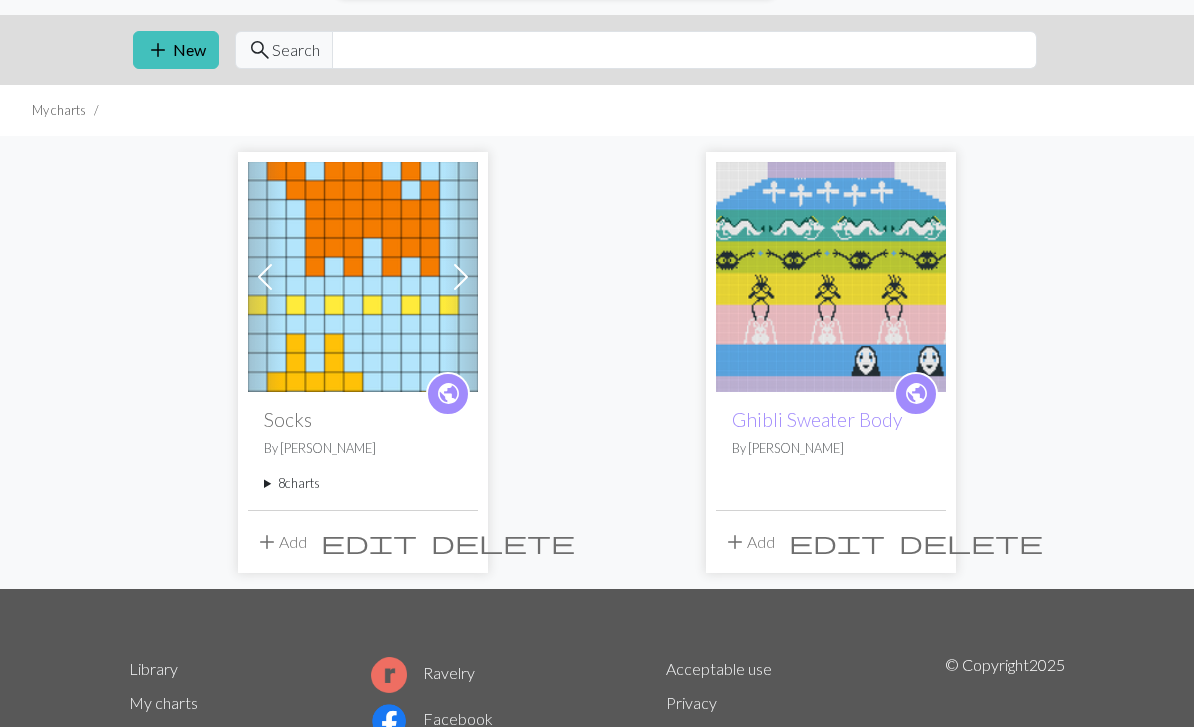 click on "8  charts" at bounding box center [363, 484] 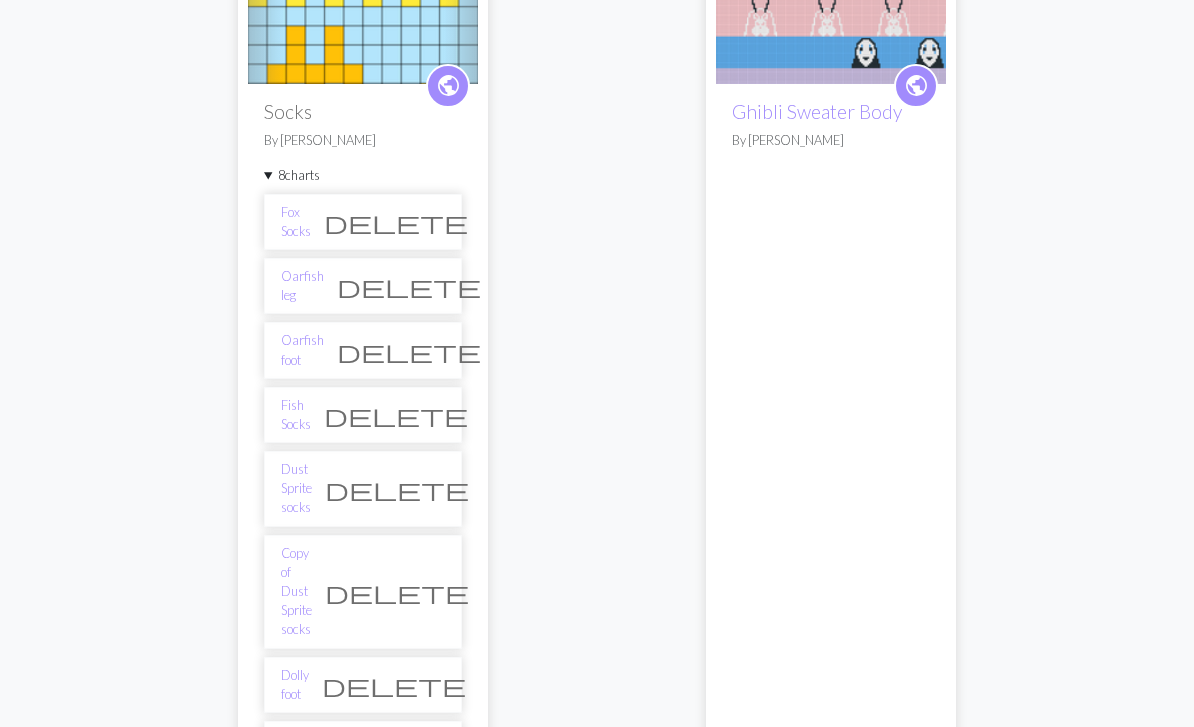 scroll, scrollTop: 353, scrollLeft: 0, axis: vertical 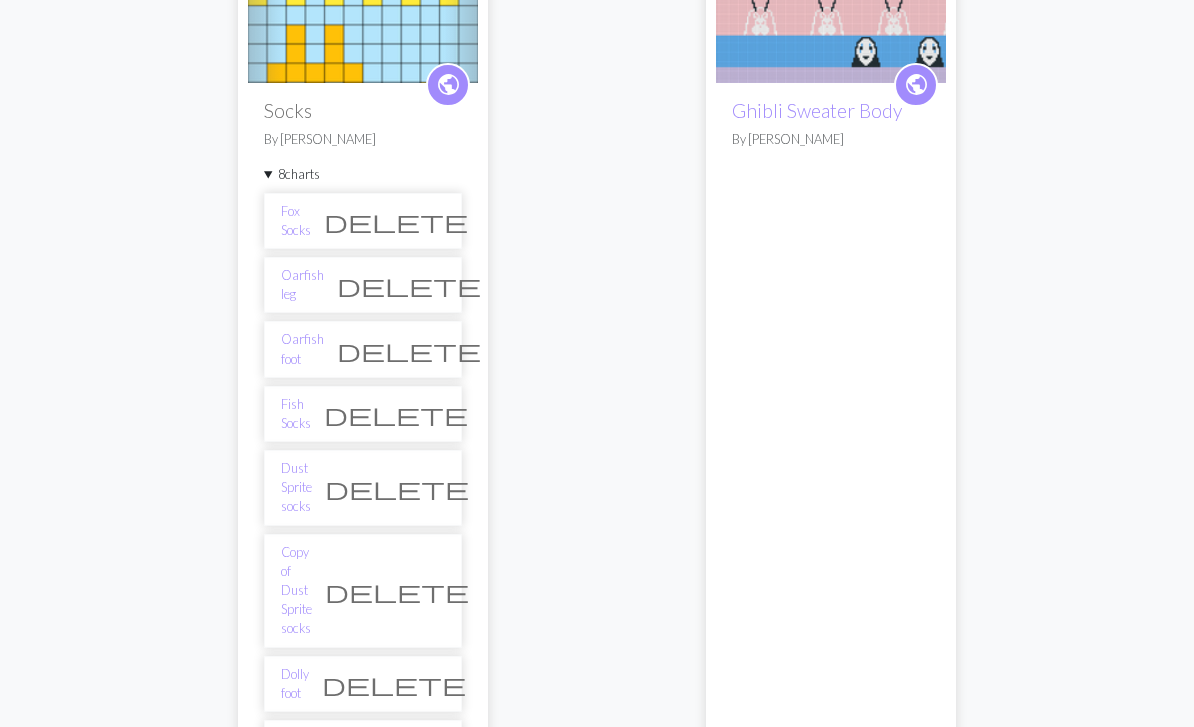 click on "Dolly foot" at bounding box center (295, 685) 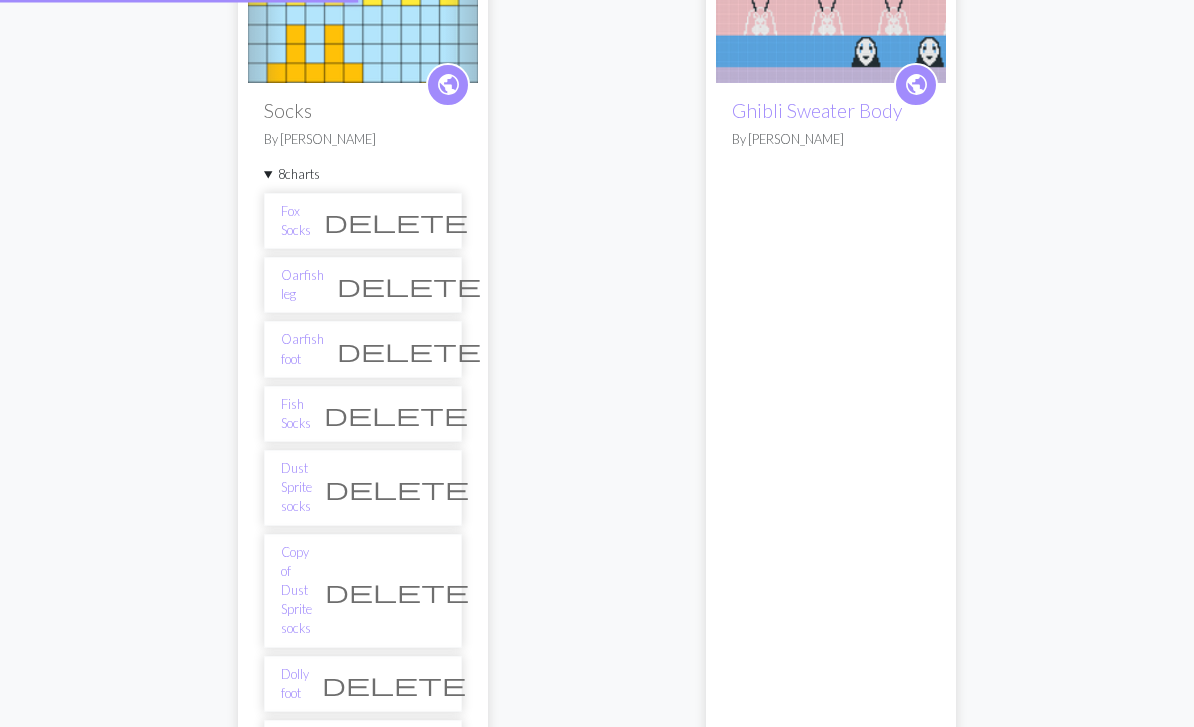 scroll, scrollTop: 354, scrollLeft: 0, axis: vertical 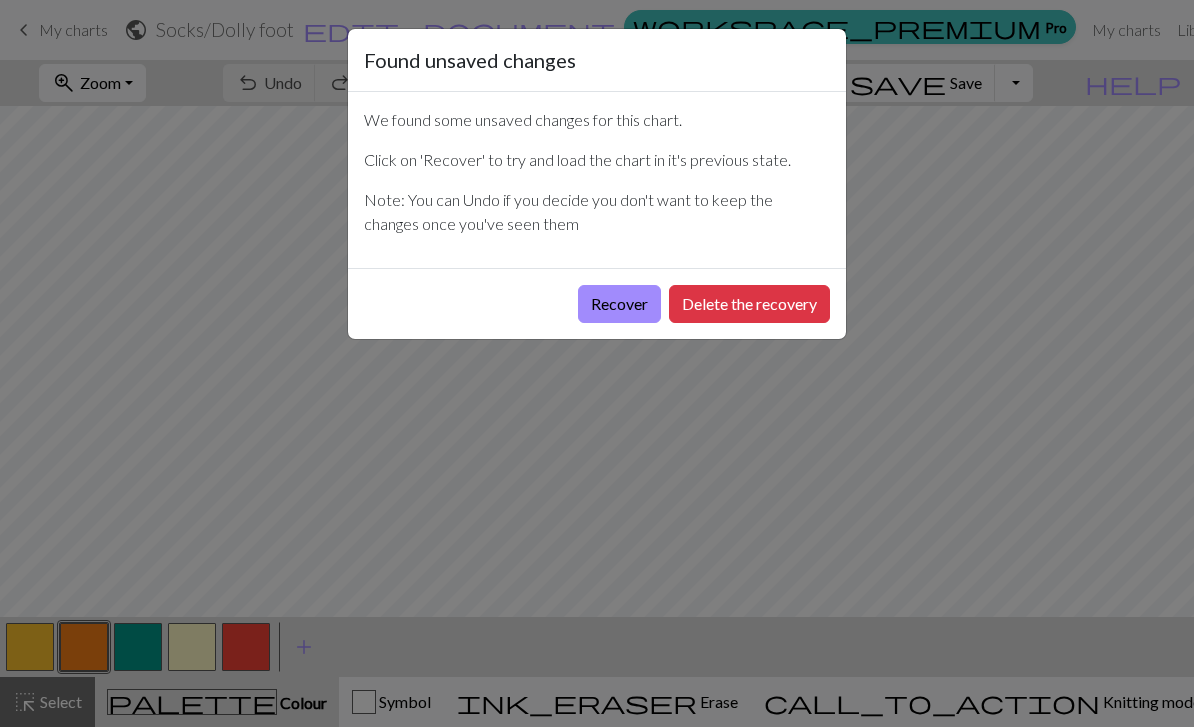 click on "Delete the recovery" at bounding box center (749, 304) 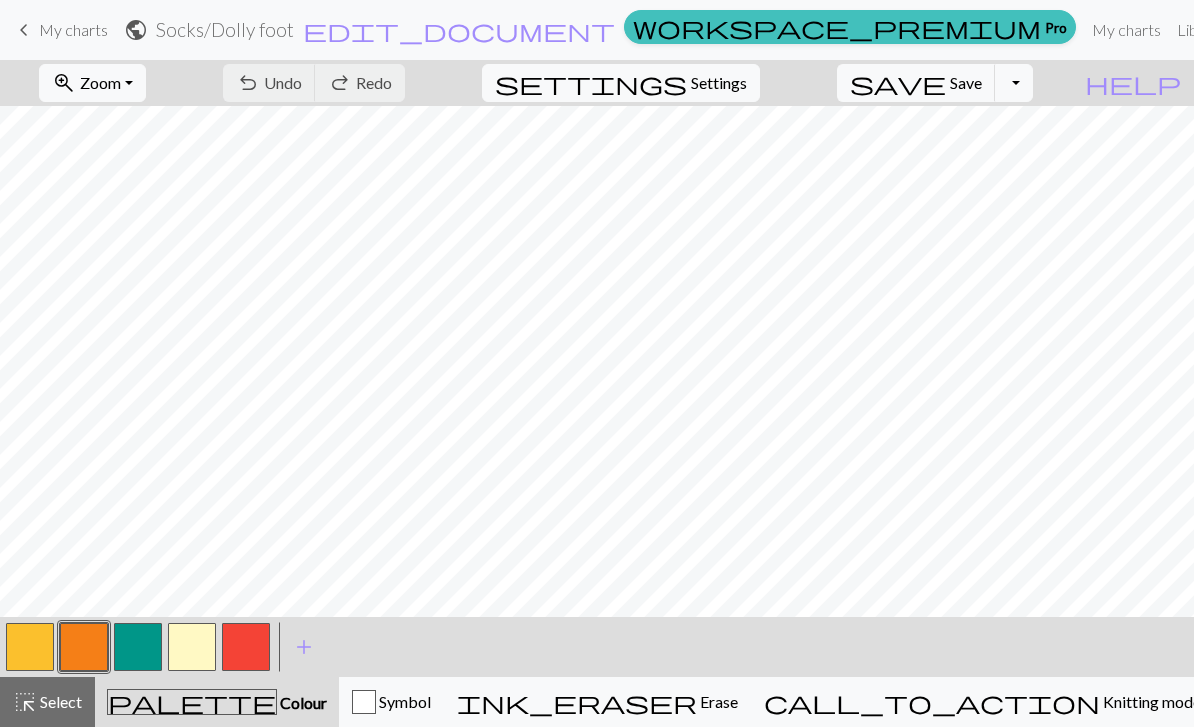 click on "keyboard_arrow_left" at bounding box center [24, 30] 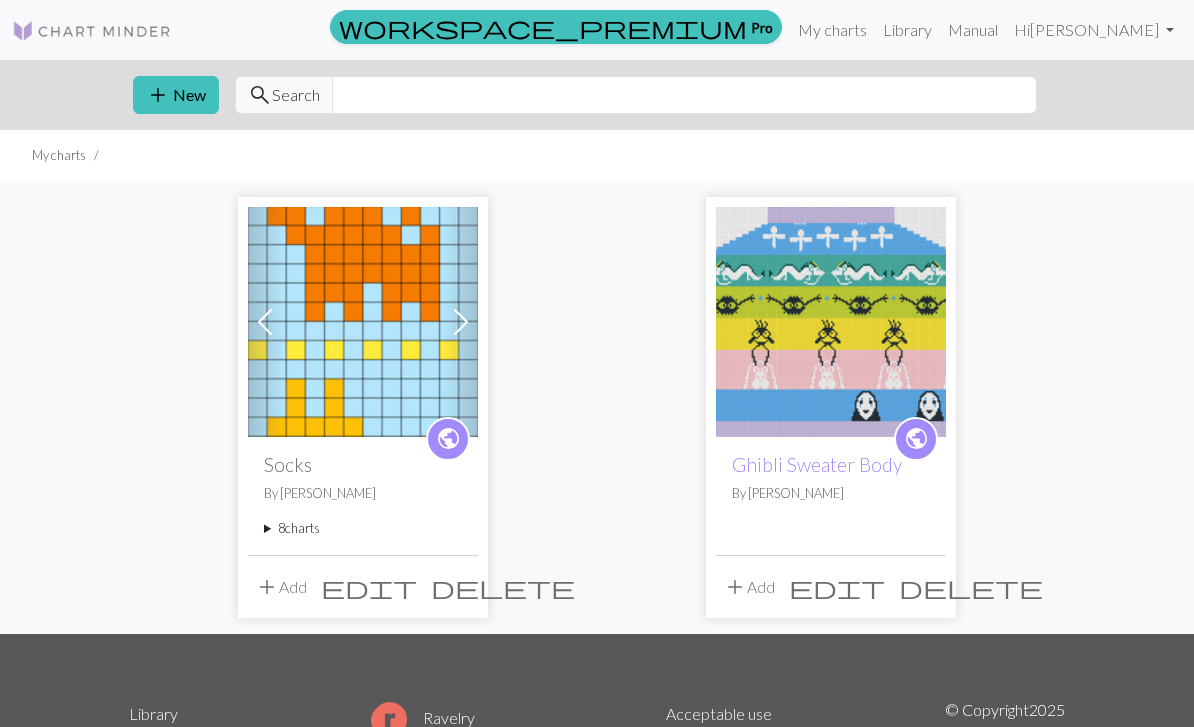 click on "8  charts" at bounding box center [363, 528] 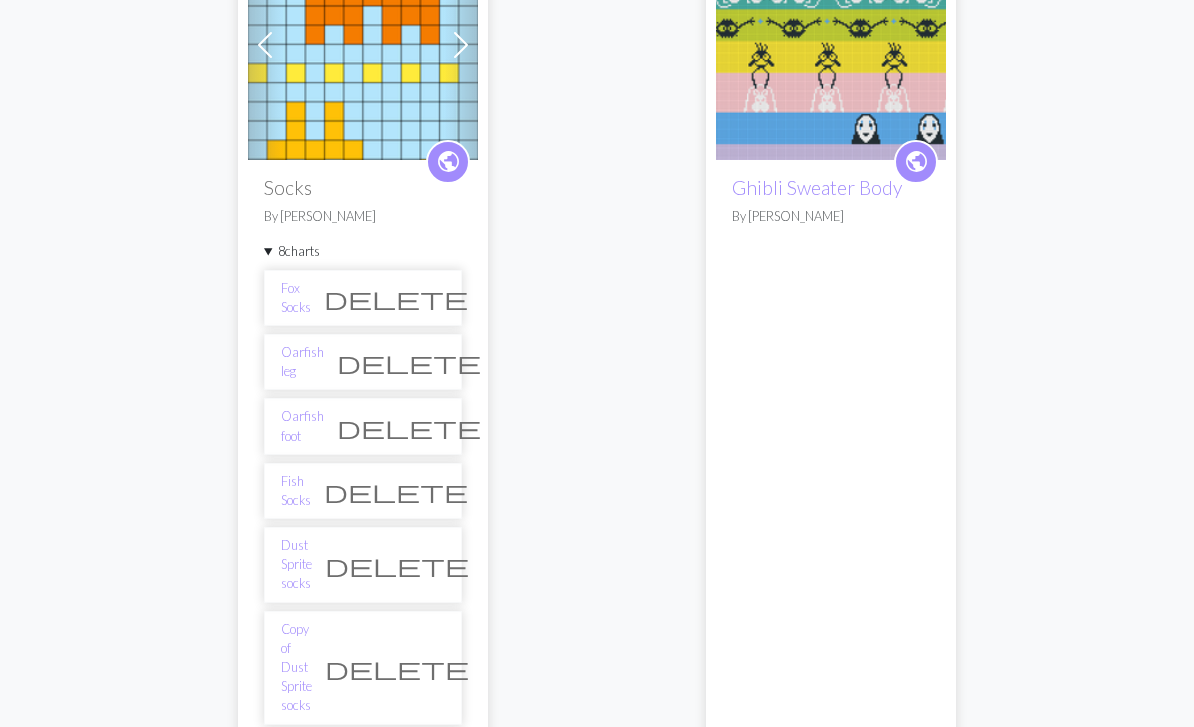scroll, scrollTop: 290, scrollLeft: 0, axis: vertical 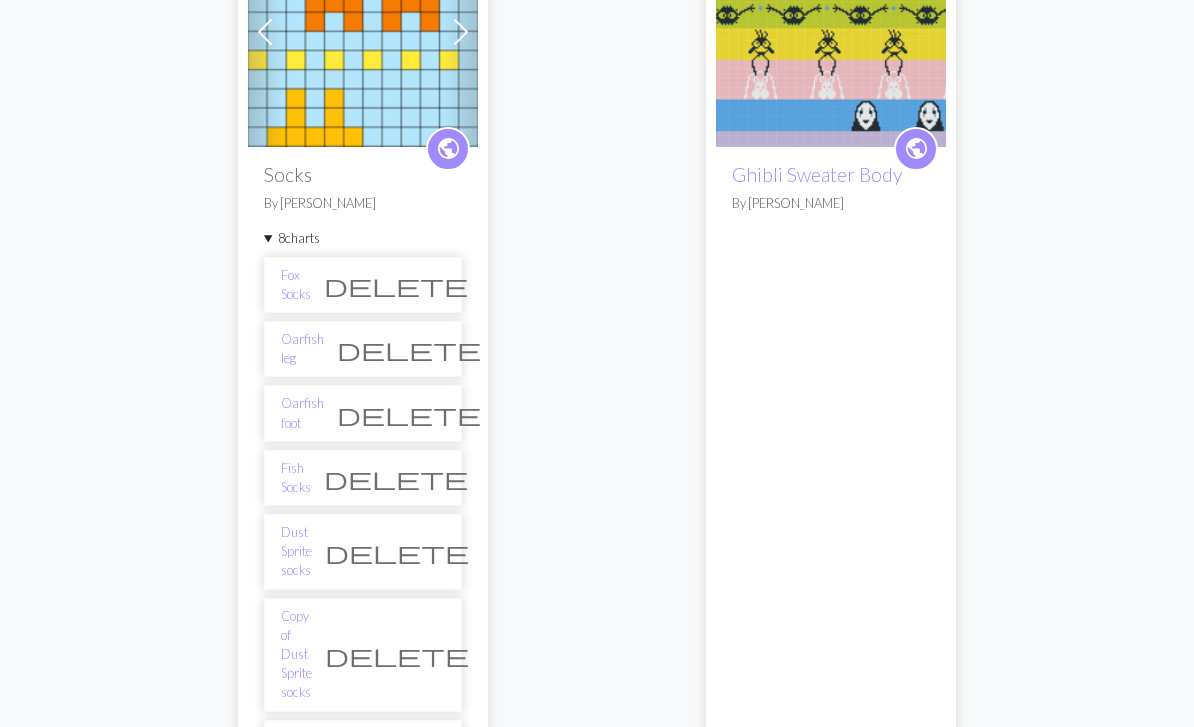 click on "Dolly leg" at bounding box center (295, 812) 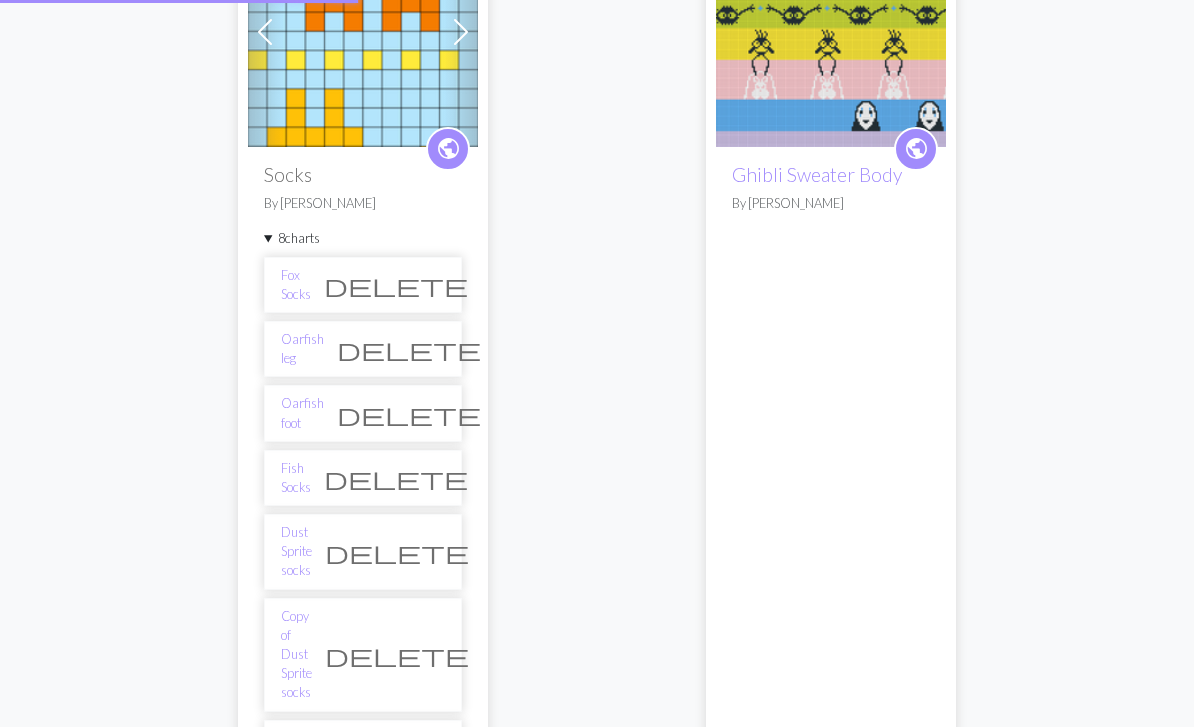 scroll, scrollTop: 0, scrollLeft: 0, axis: both 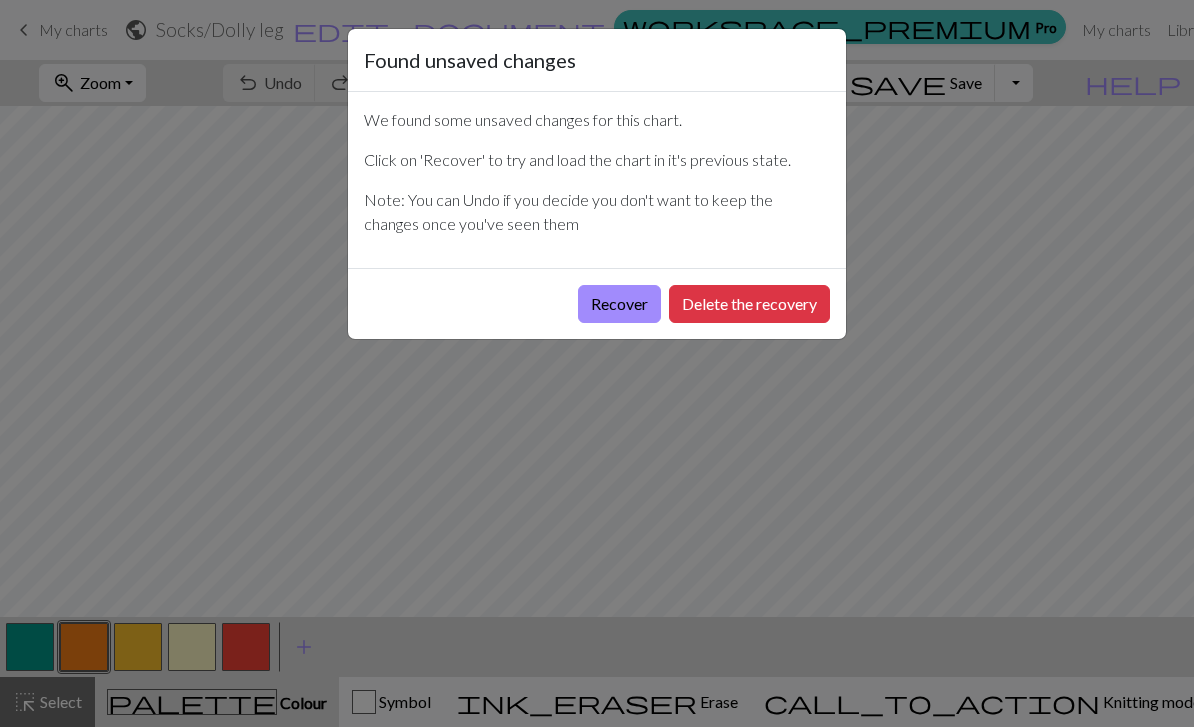 click on "Recover" at bounding box center [619, 304] 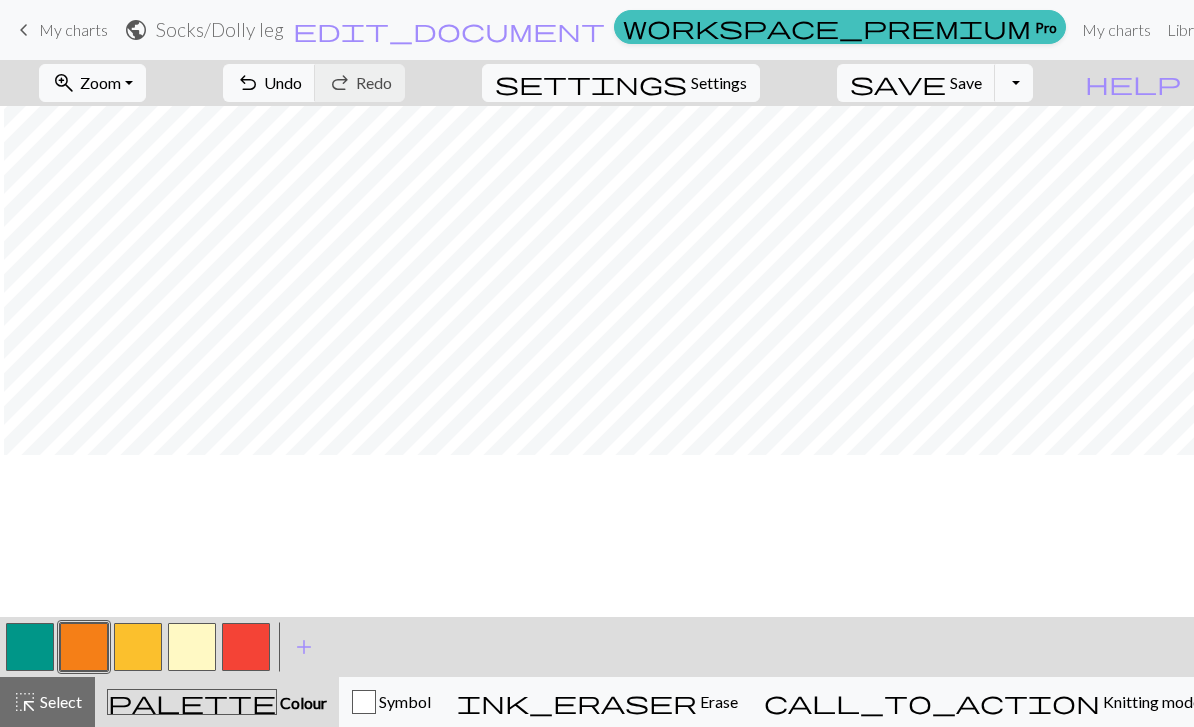 scroll, scrollTop: 0, scrollLeft: 40, axis: horizontal 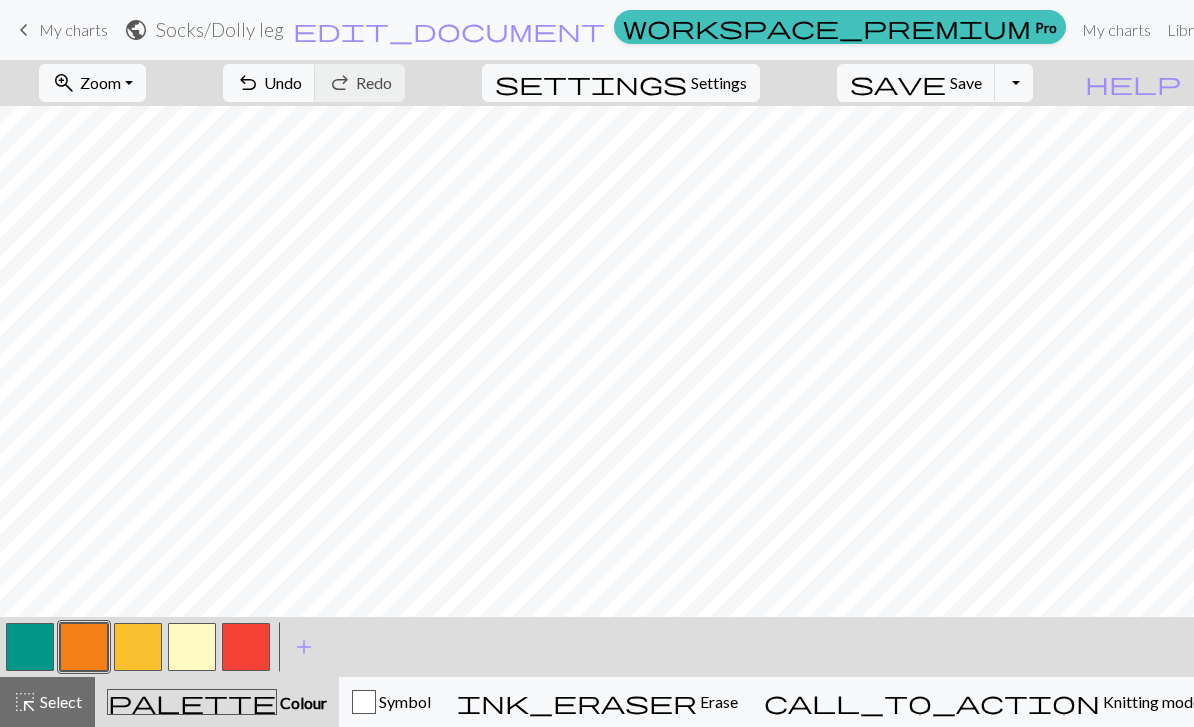 click at bounding box center (30, 647) 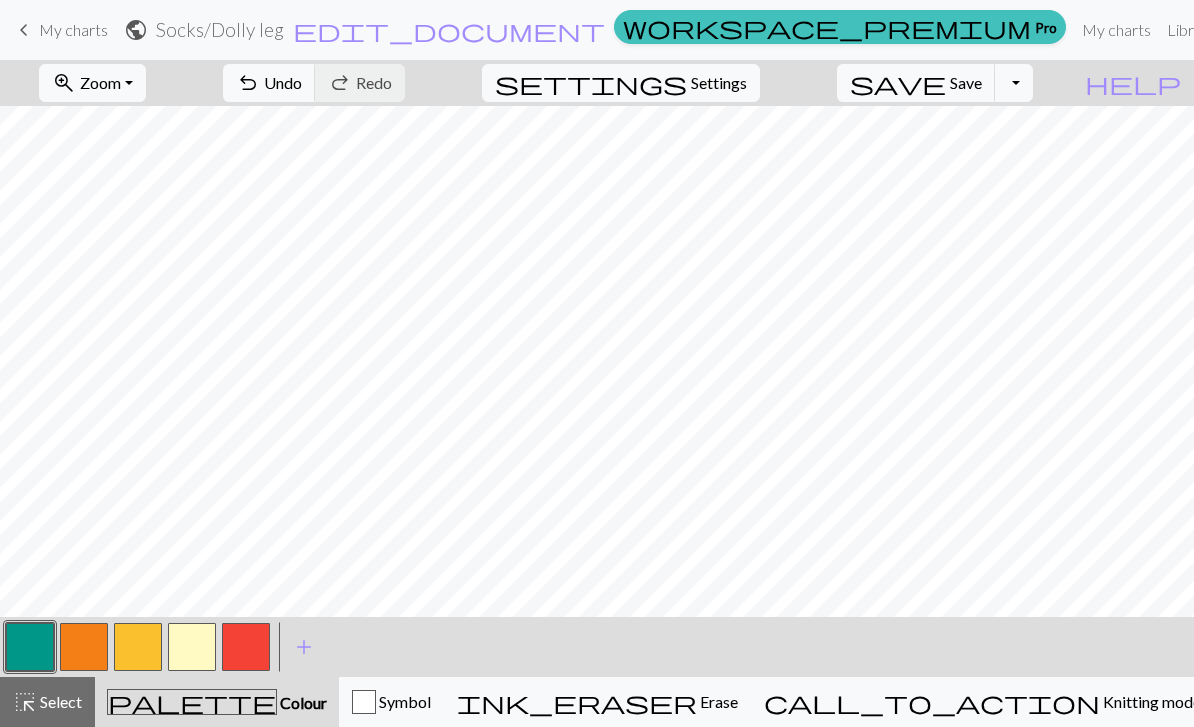 scroll, scrollTop: 173, scrollLeft: 68, axis: both 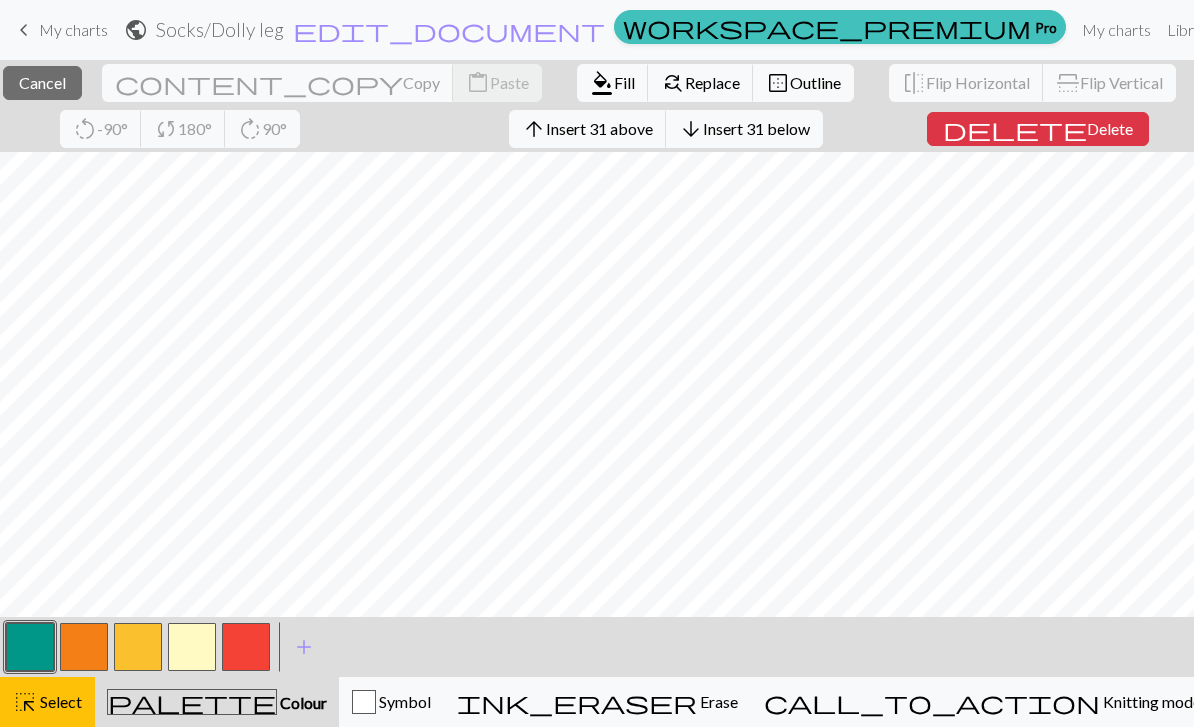 click on "Select" at bounding box center (59, 701) 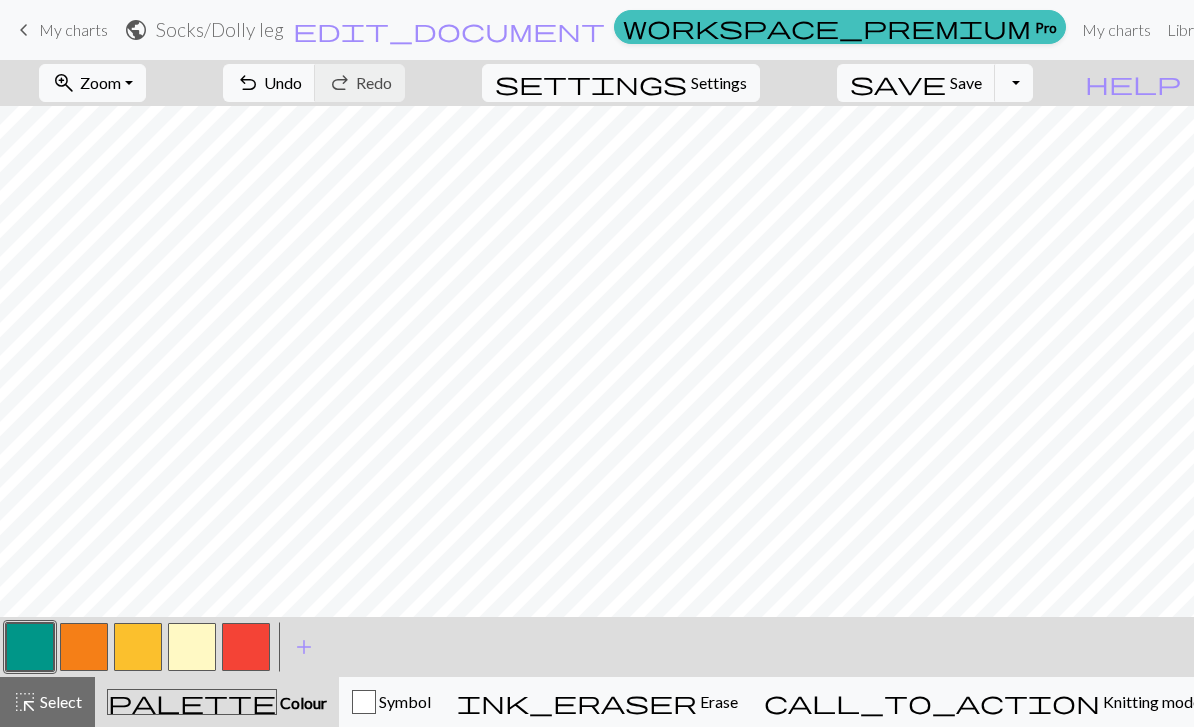scroll, scrollTop: 0, scrollLeft: 6, axis: horizontal 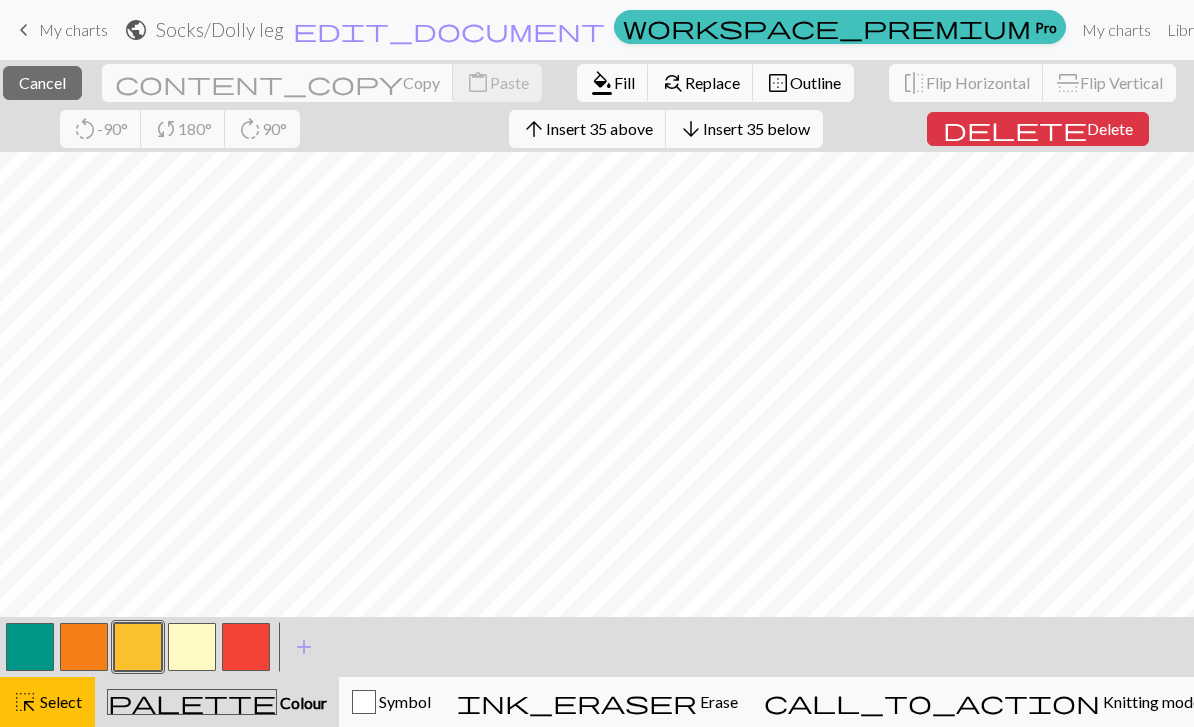 click on "Select" at bounding box center [59, 701] 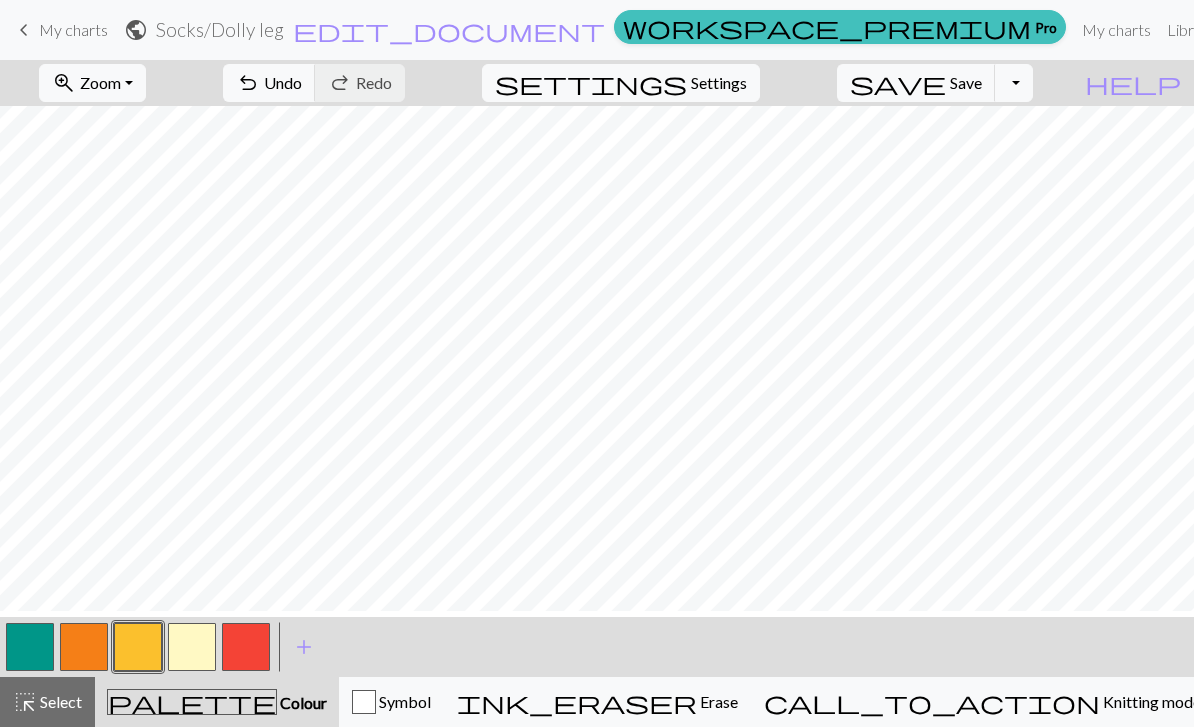 scroll, scrollTop: 25, scrollLeft: 237, axis: both 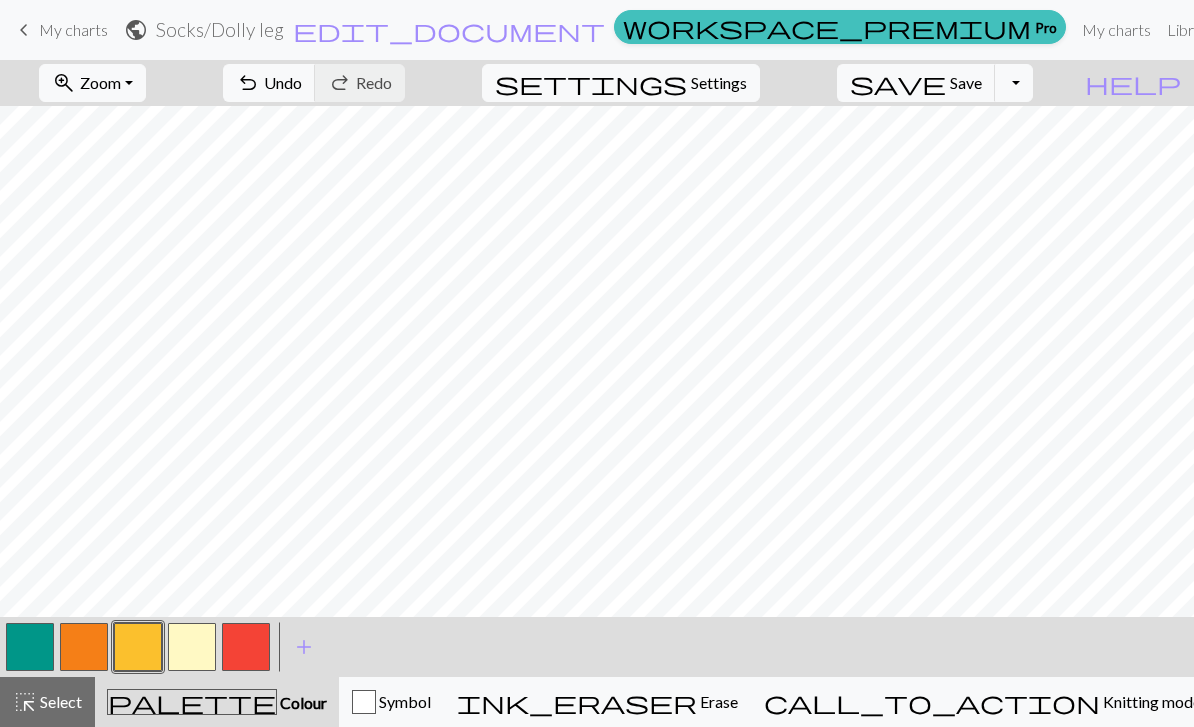 click on "undo Undo Undo" at bounding box center (269, 83) 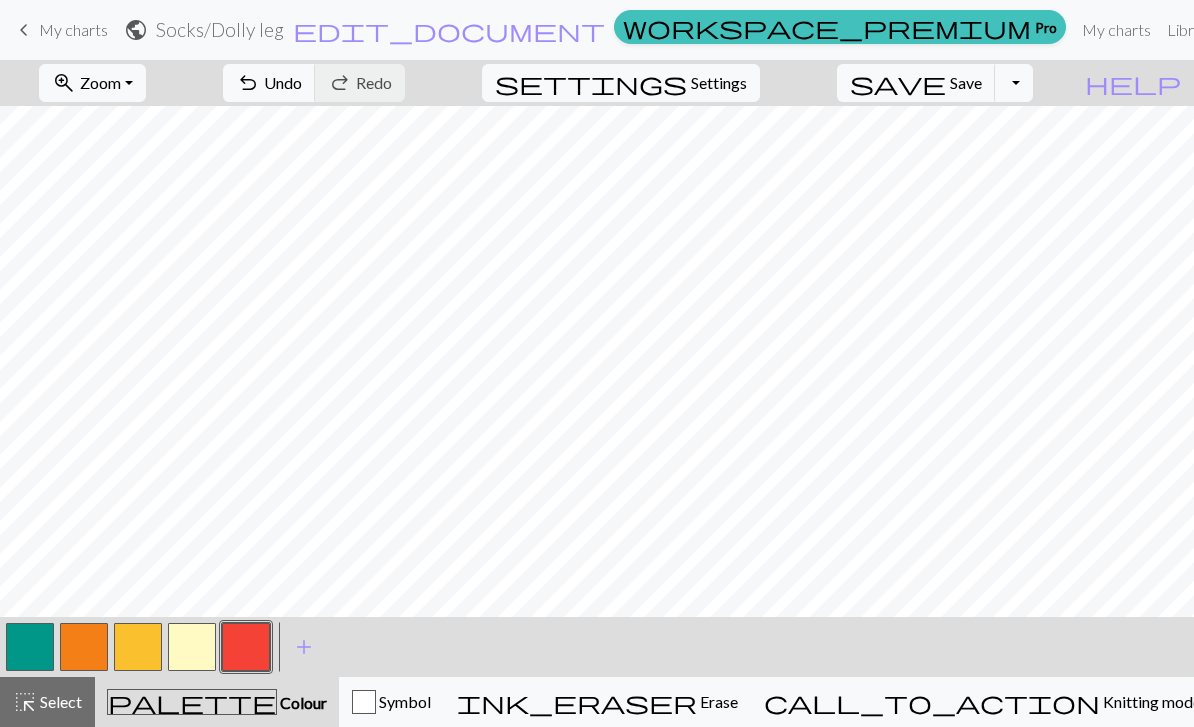 click on "undo Undo Undo" at bounding box center (269, 83) 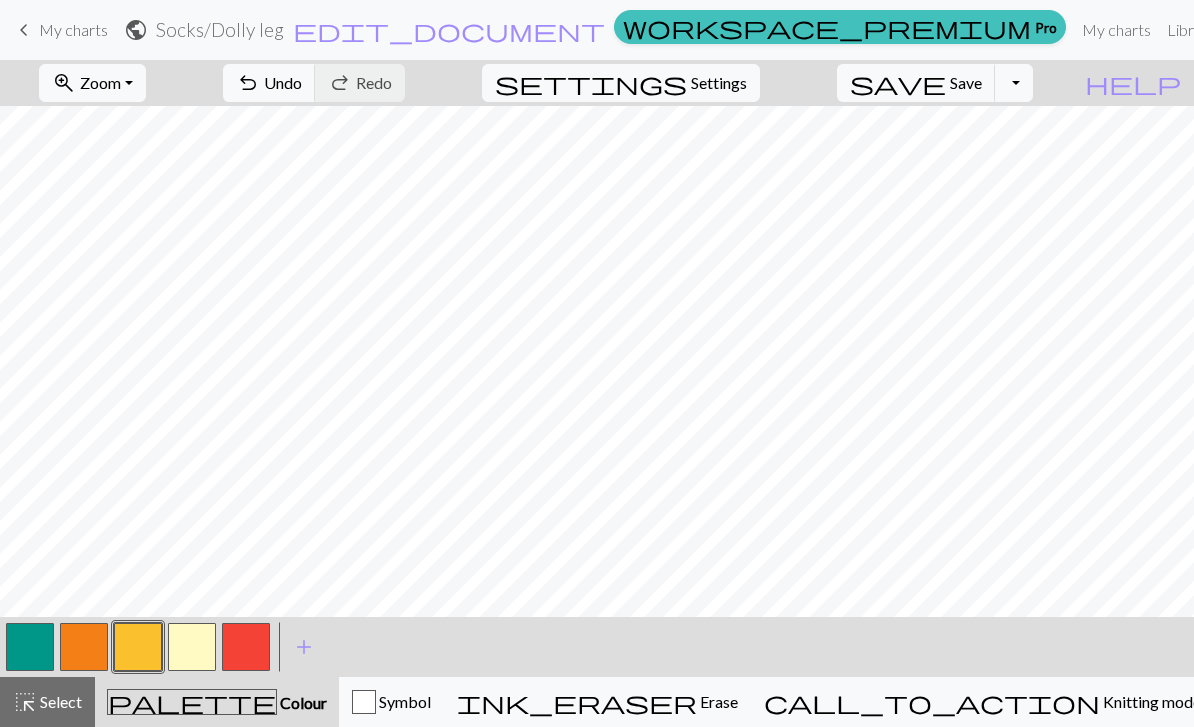 click at bounding box center (246, 647) 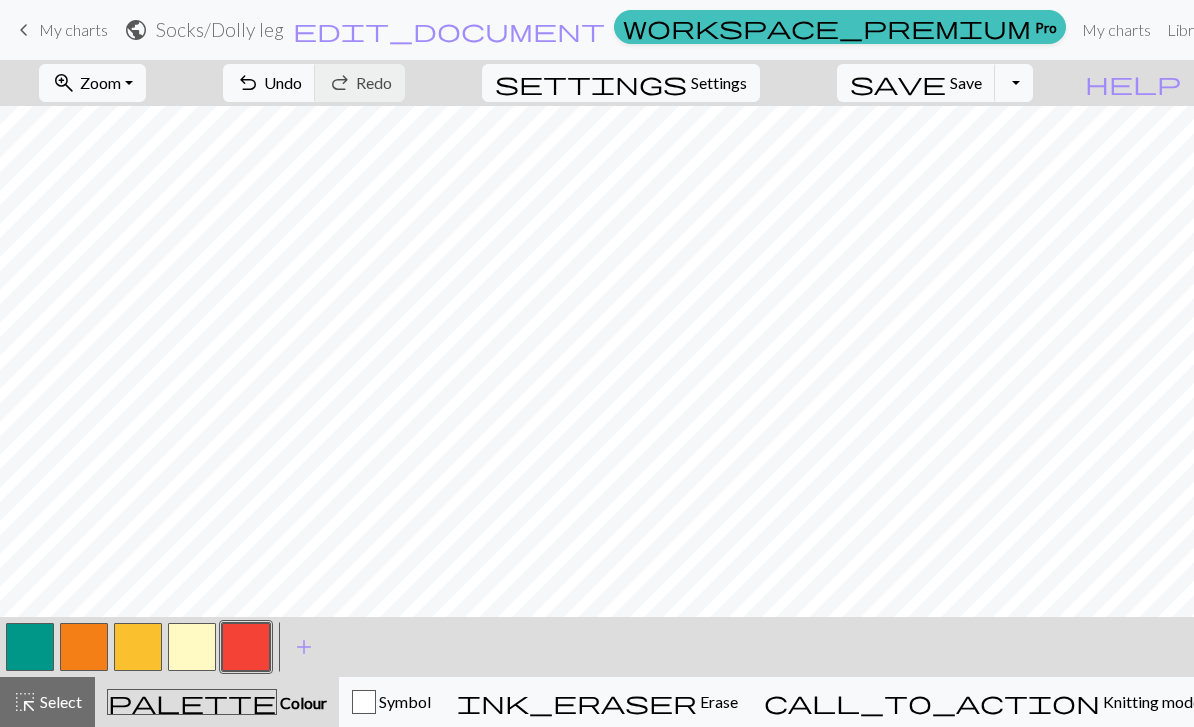 click on "undo Undo Undo" at bounding box center (269, 83) 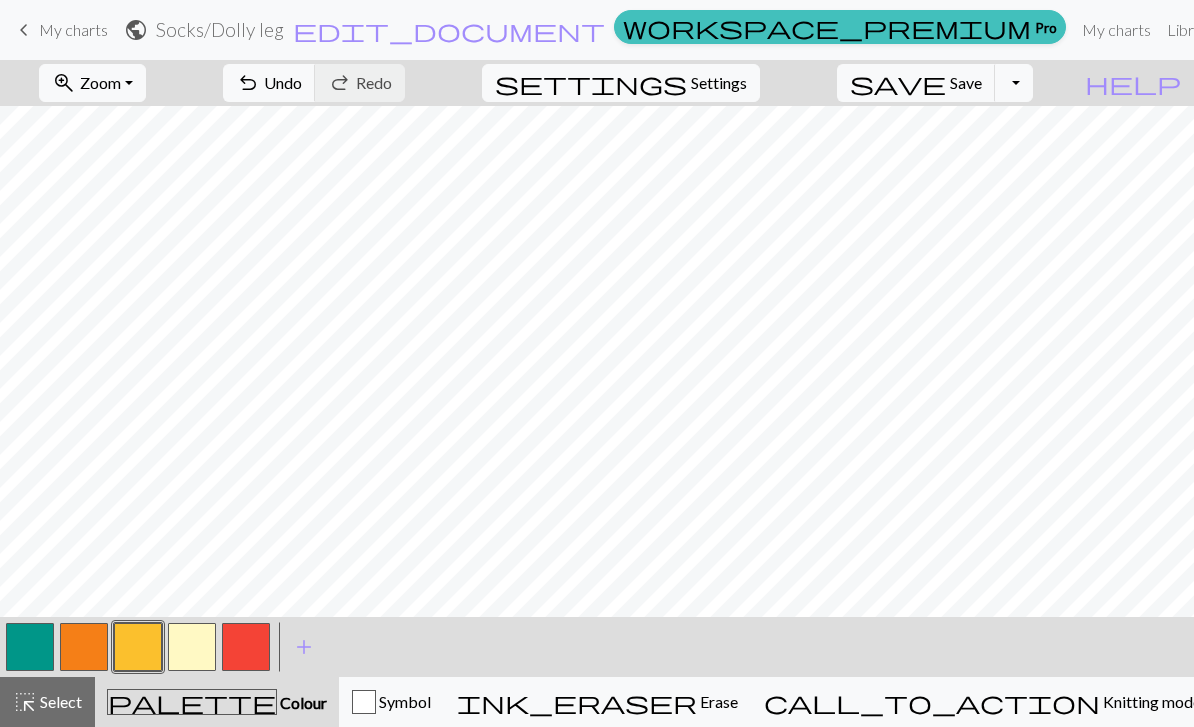 click at bounding box center [192, 647] 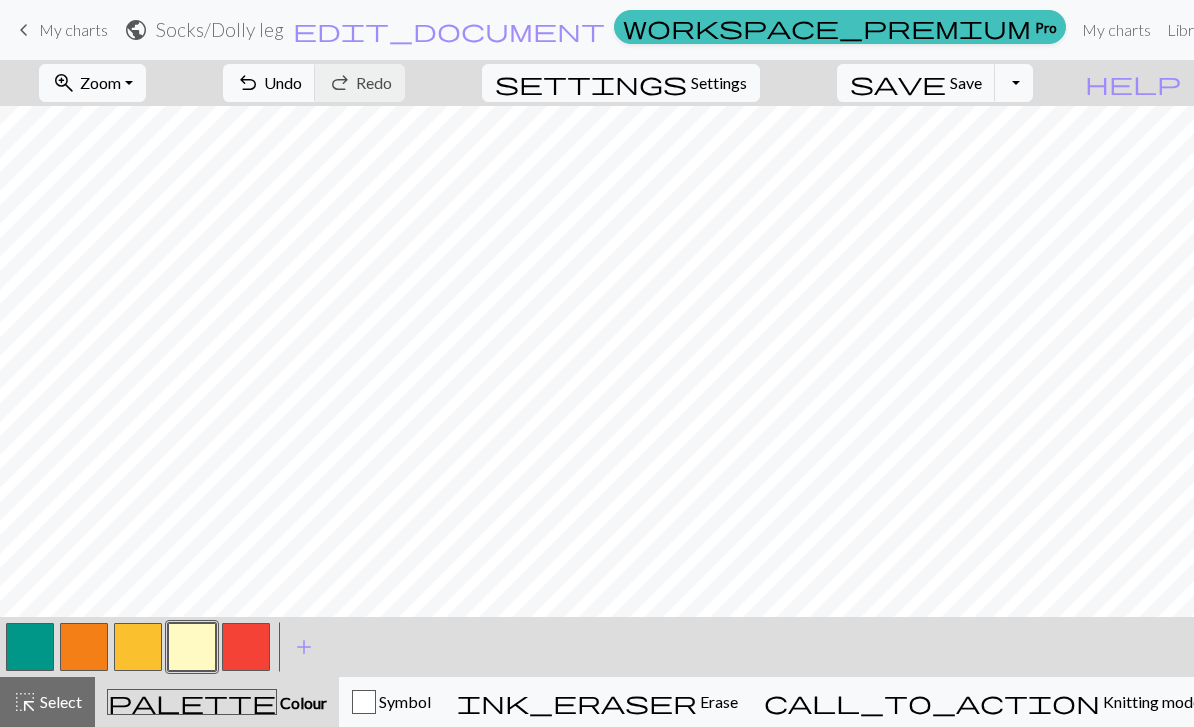 click on "undo Undo Undo" at bounding box center (269, 83) 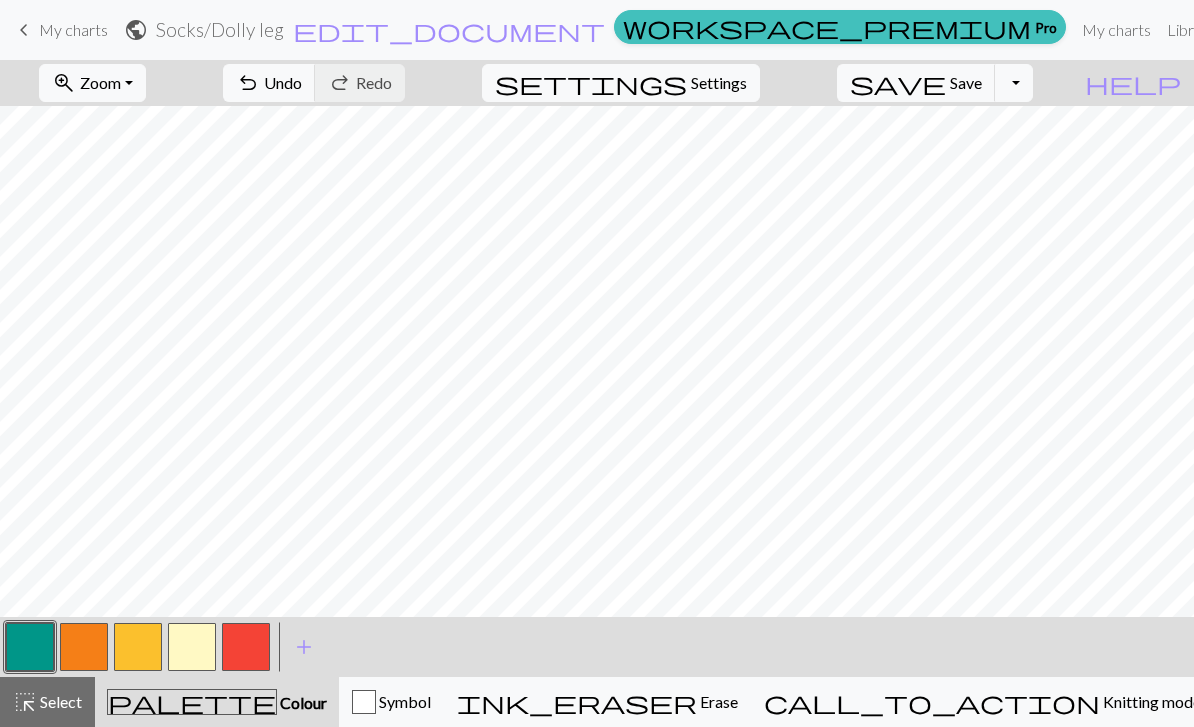 click at bounding box center [192, 647] 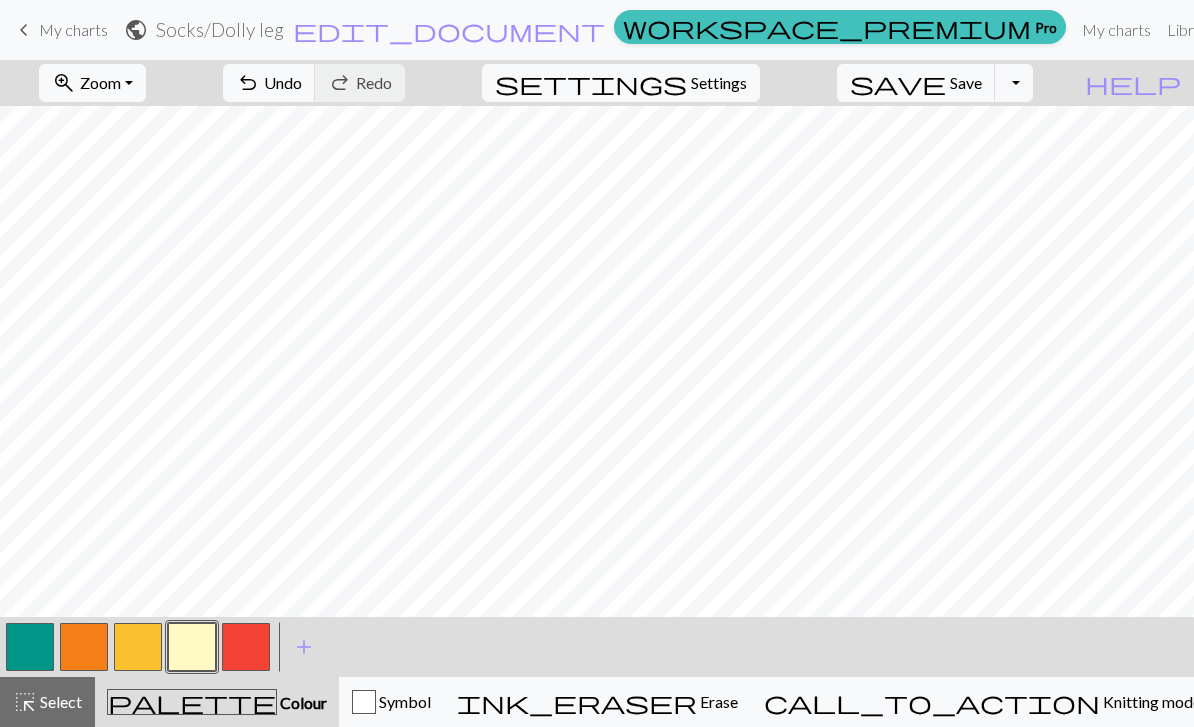 click on "undo" at bounding box center [248, 83] 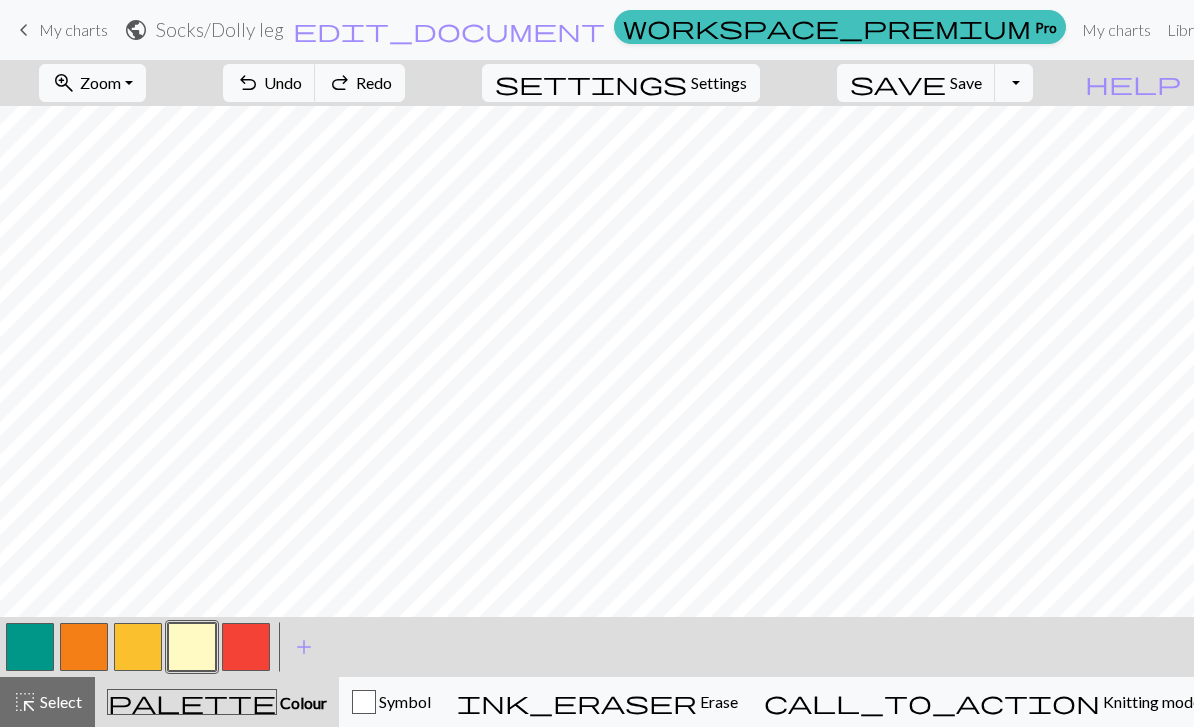 click on "Undo" at bounding box center [283, 82] 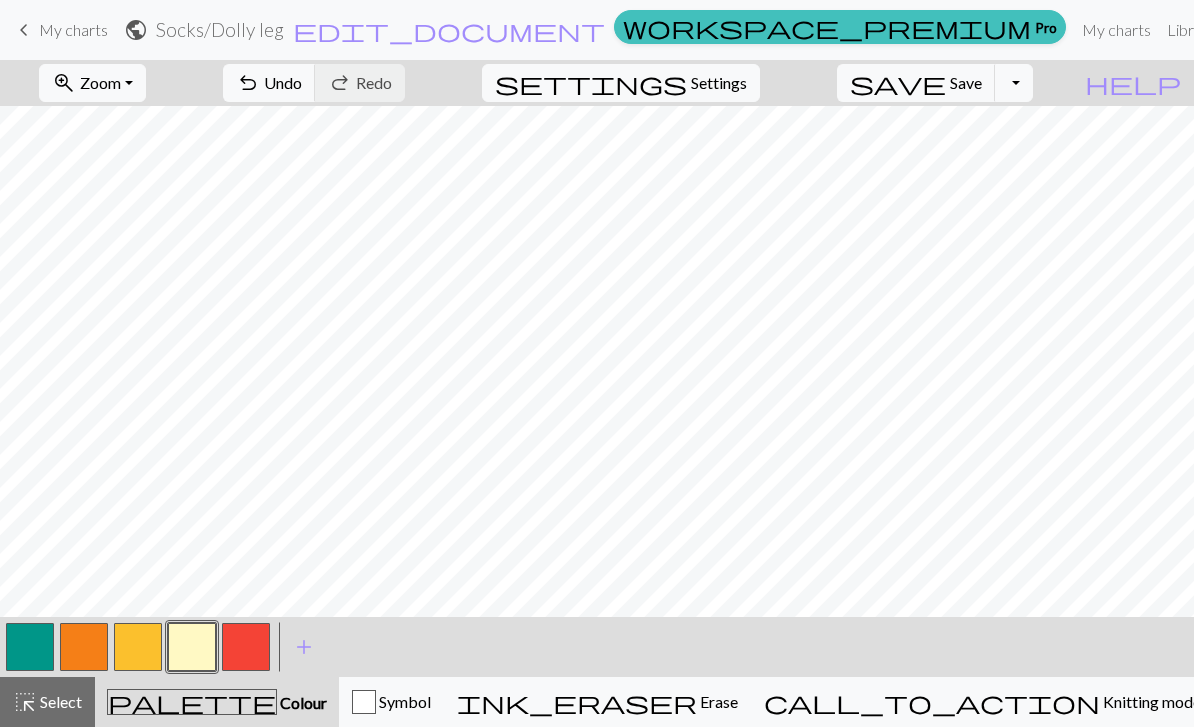 click on "Undo" at bounding box center [283, 82] 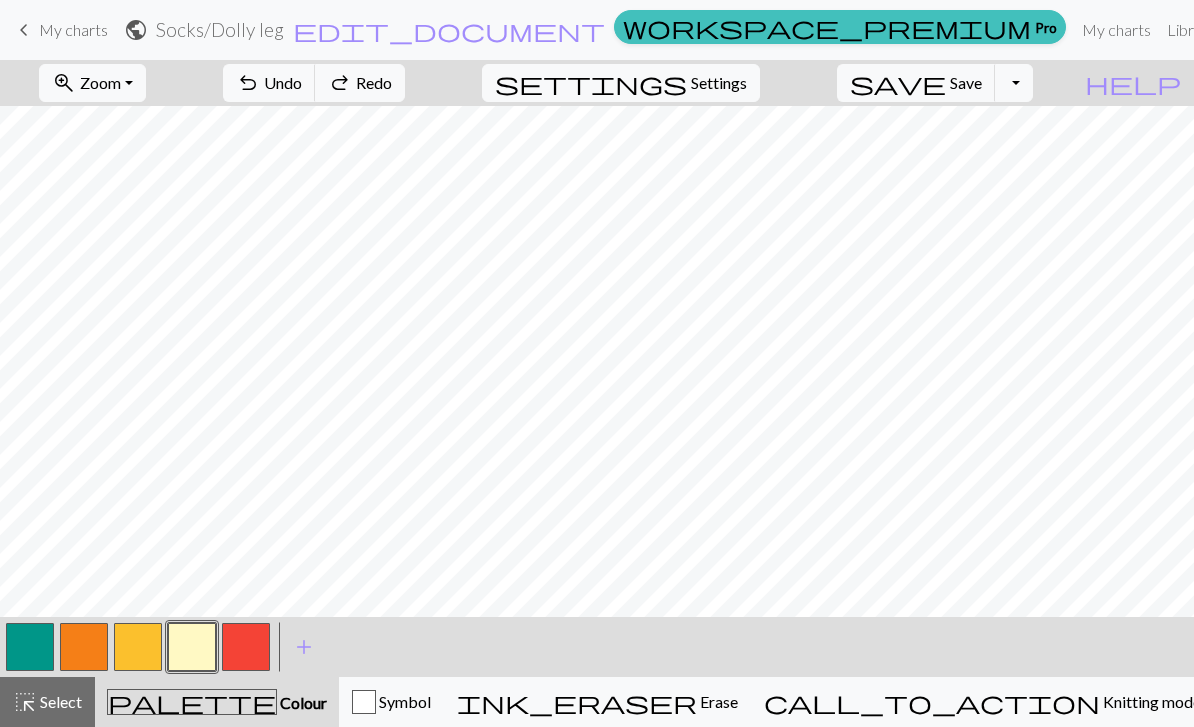click on "Undo" at bounding box center (283, 82) 